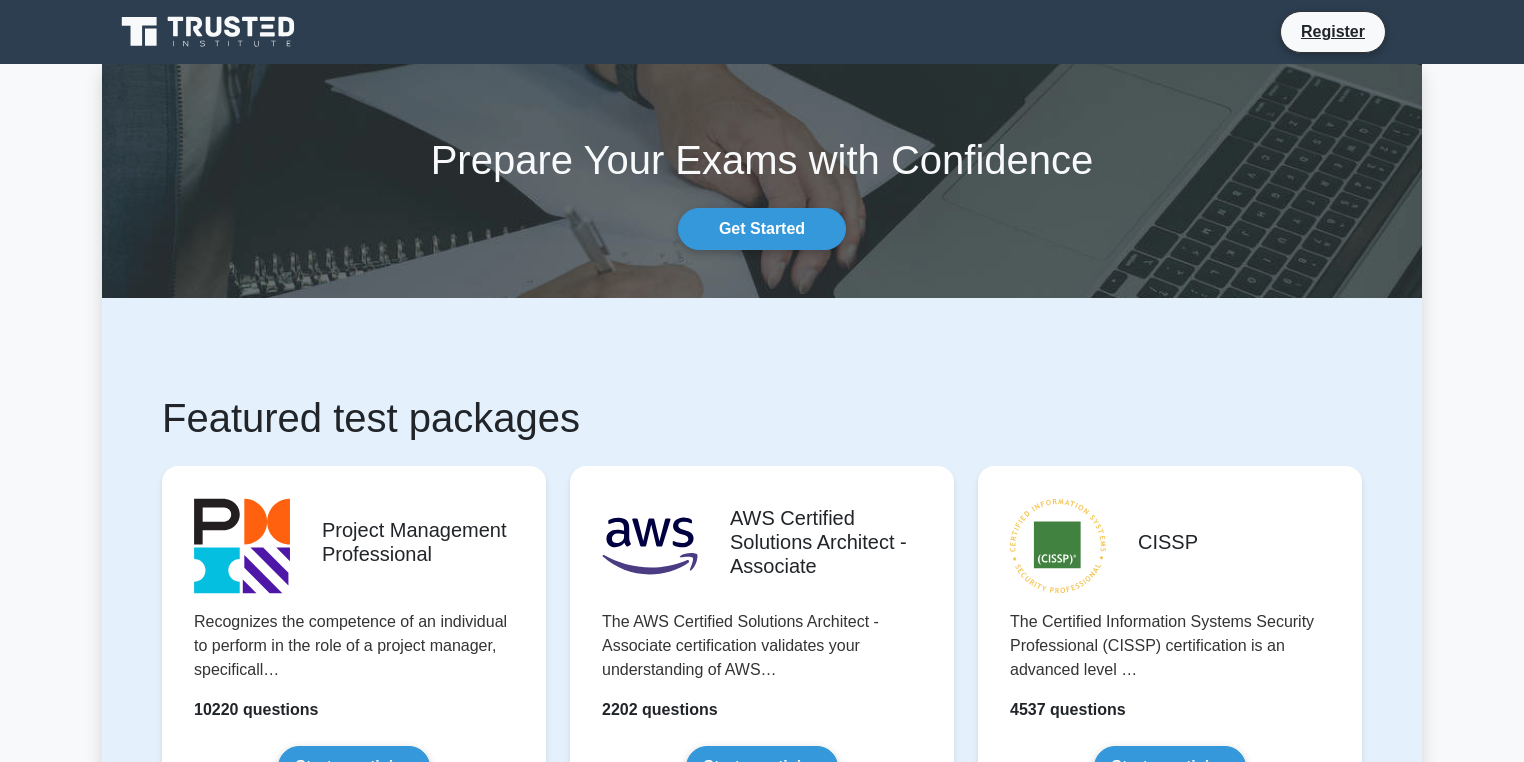 scroll, scrollTop: 0, scrollLeft: 0, axis: both 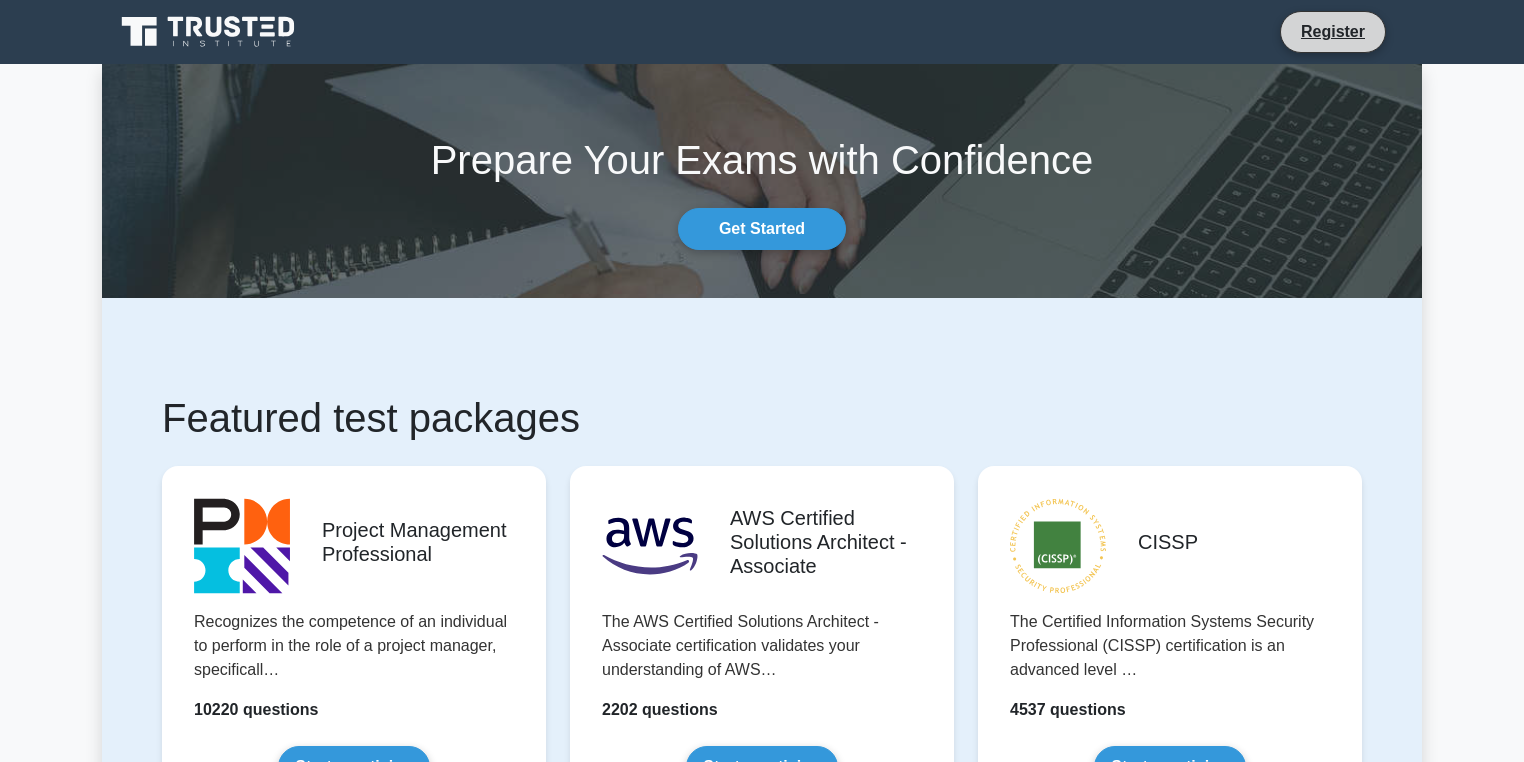 click on "Register" at bounding box center [1333, 32] 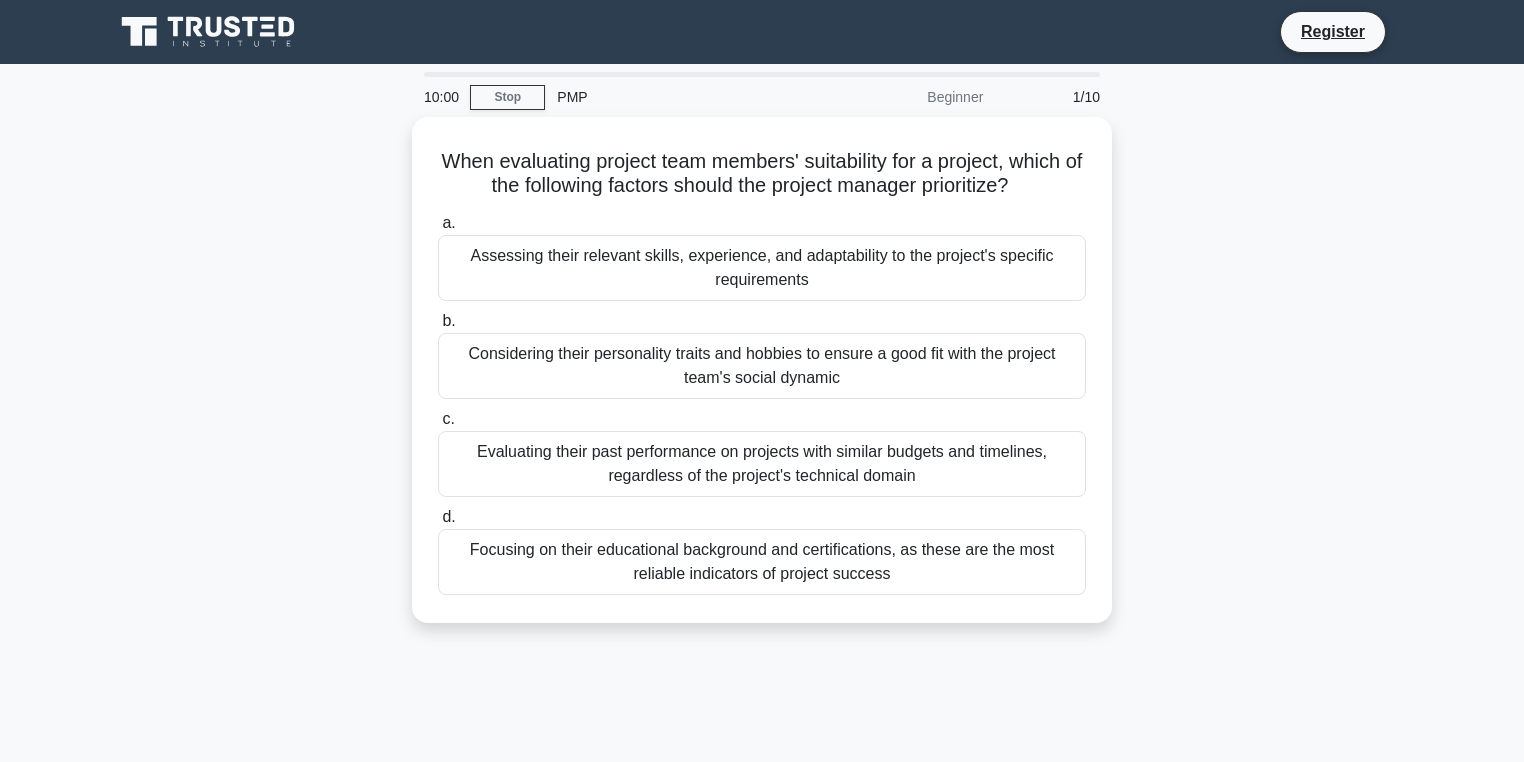 scroll, scrollTop: 0, scrollLeft: 0, axis: both 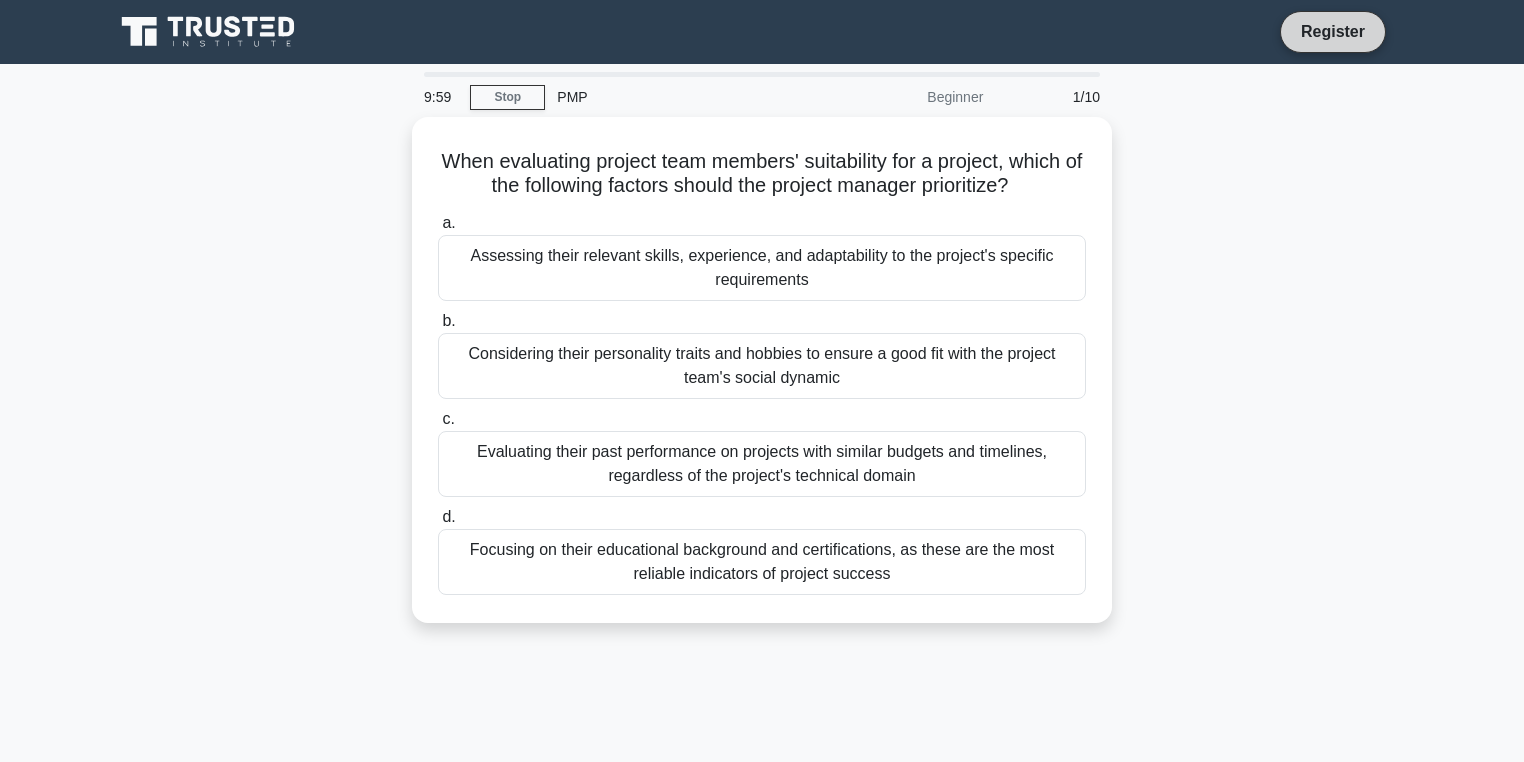 click on "Register" at bounding box center [1333, 31] 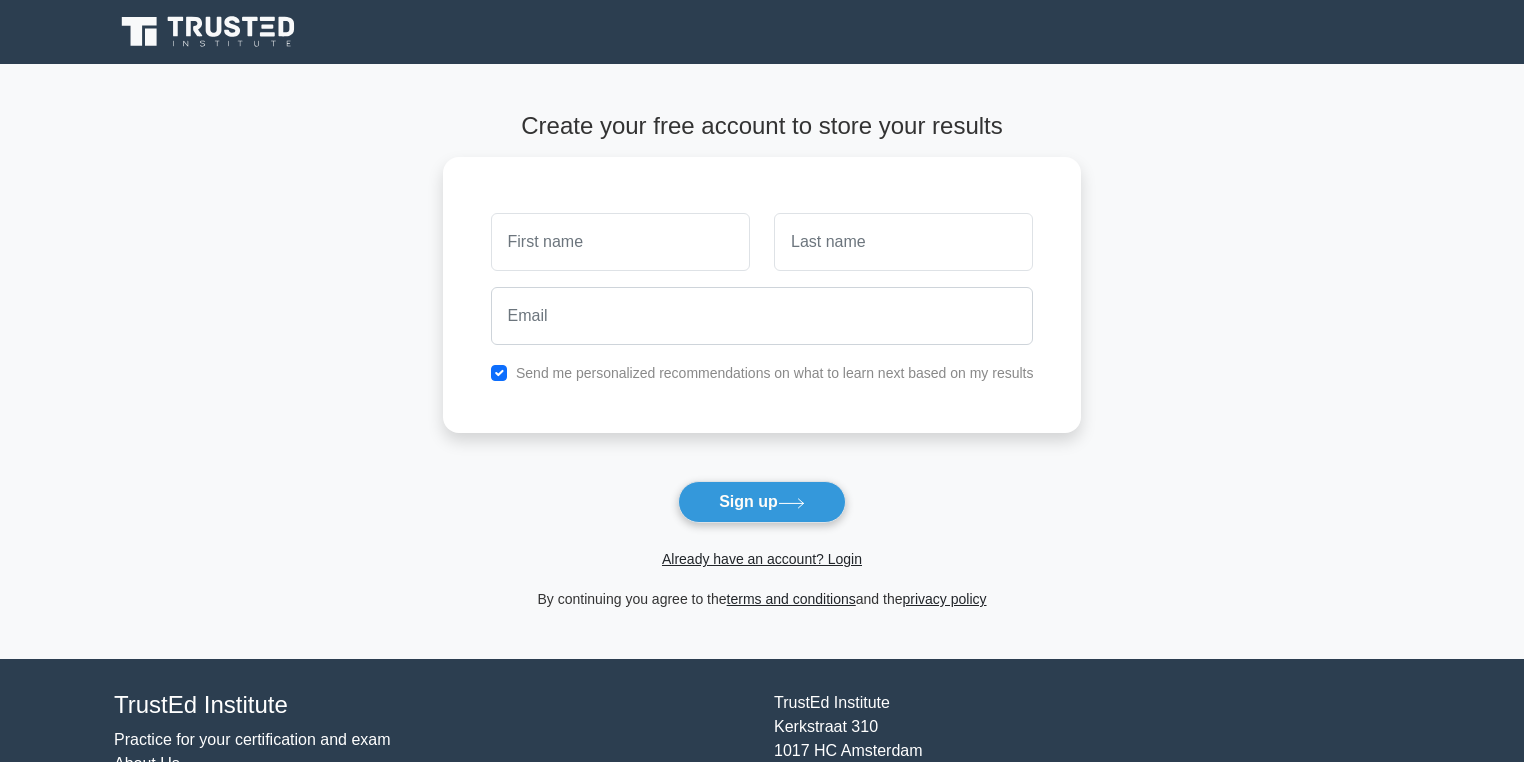 scroll, scrollTop: 0, scrollLeft: 0, axis: both 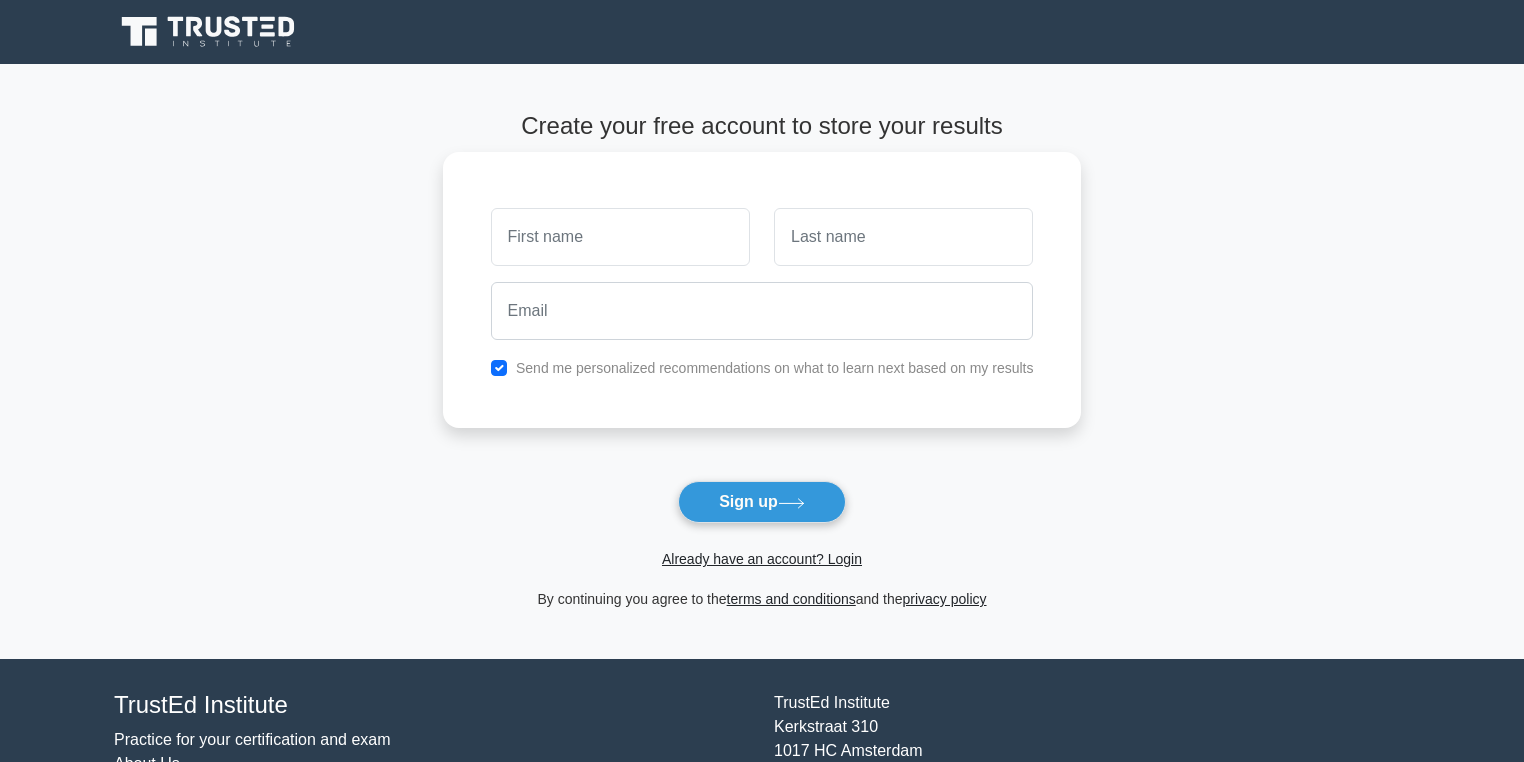 click at bounding box center (620, 237) 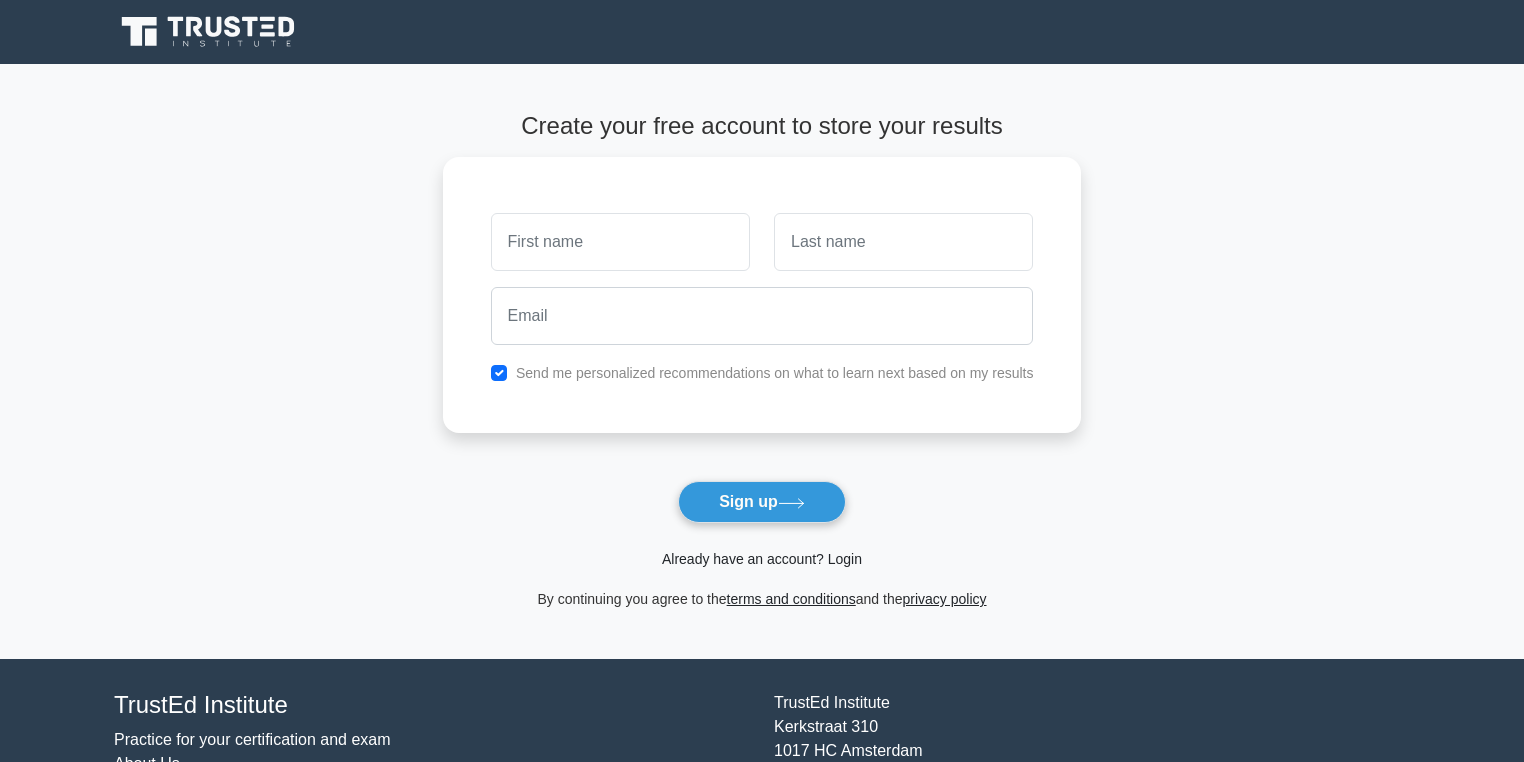 click on "Already have an account? Login" at bounding box center (762, 559) 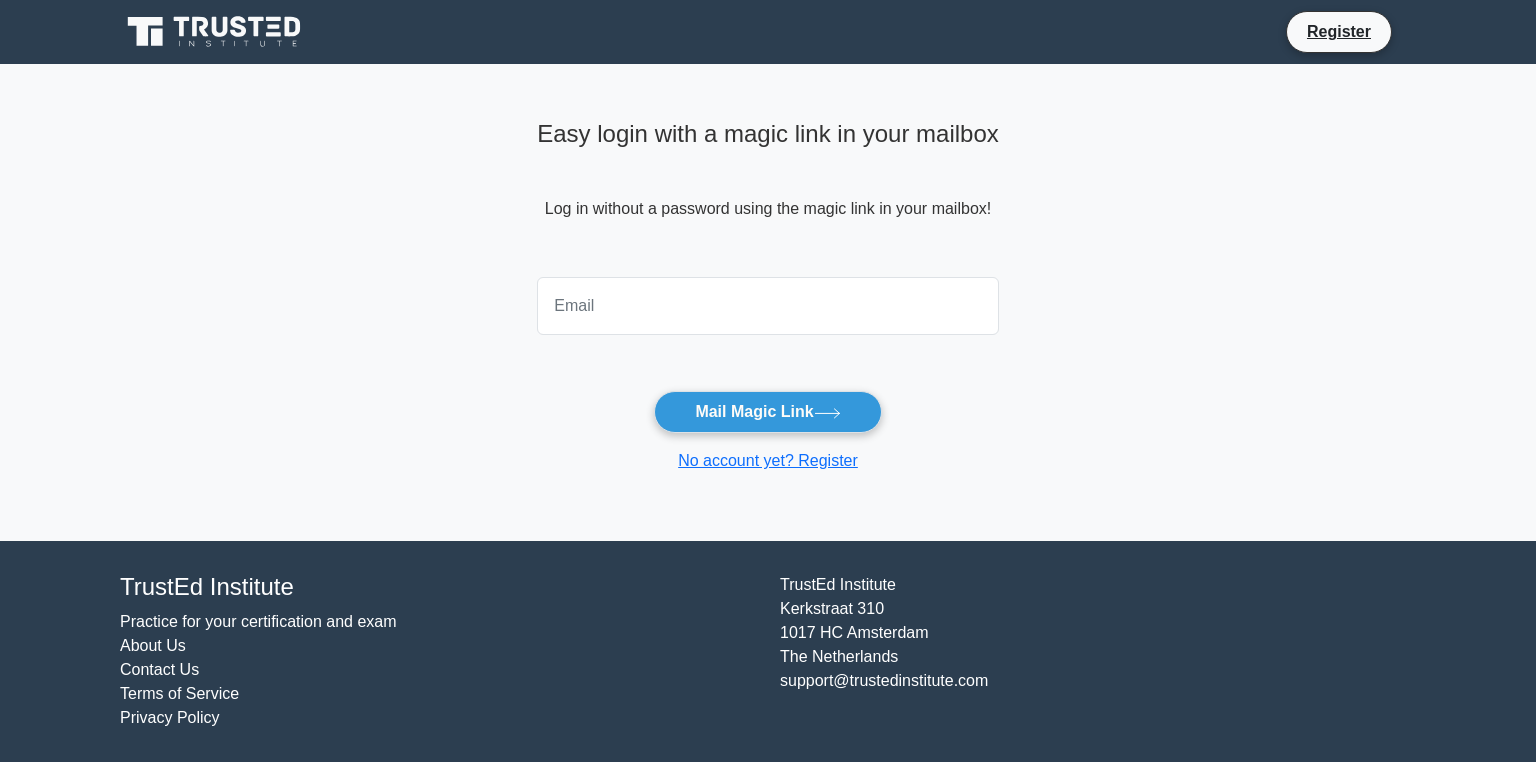 scroll, scrollTop: 0, scrollLeft: 0, axis: both 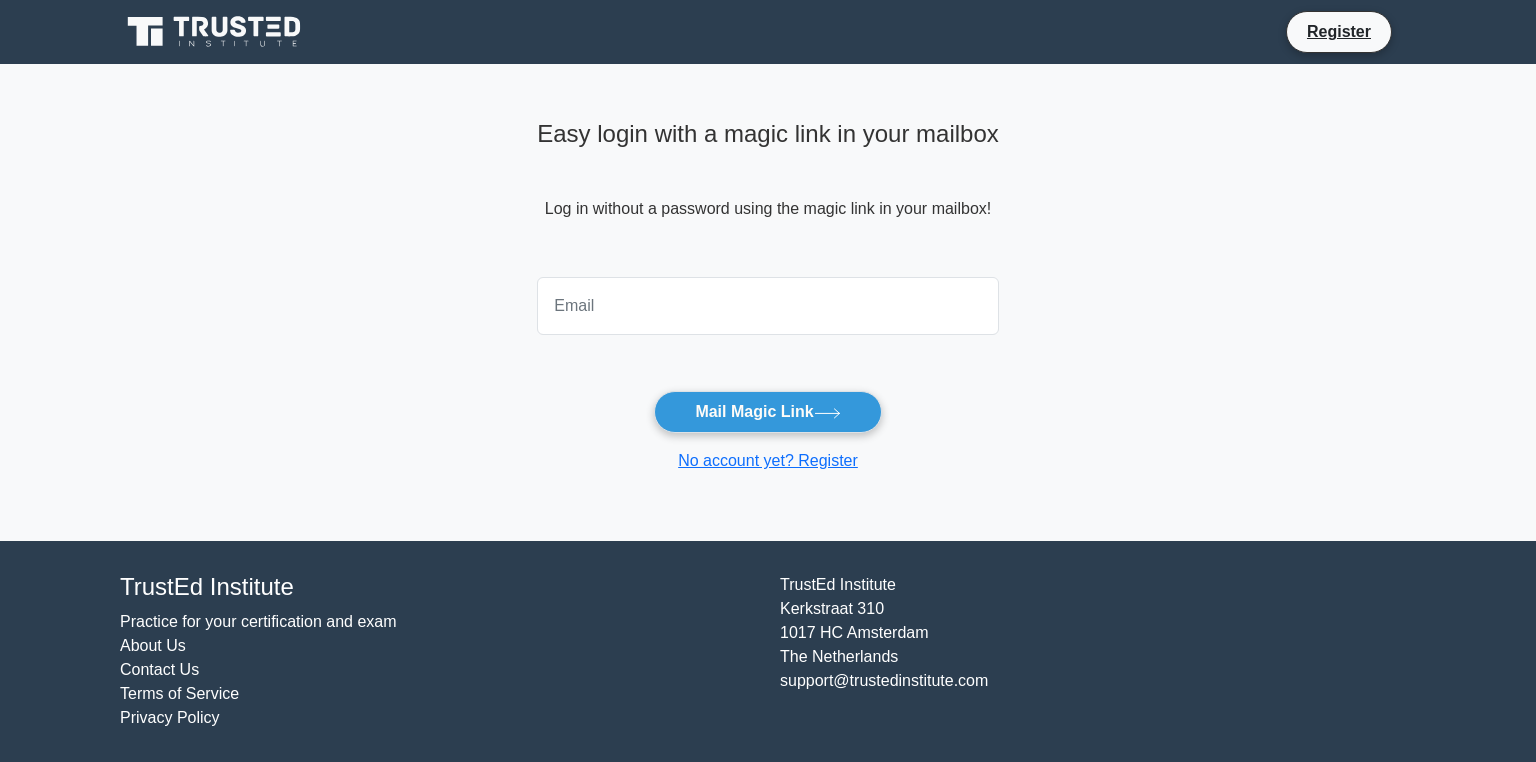 click at bounding box center [768, 306] 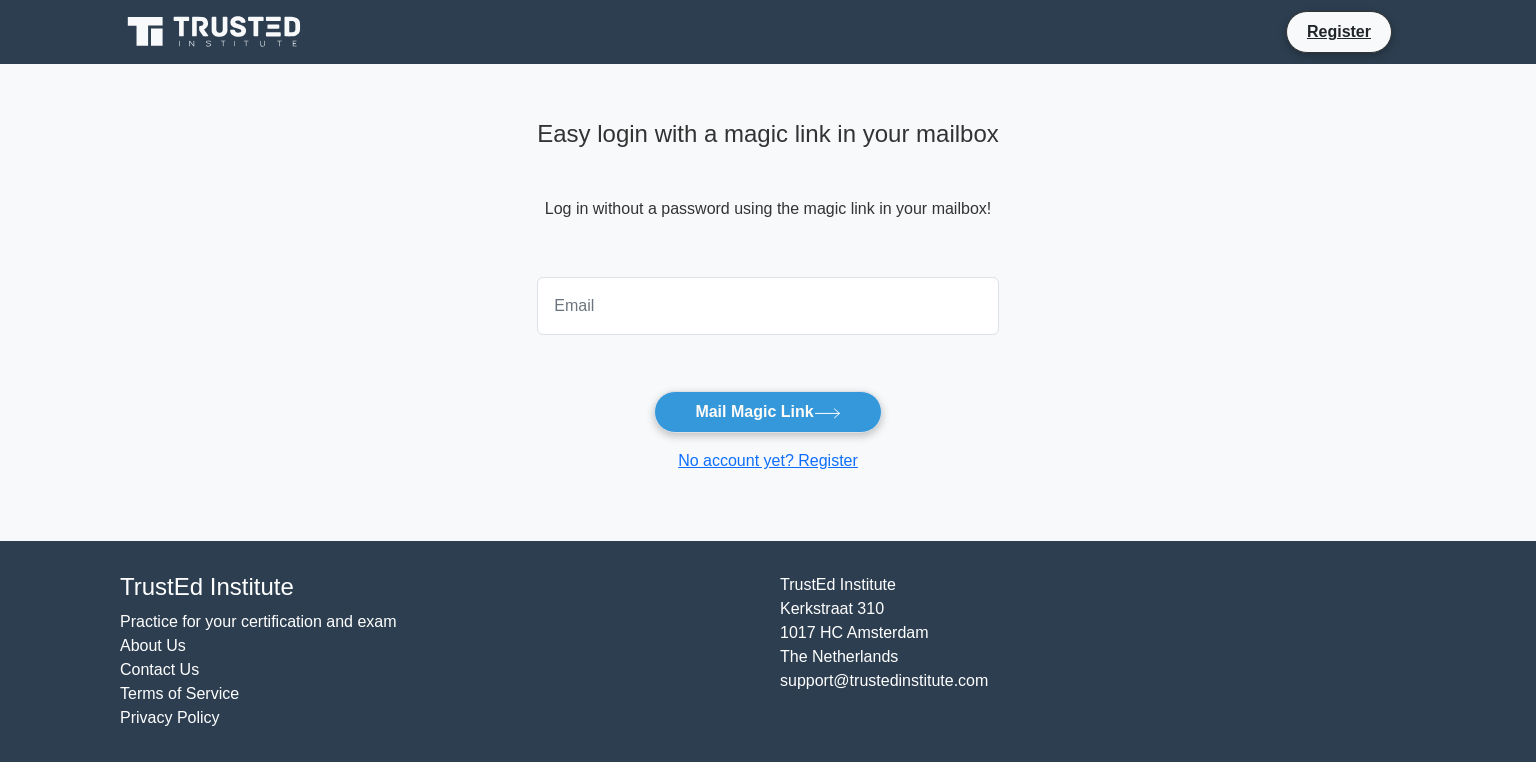 type on "mah98moud2010@hotmail.com" 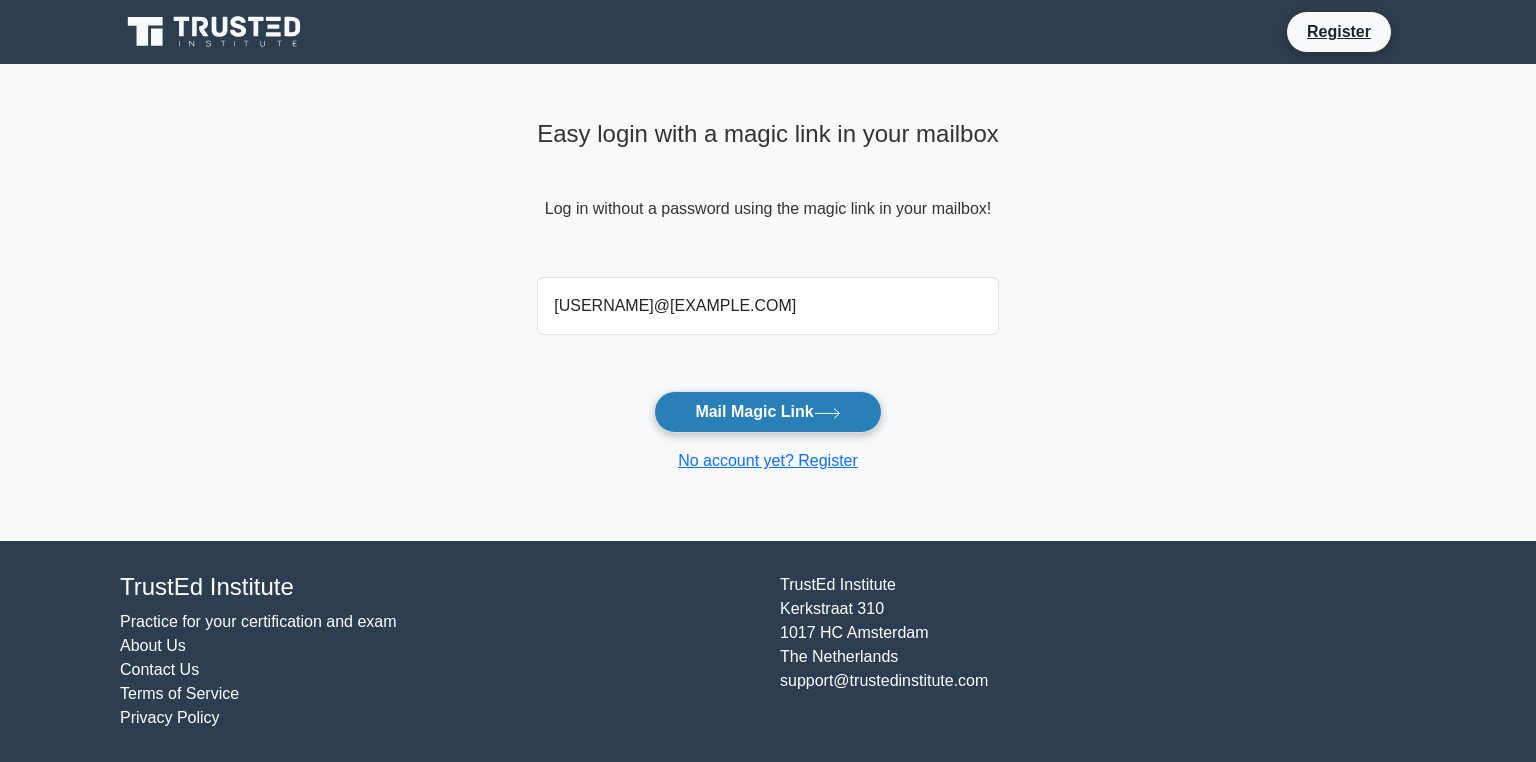 click on "Mail Magic Link" at bounding box center [767, 412] 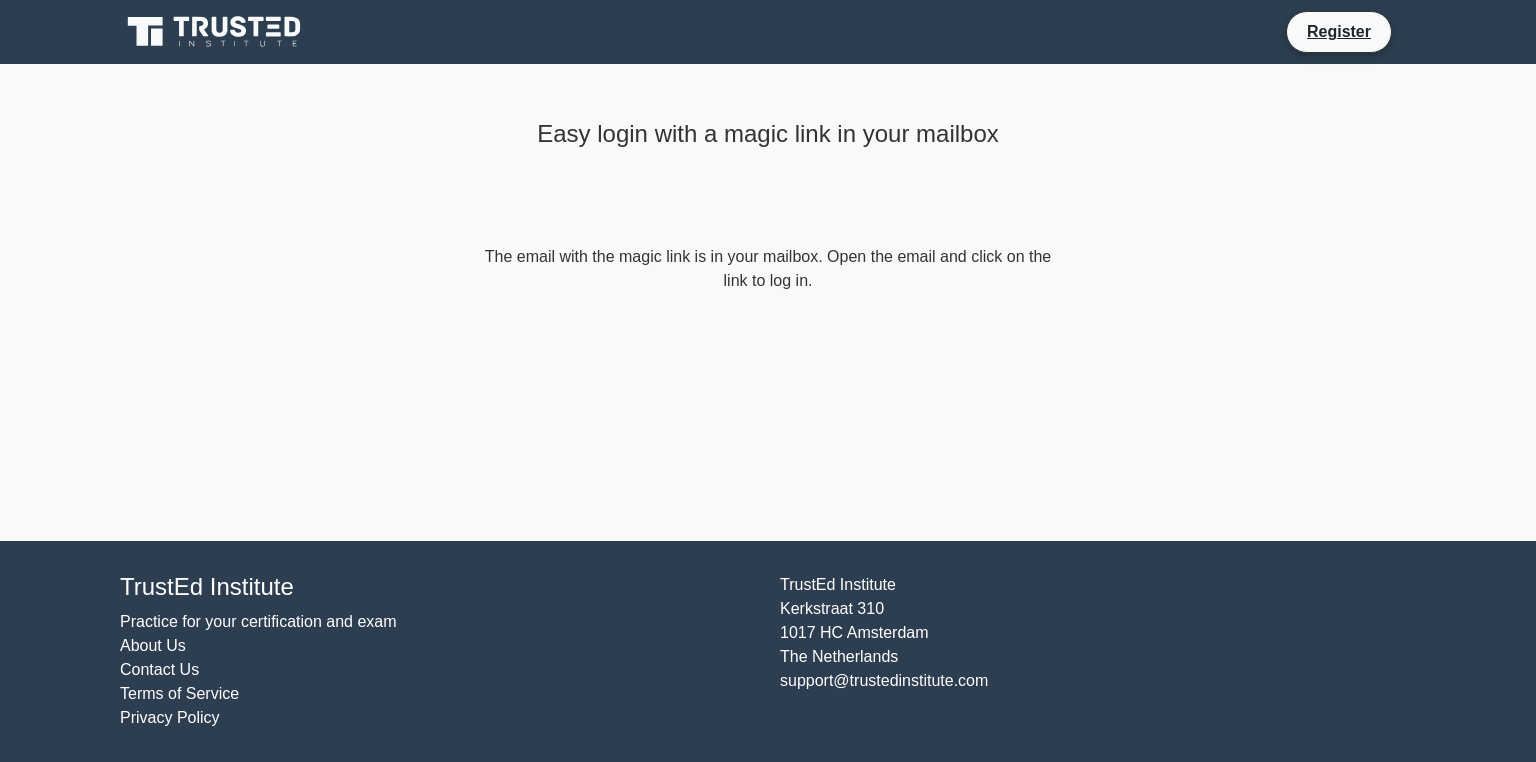 scroll, scrollTop: 0, scrollLeft: 0, axis: both 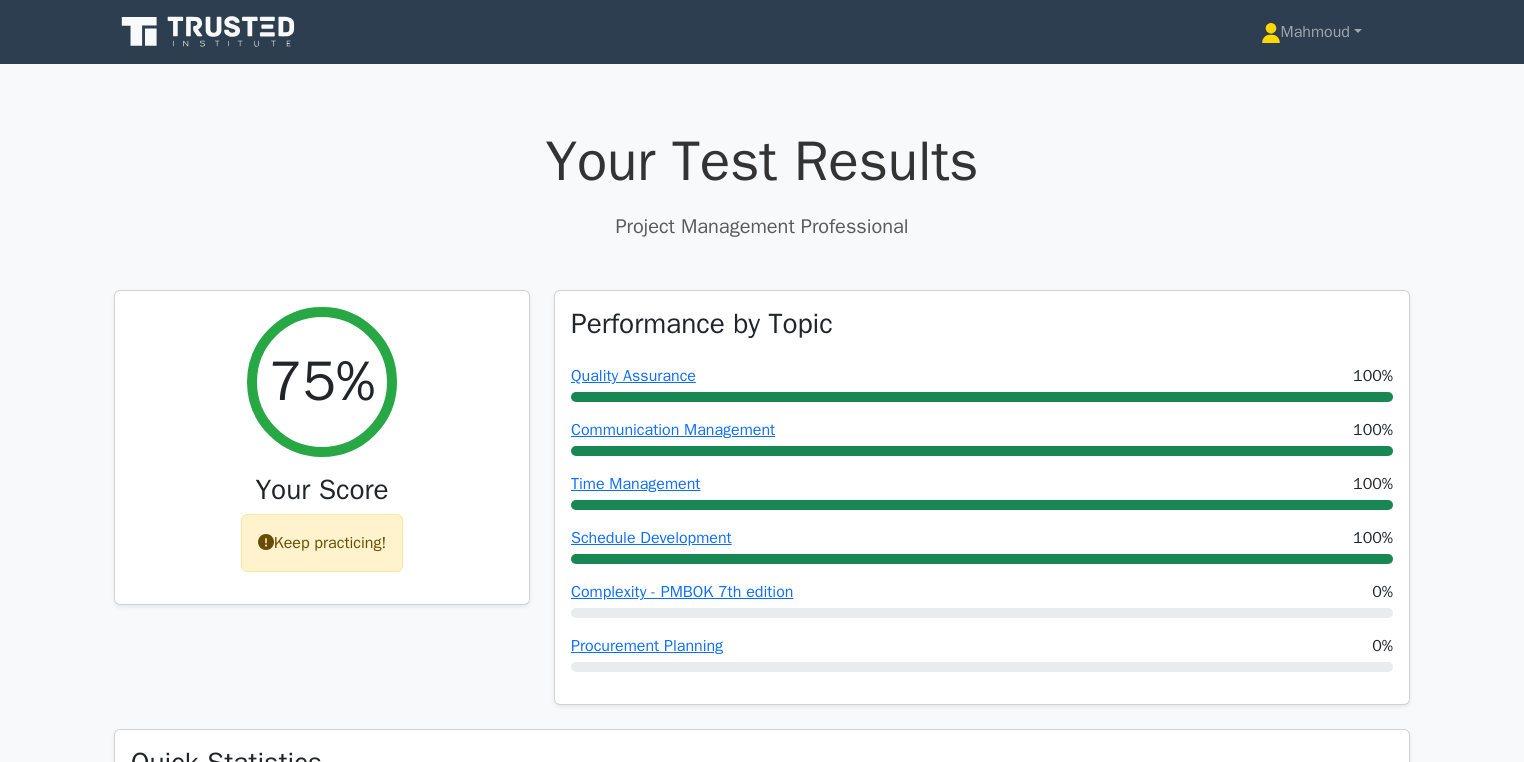 click 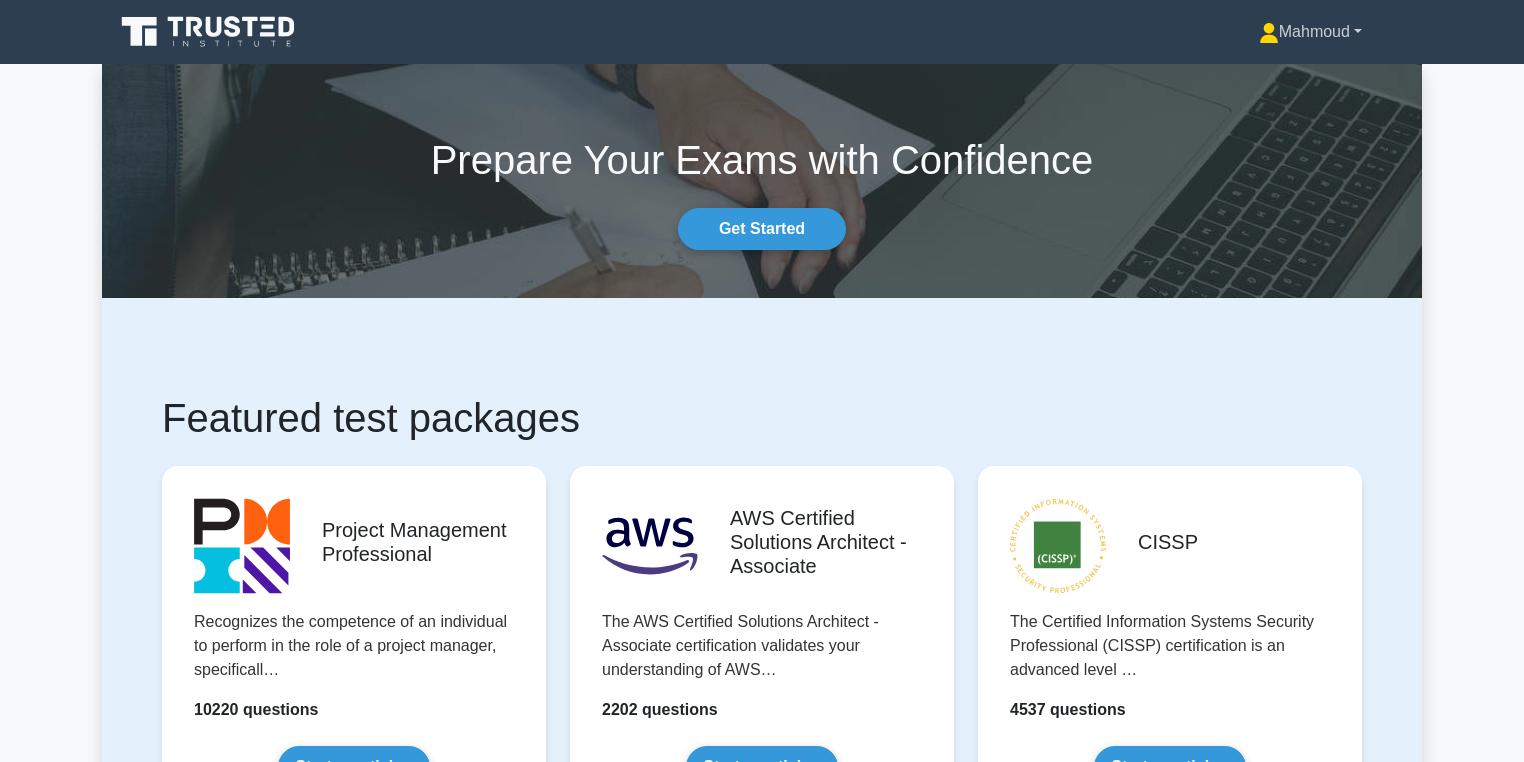 scroll, scrollTop: 0, scrollLeft: 0, axis: both 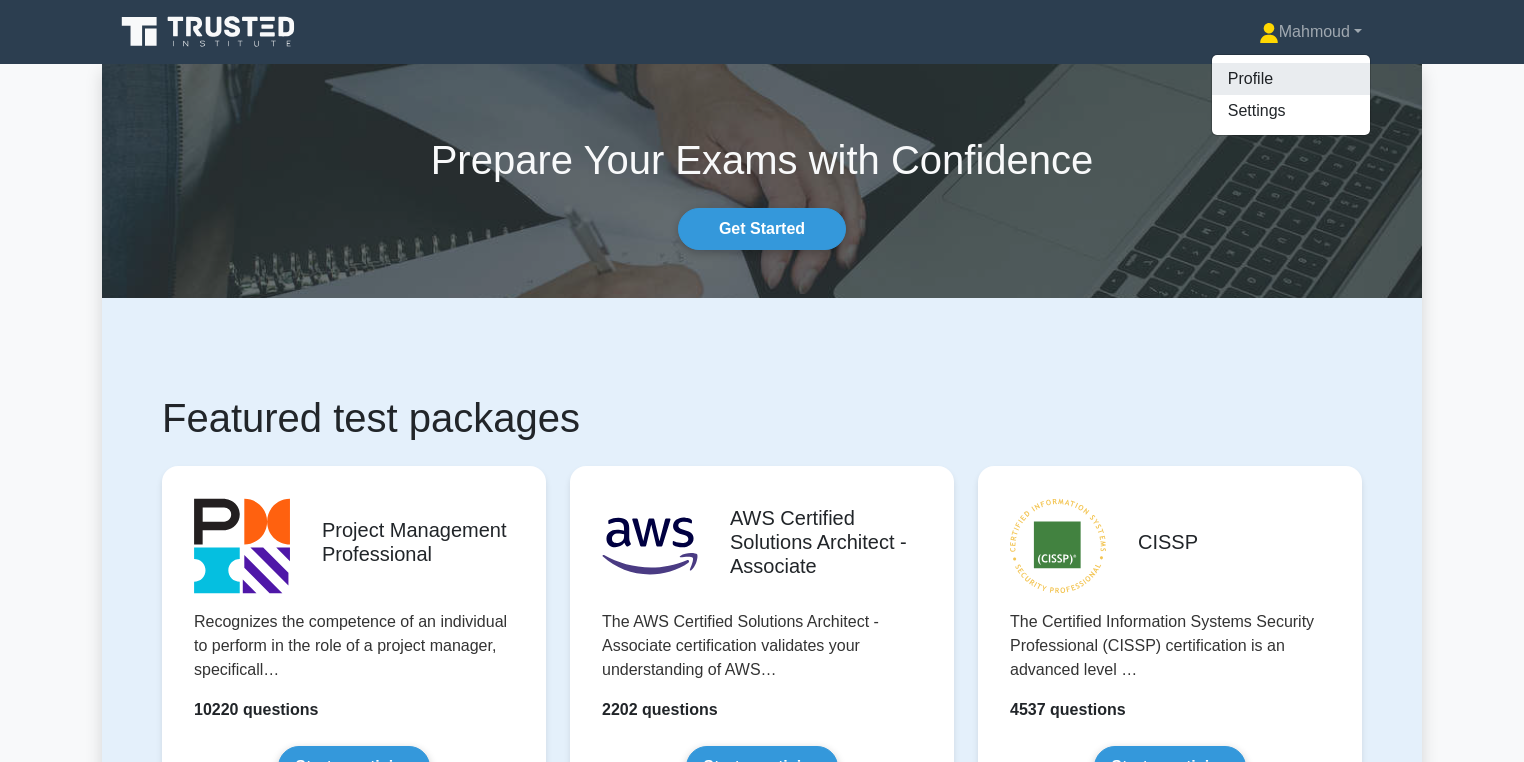 click on "Profile" at bounding box center [1291, 79] 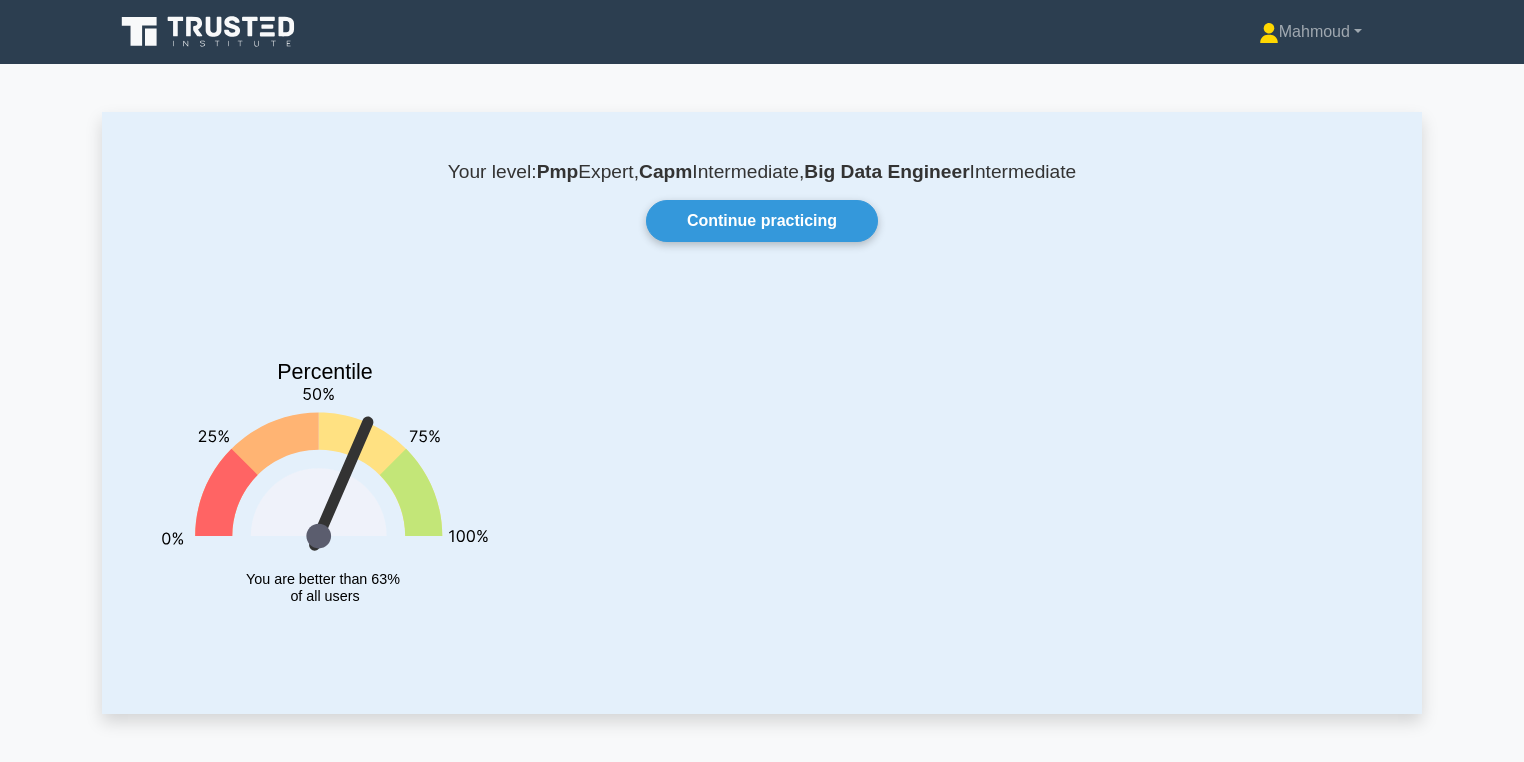 scroll, scrollTop: 0, scrollLeft: 0, axis: both 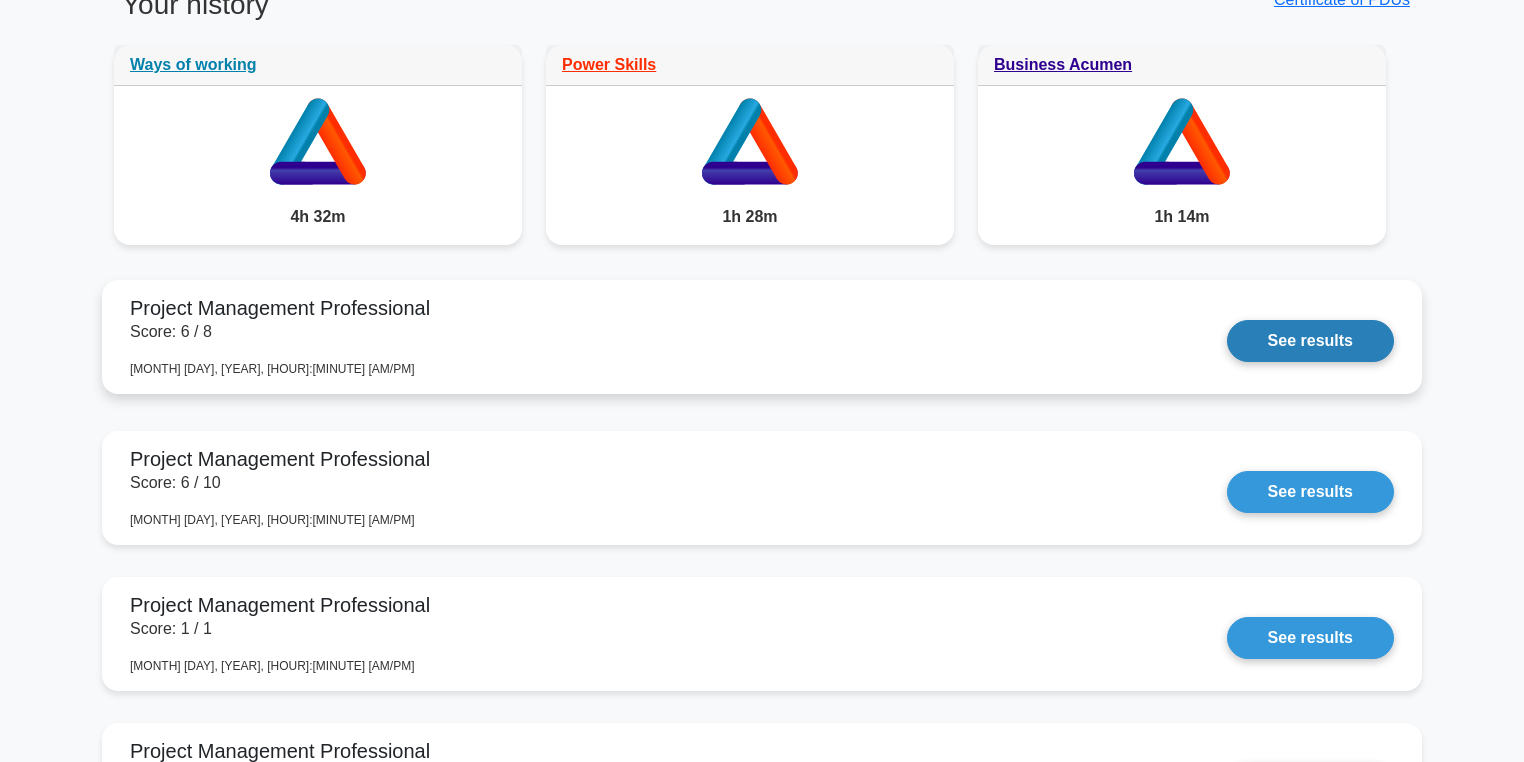 click on "See results" at bounding box center [1310, 341] 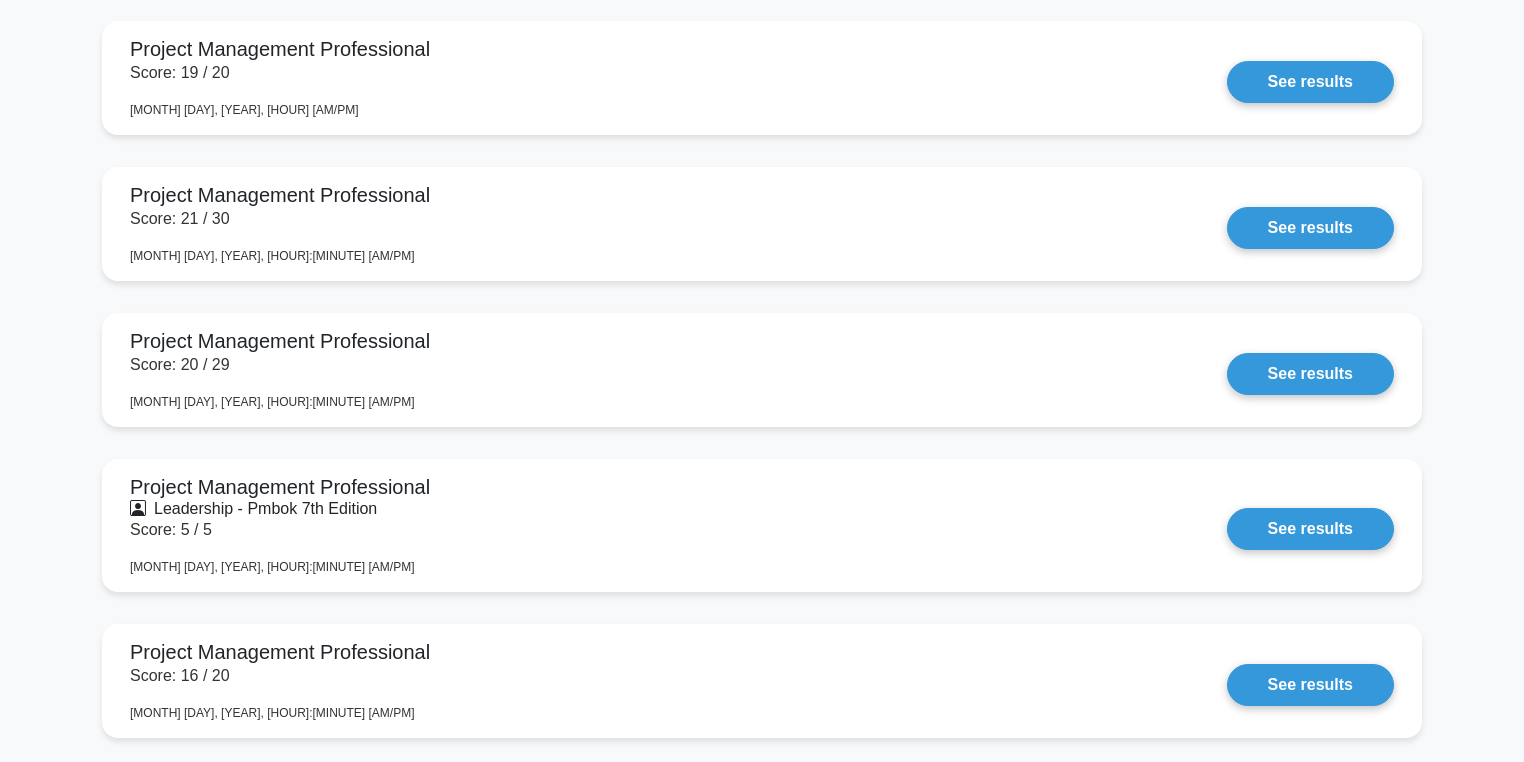scroll, scrollTop: 5760, scrollLeft: 0, axis: vertical 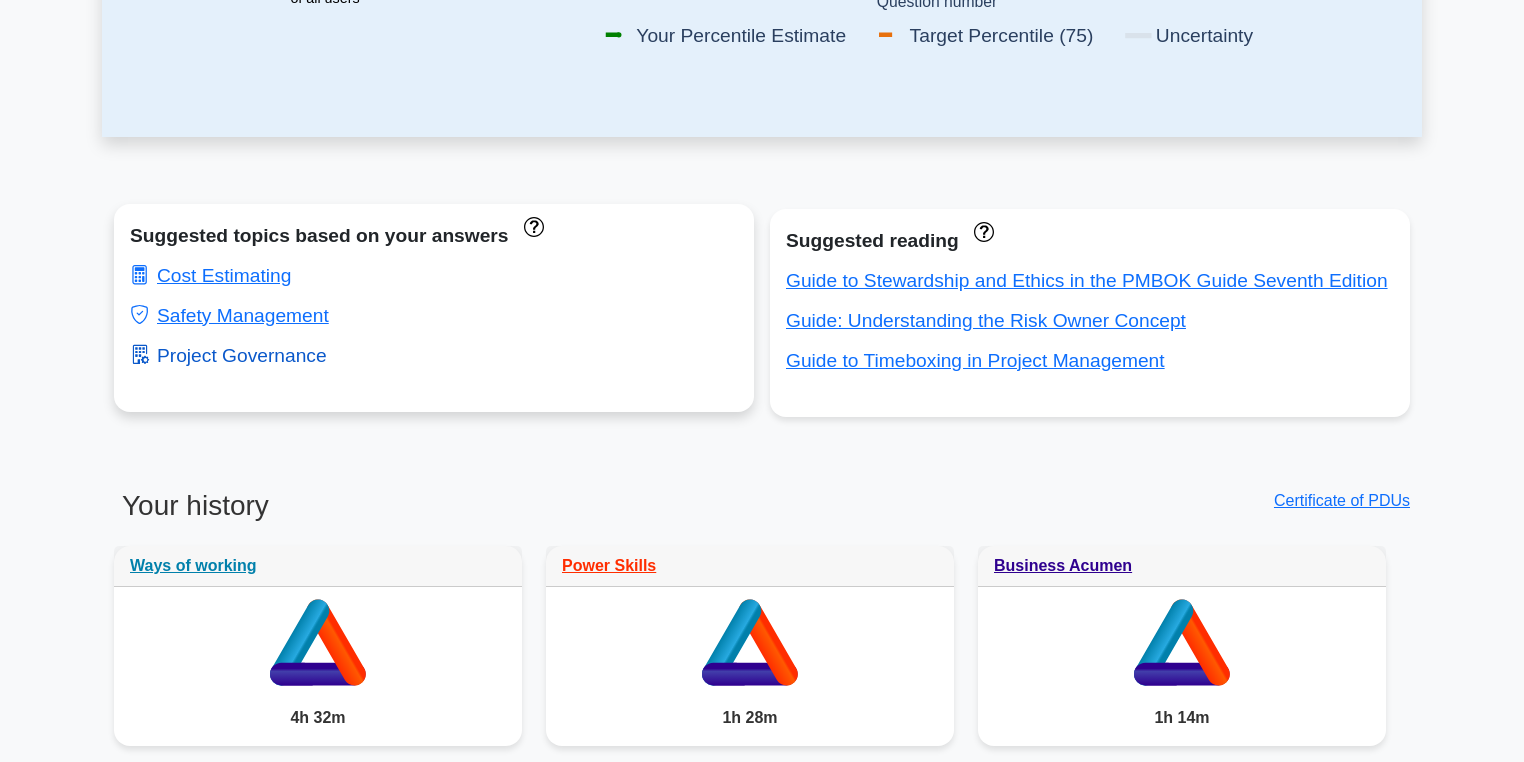 click on "Project Governance" at bounding box center (228, 355) 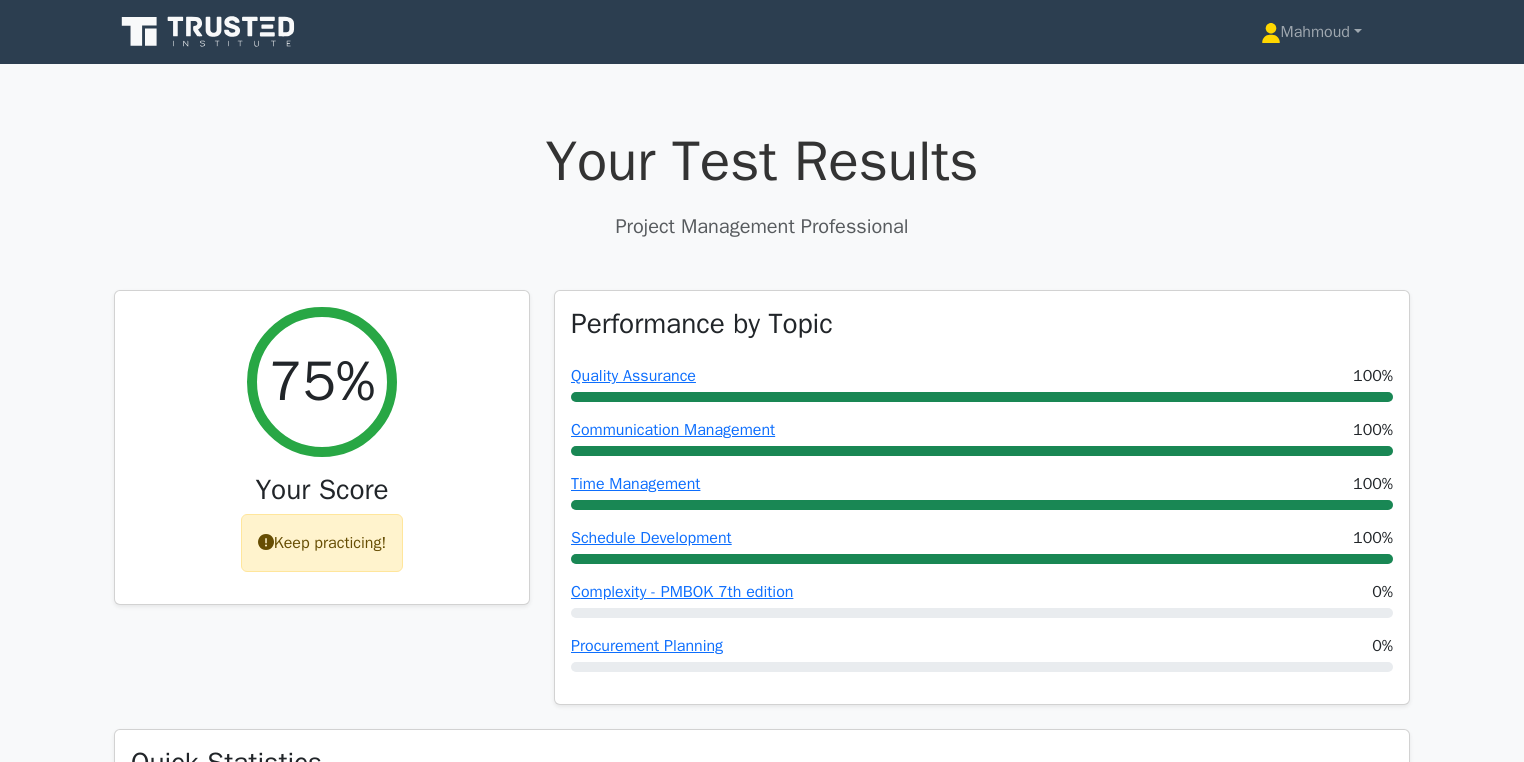 scroll, scrollTop: 0, scrollLeft: 0, axis: both 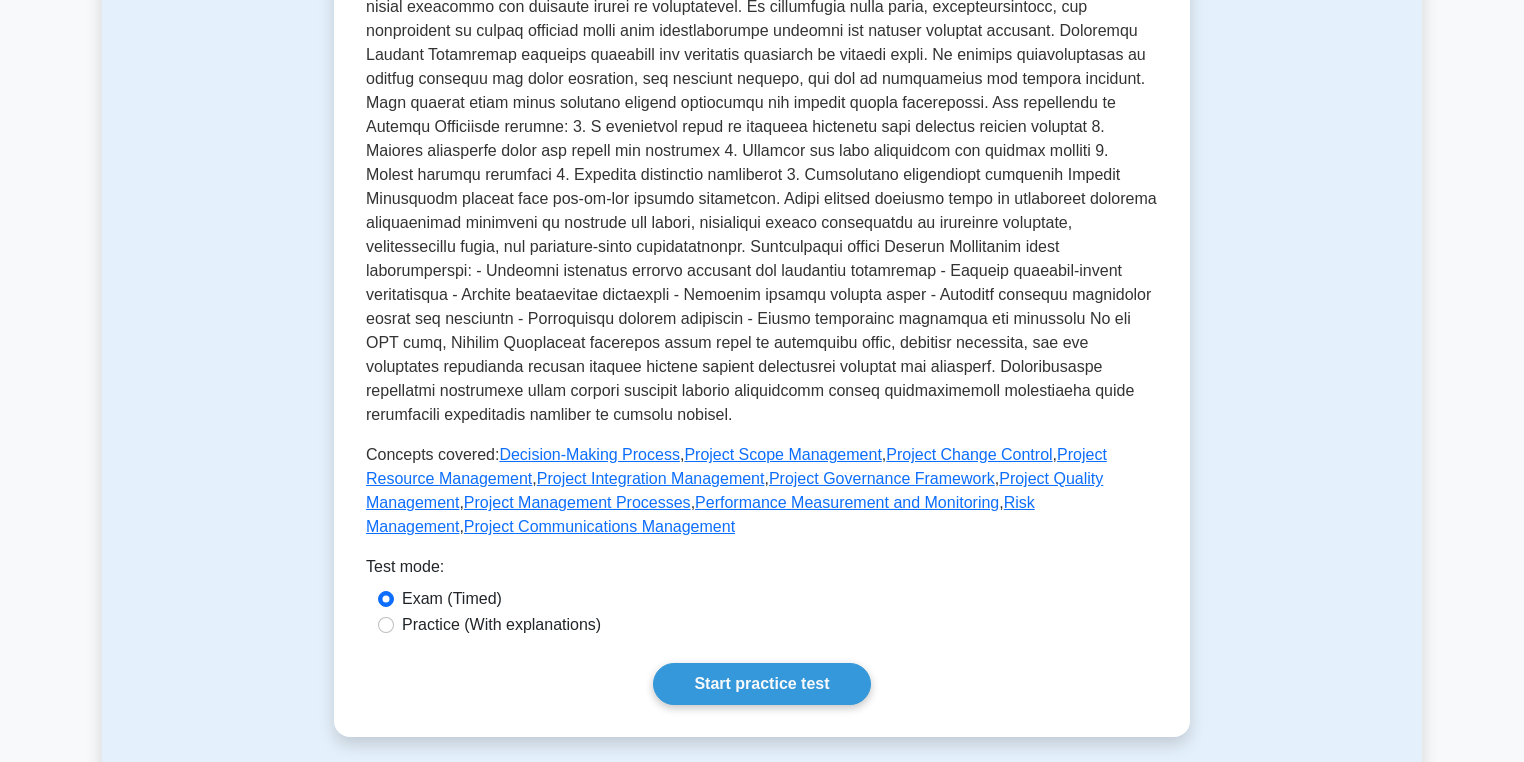 click on "Practice (With explanations)" at bounding box center (501, 625) 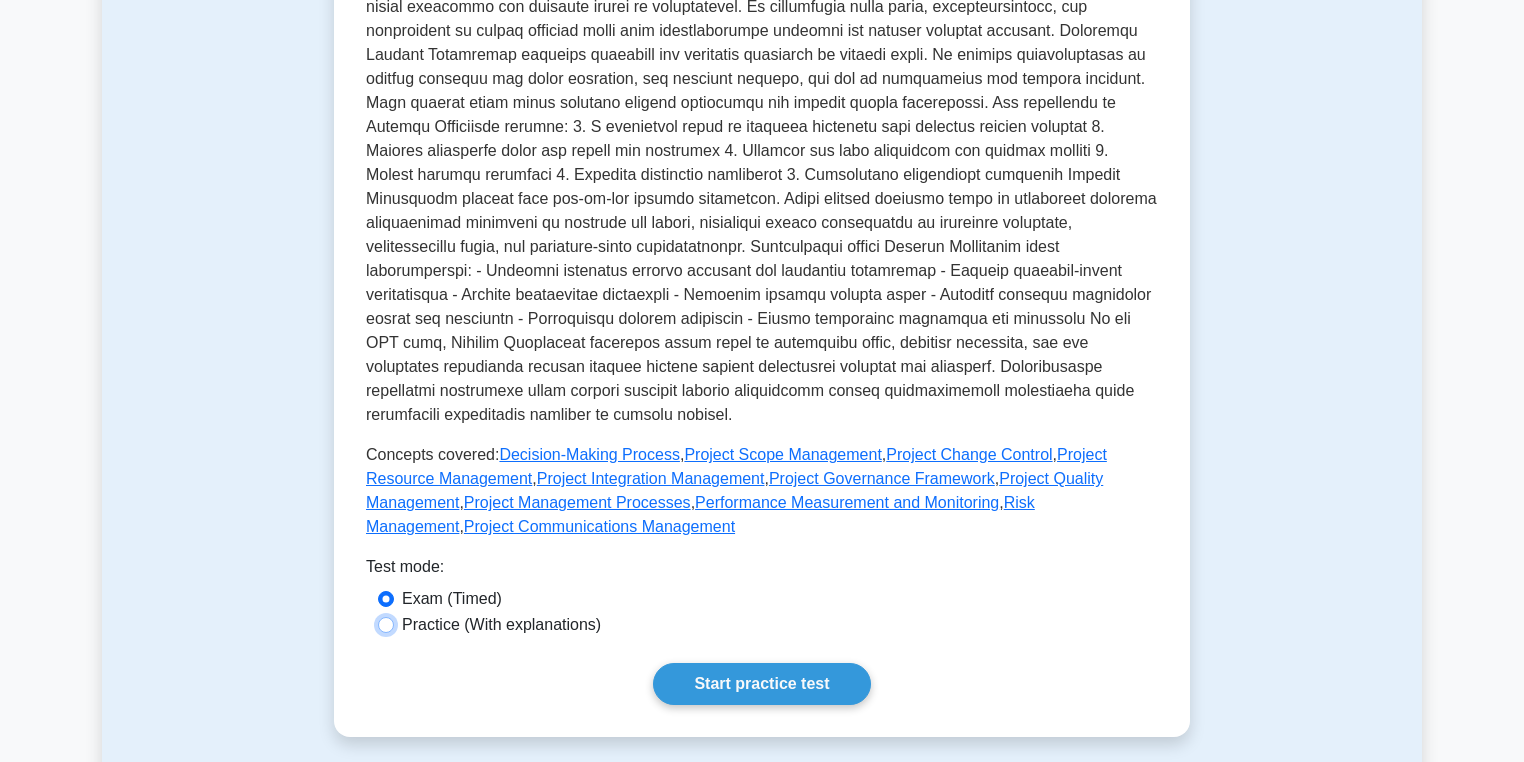 click on "Practice (With explanations)" at bounding box center (386, 625) 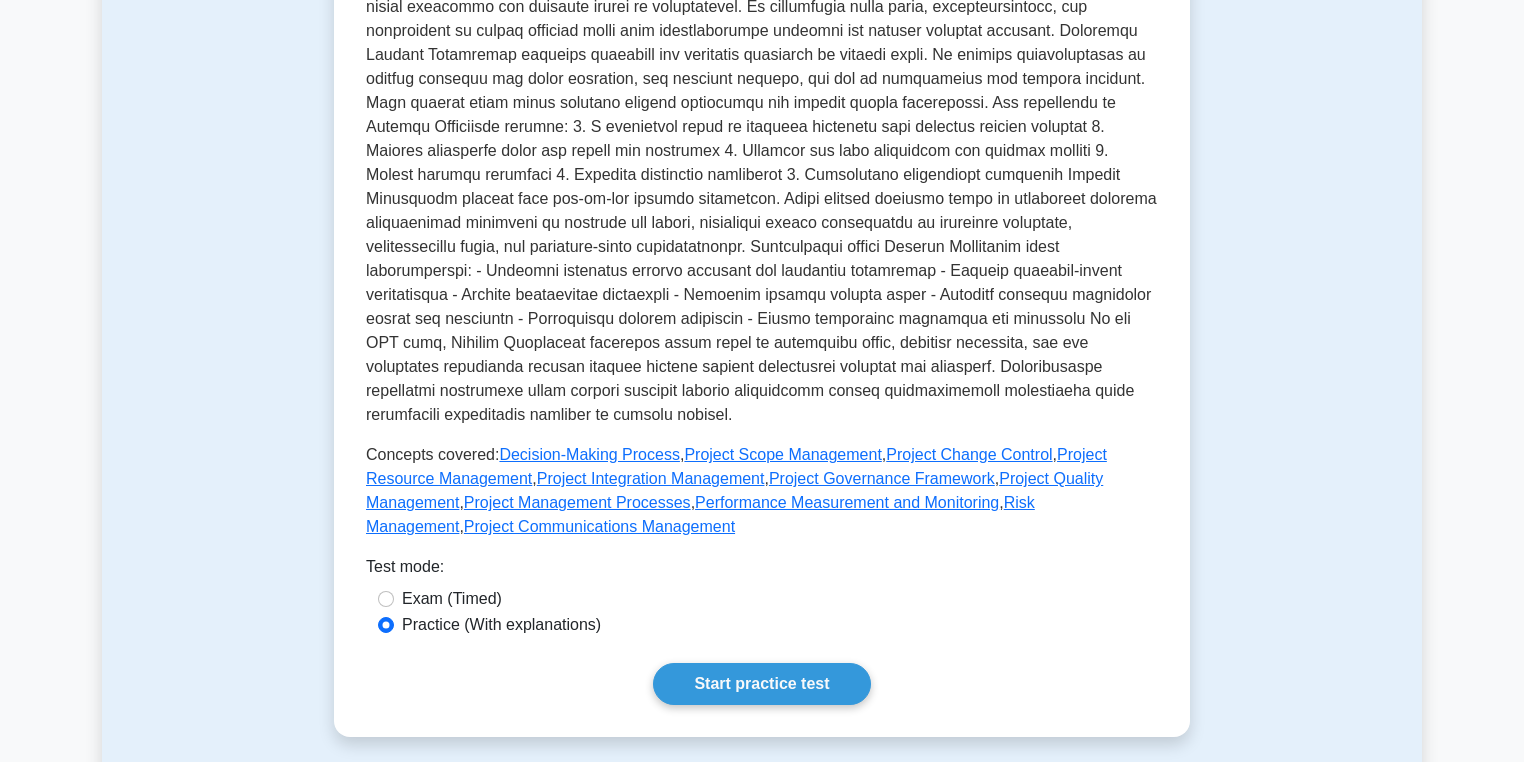 click on "Exam (Timed)" at bounding box center [452, 599] 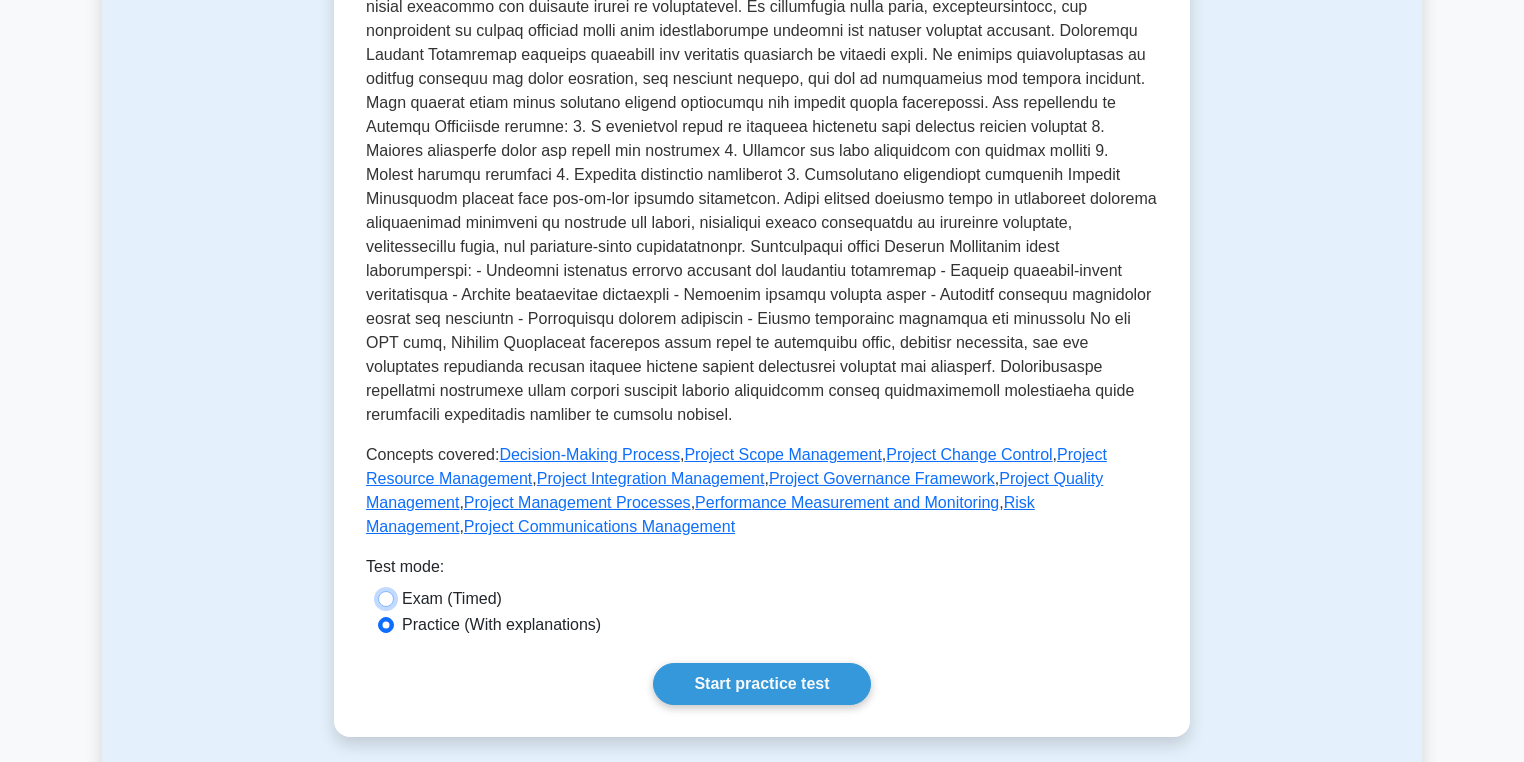 click on "Exam (Timed)" at bounding box center [386, 599] 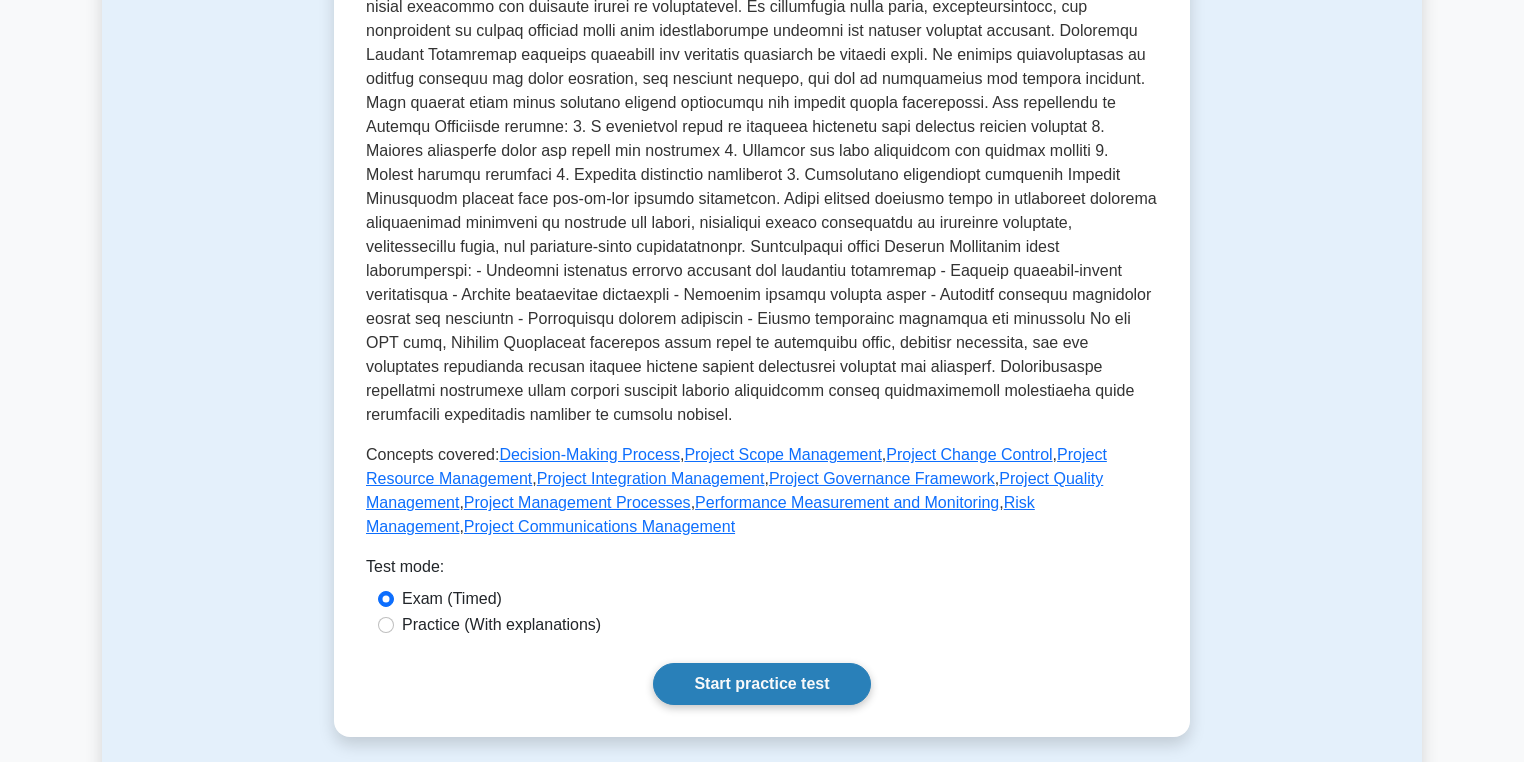 click on "Start practice test" at bounding box center (761, 684) 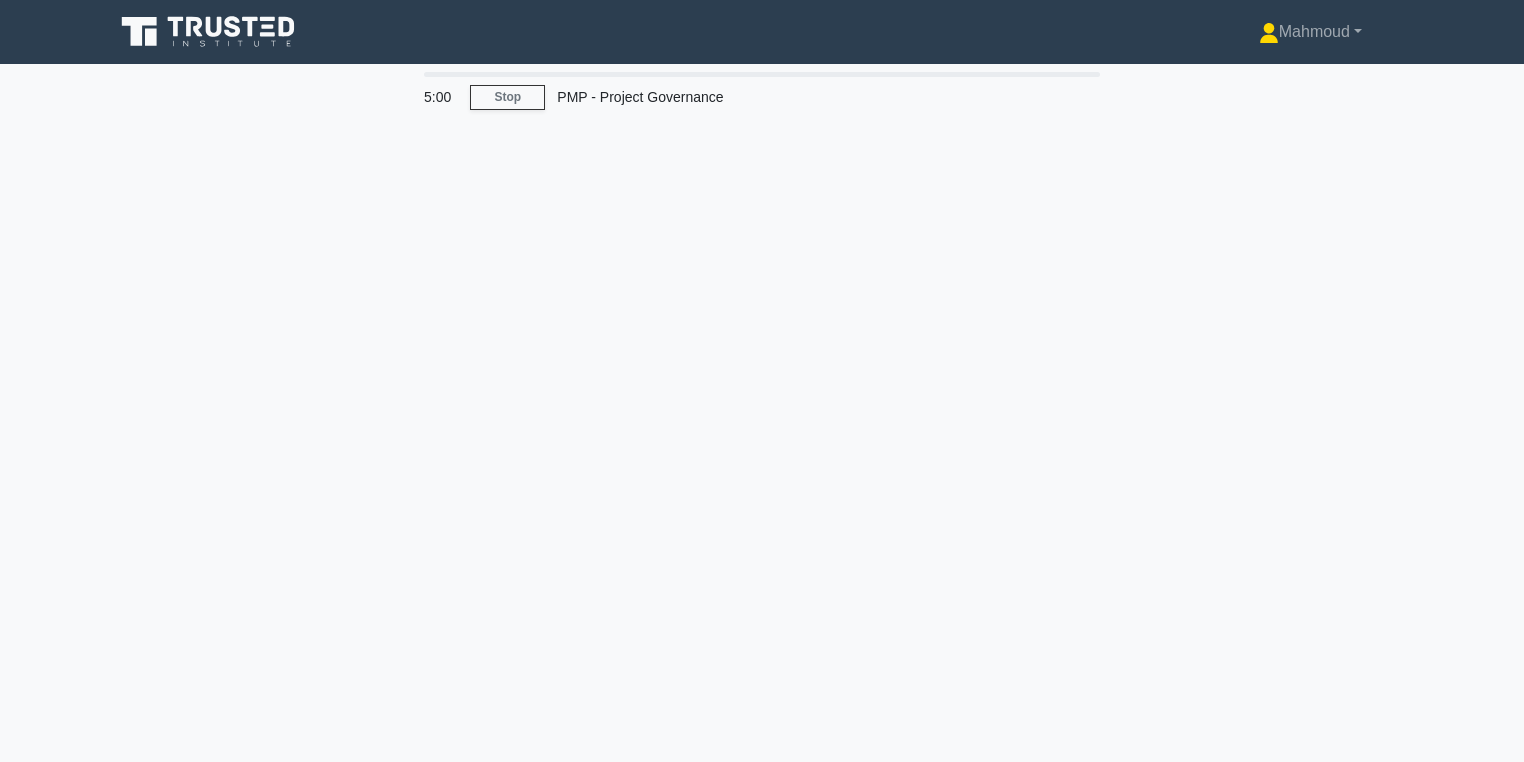 scroll, scrollTop: 0, scrollLeft: 0, axis: both 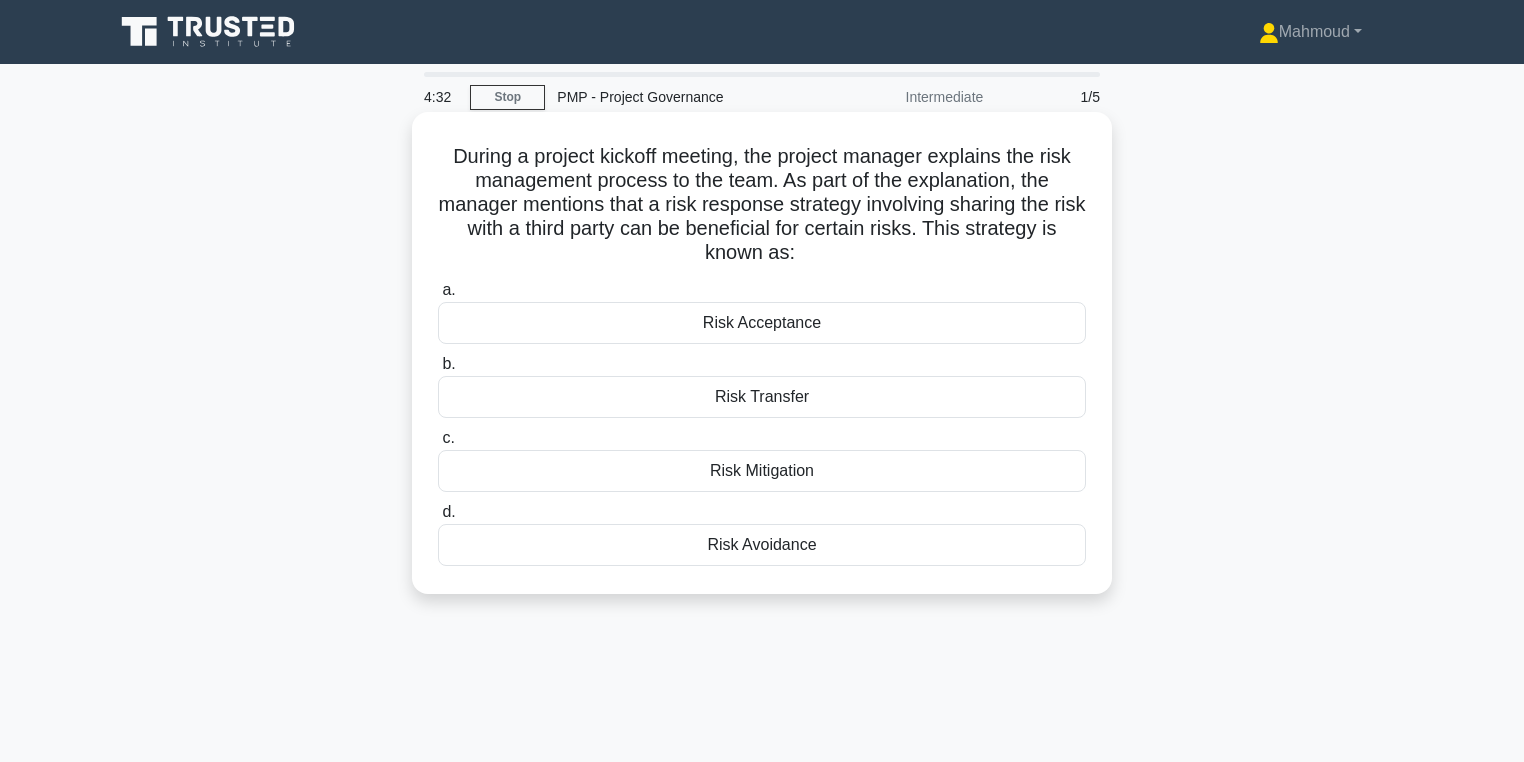 click on "Risk Transfer" at bounding box center (762, 397) 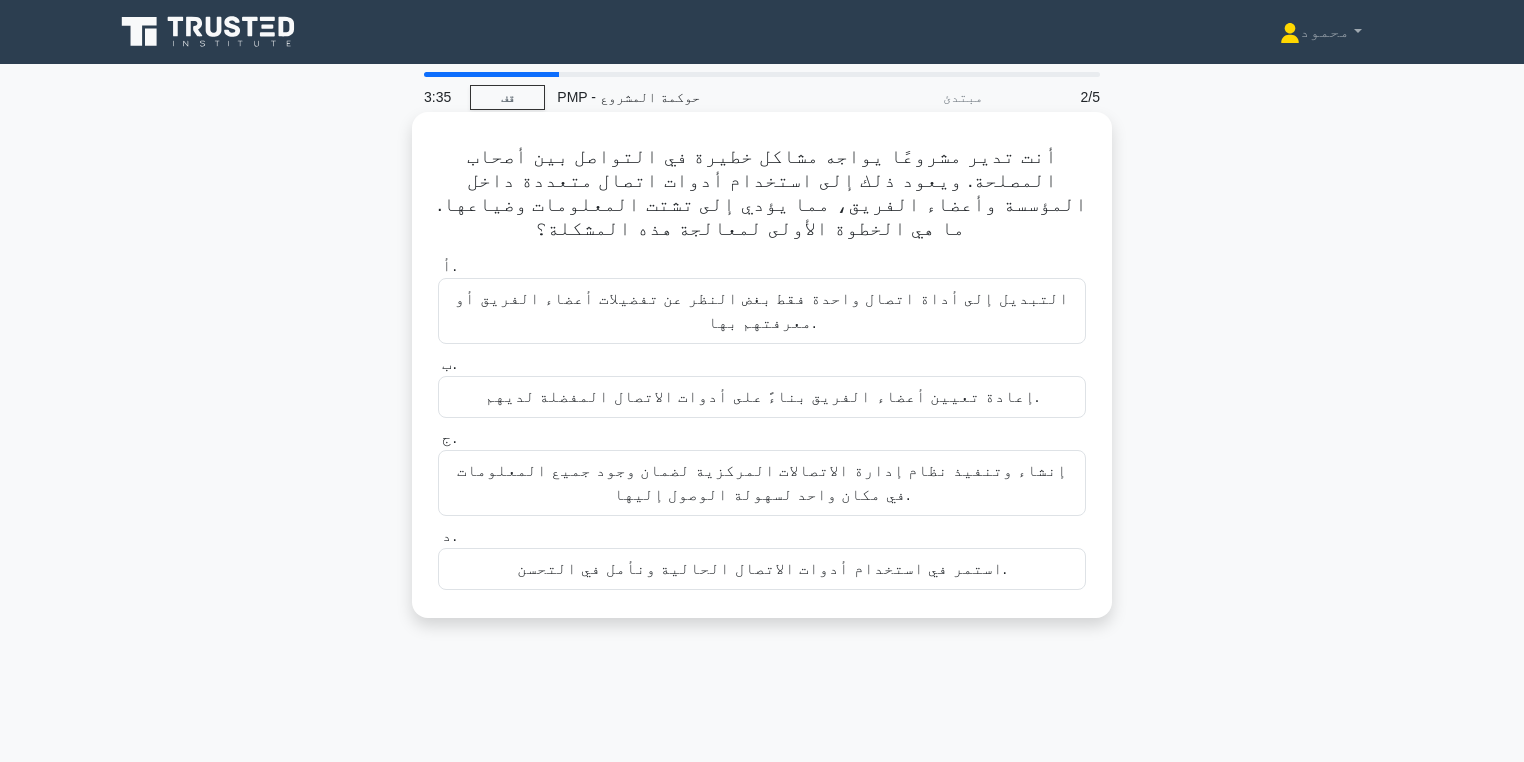 click on "إنشاء وتنفيذ نظام إدارة الاتصالات المركزية لضمان وجود جميع المعلومات في مكان واحد لسهولة الوصول إليها." at bounding box center (762, 482) 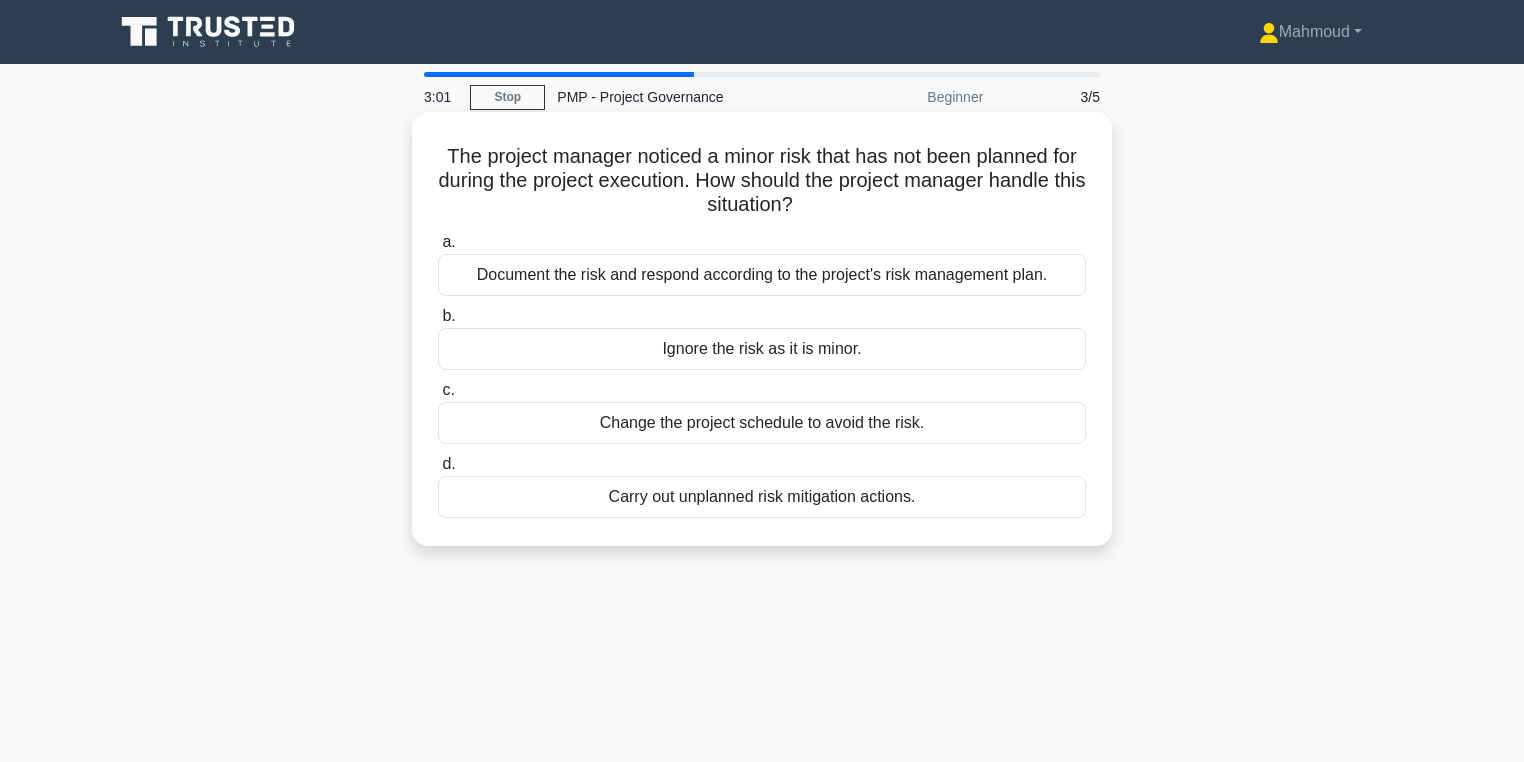 click on "Document the risk and respond according to the project's risk management plan." at bounding box center (762, 275) 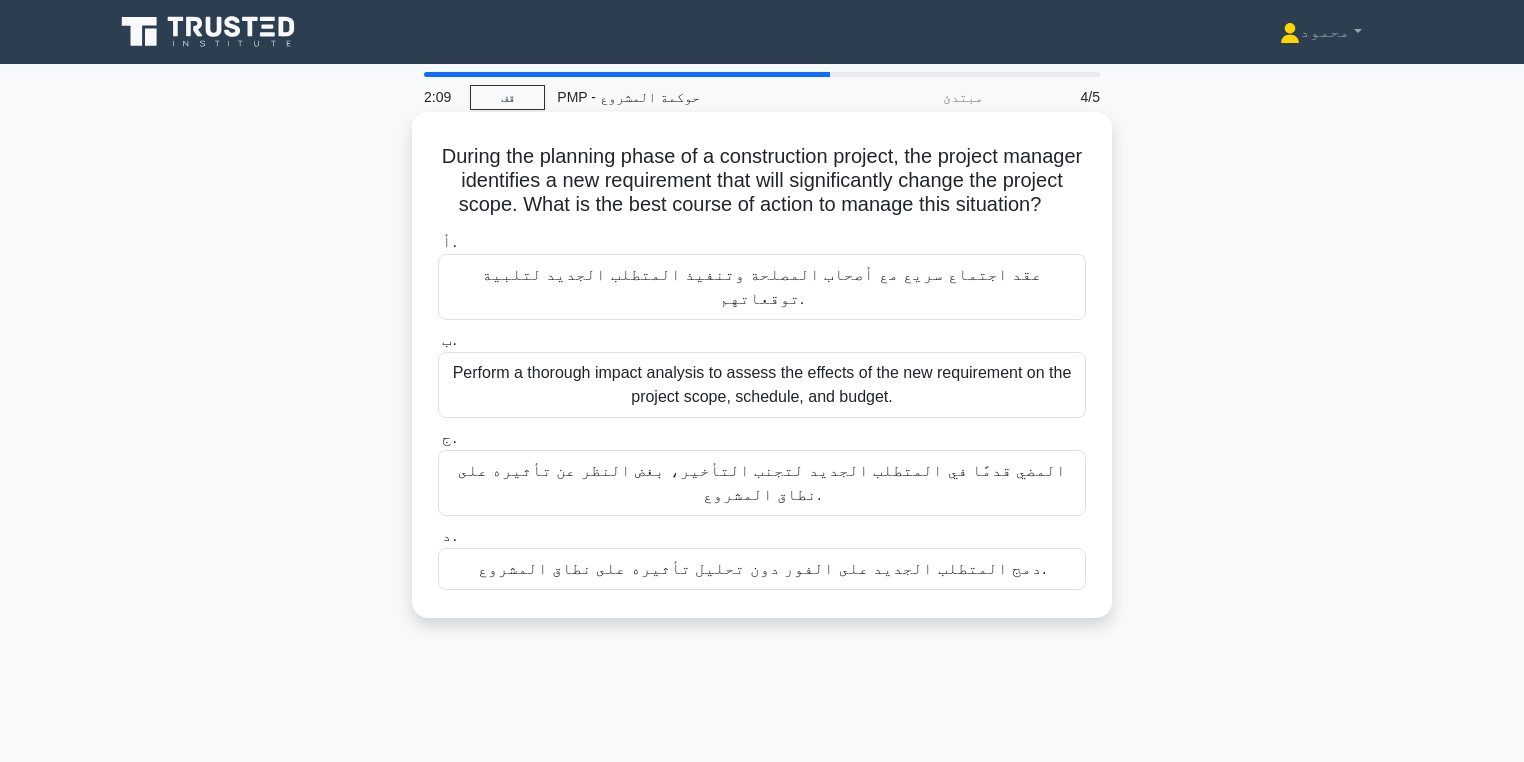 click on "إجراء تحليل شامل للأثر لتقييم آثار المتطلب الجديد على نطاق المشروع والجدول الزمني والميزانية." at bounding box center (762, 384) 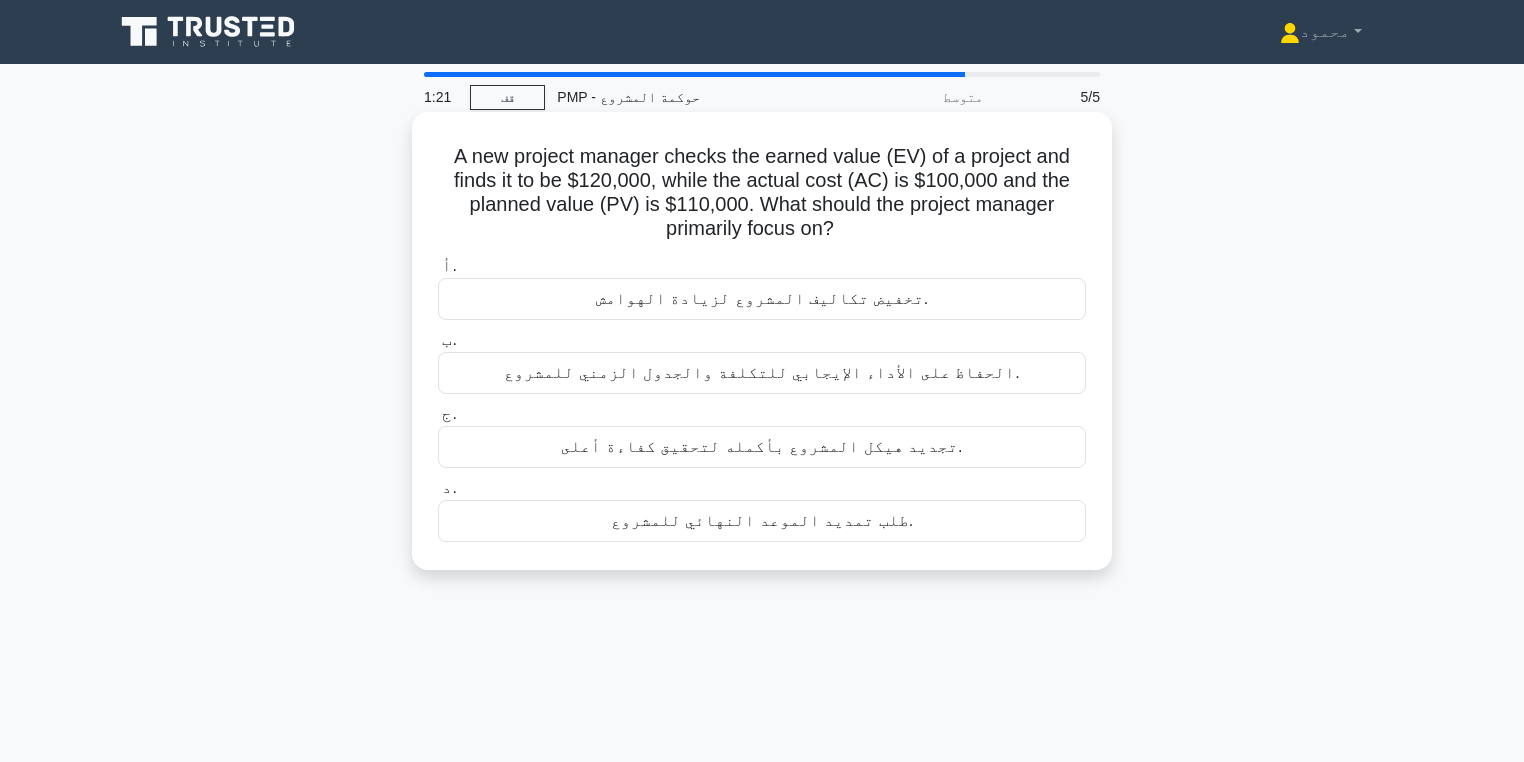click on "الحفاظ على الأداء الإيجابي للتكلفة والجدول الزمني للمشروع." at bounding box center [762, 373] 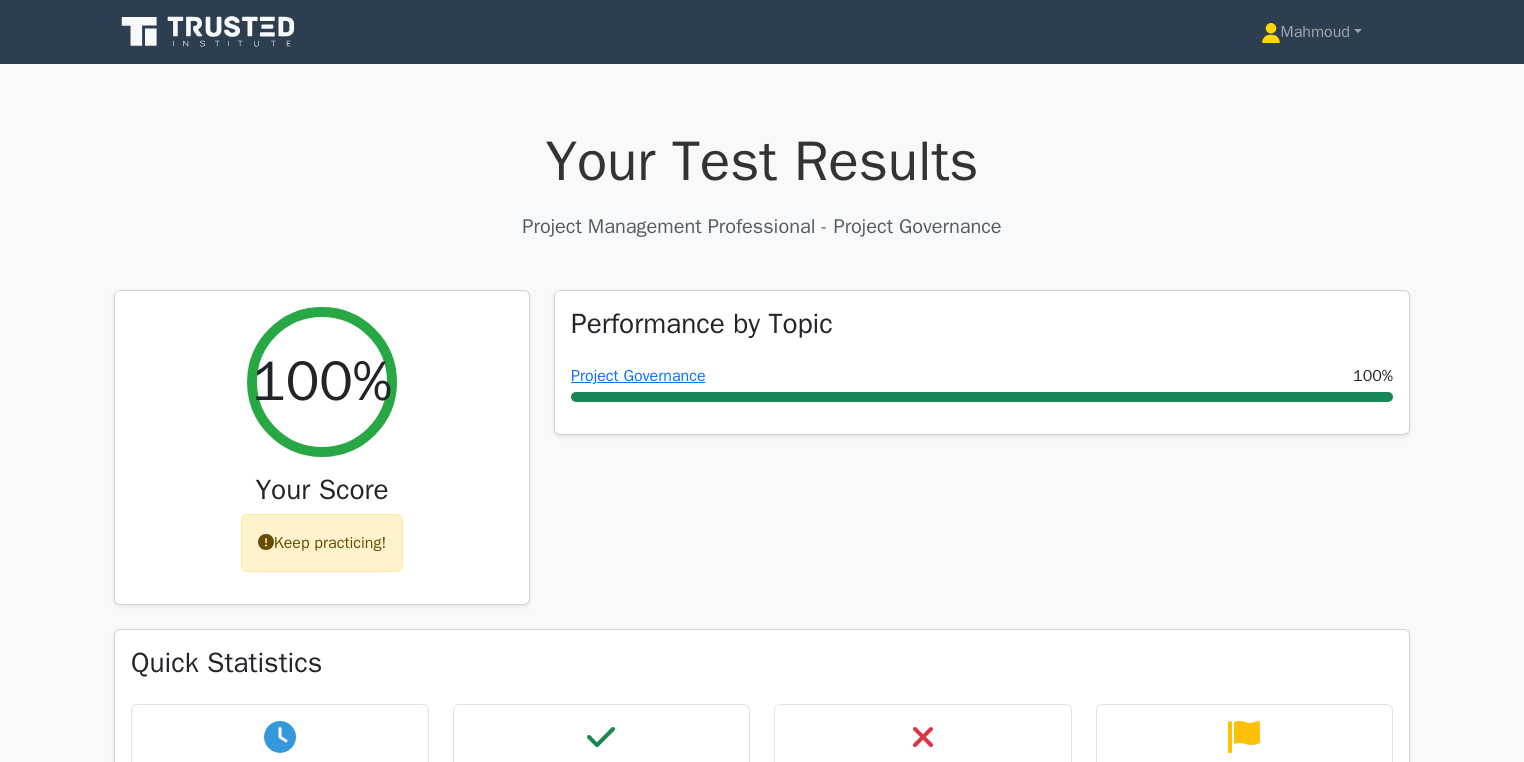 scroll, scrollTop: 0, scrollLeft: 0, axis: both 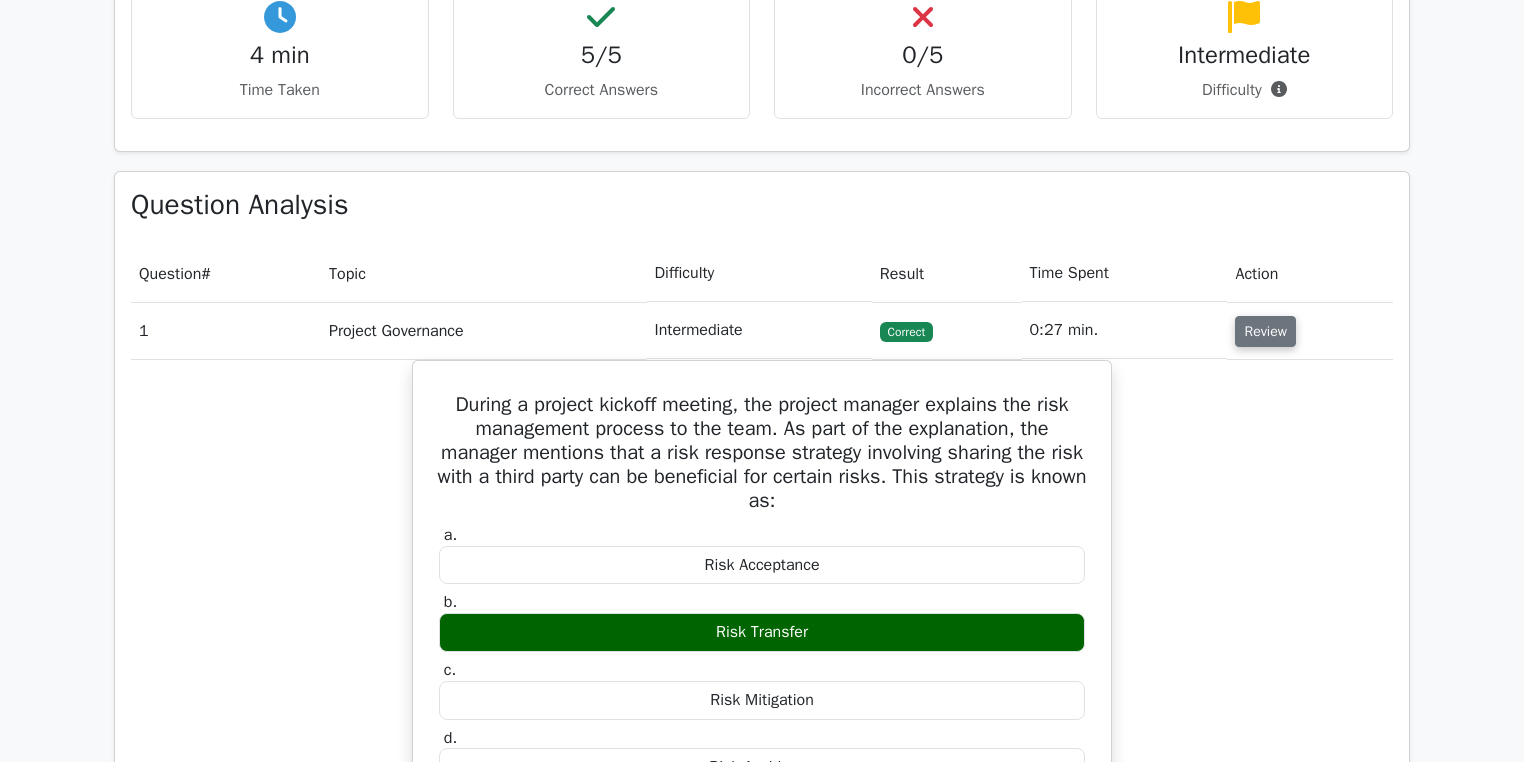 click on "Review" at bounding box center (1265, 331) 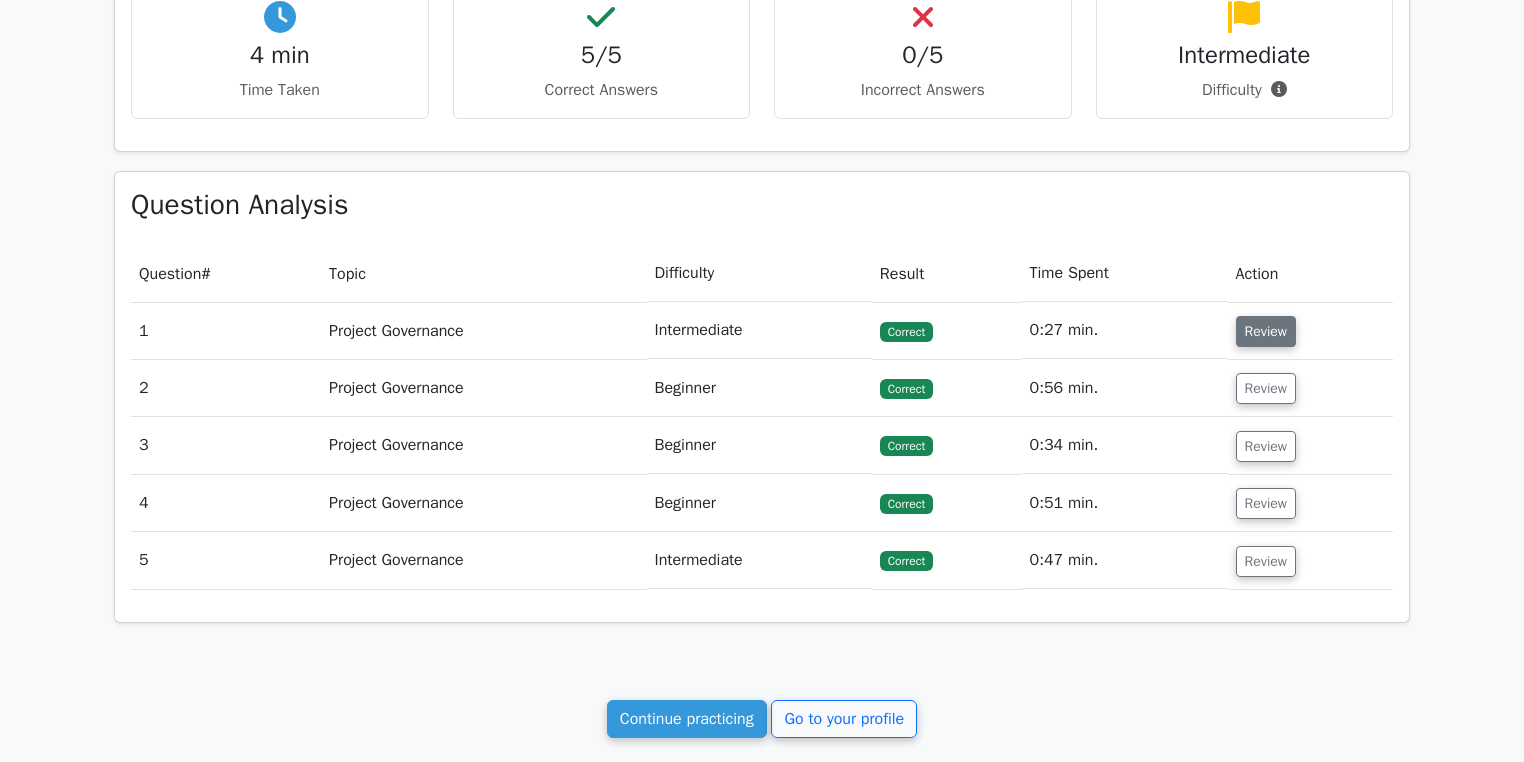 click on "Review" at bounding box center (1266, 331) 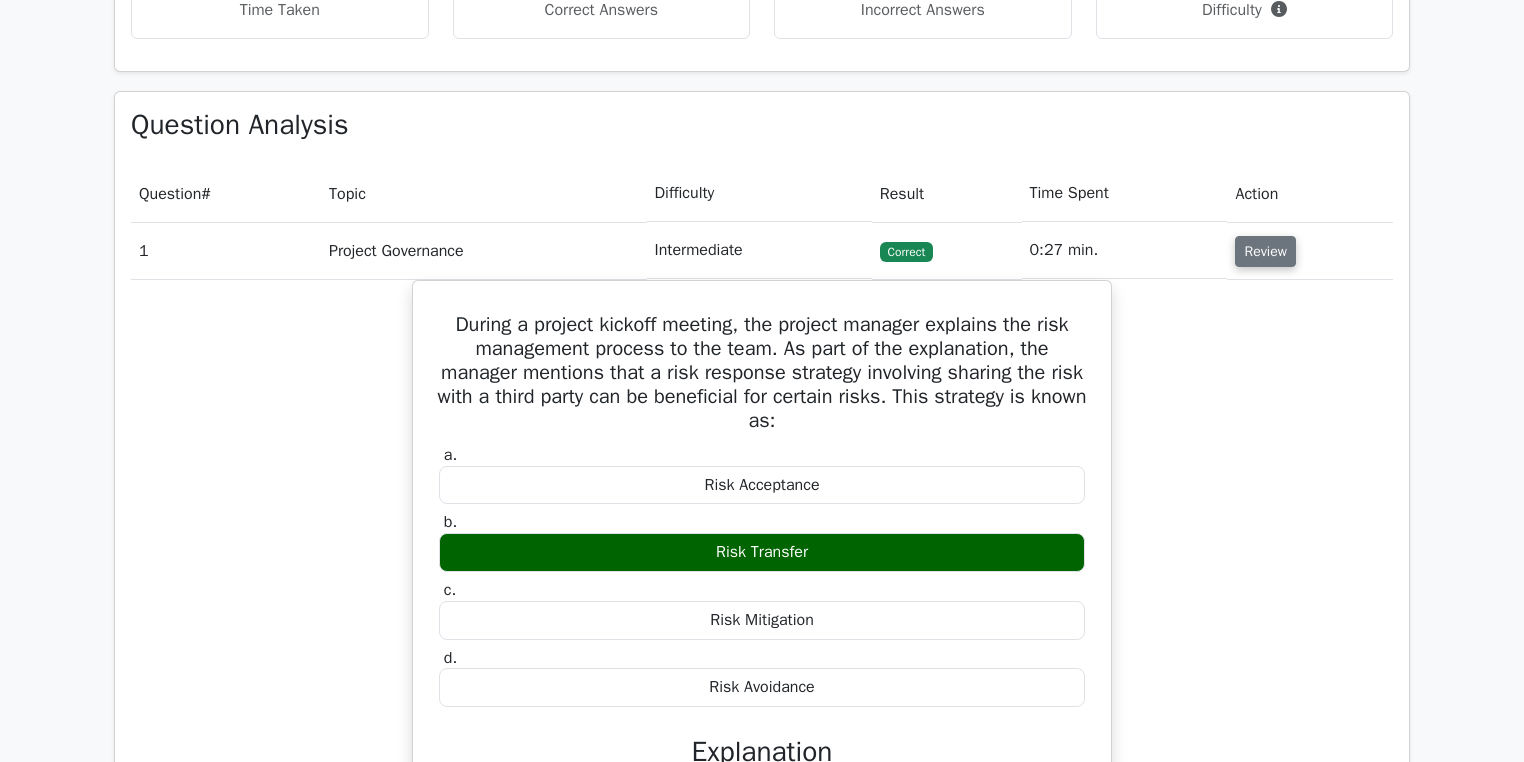 click on "Review" at bounding box center [1265, 251] 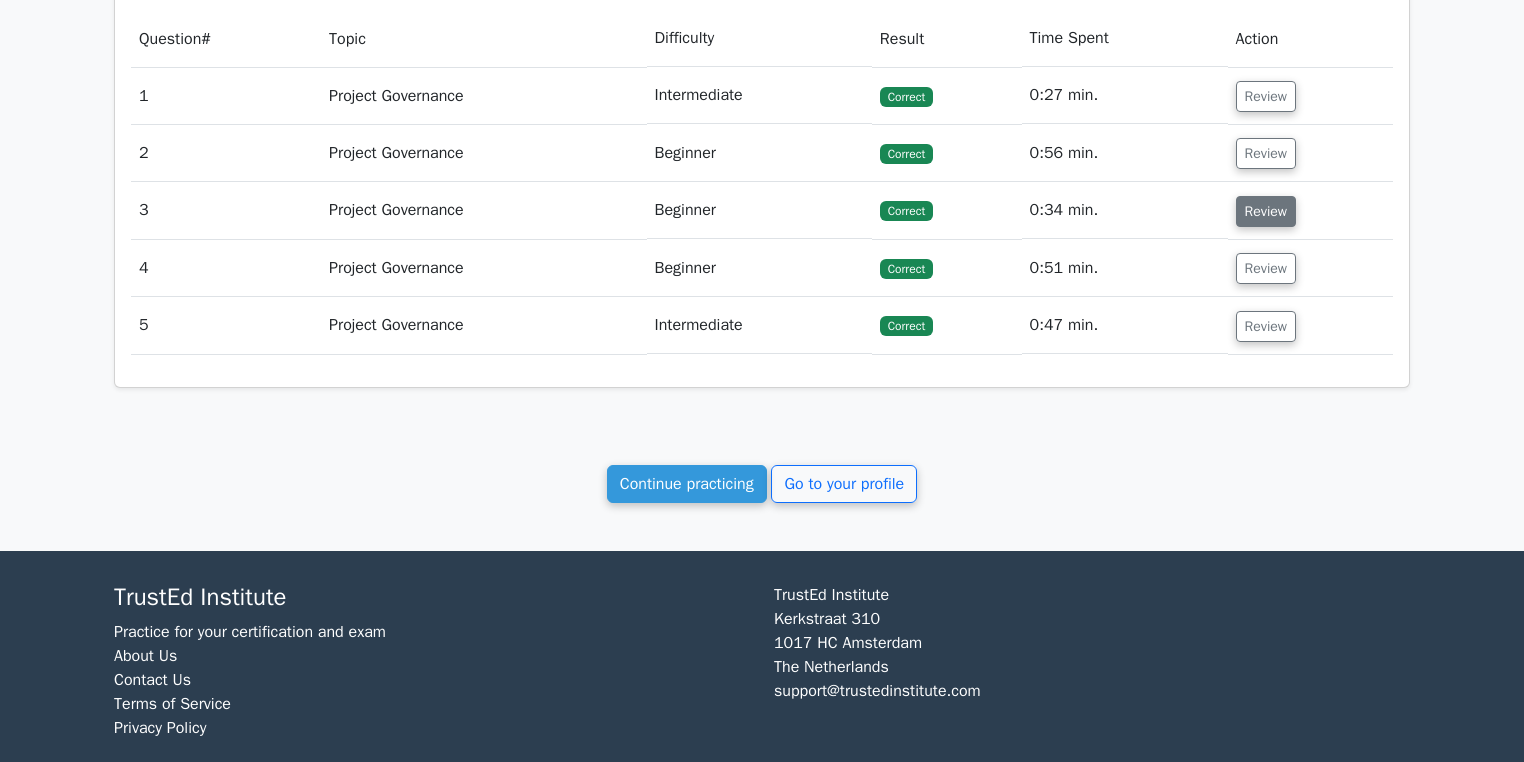 scroll, scrollTop: 960, scrollLeft: 0, axis: vertical 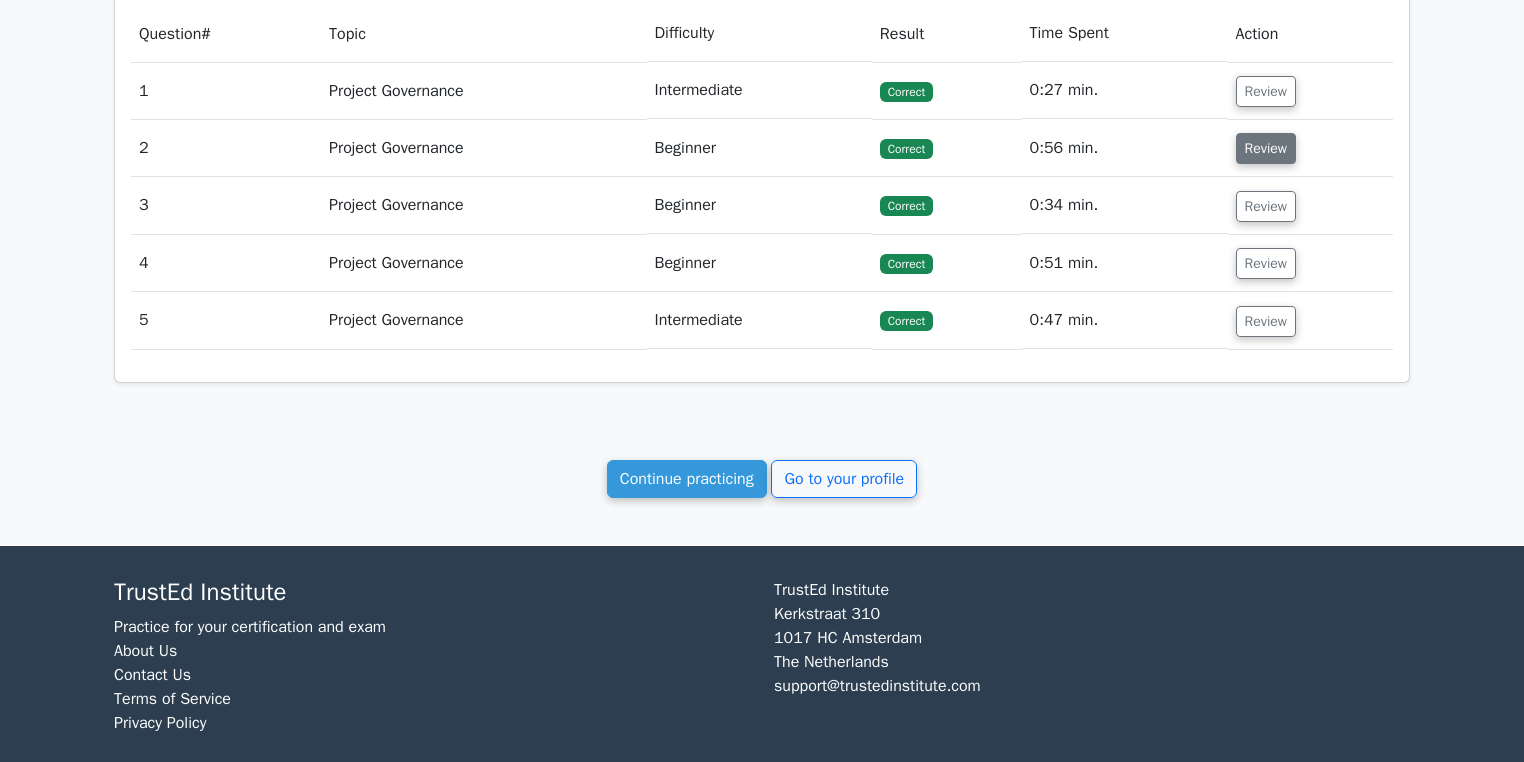 click on "Review" at bounding box center (1266, 148) 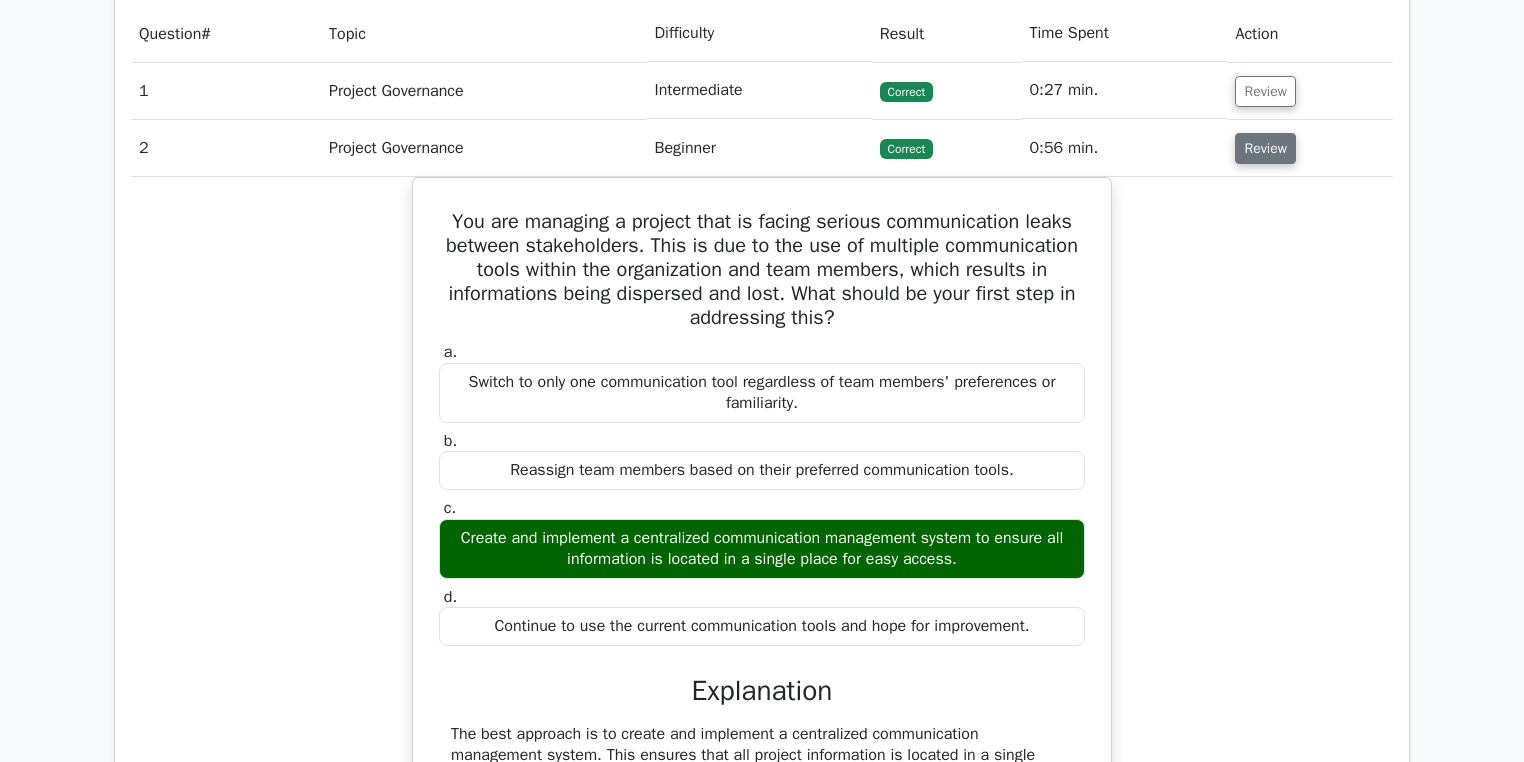 click on "Review" at bounding box center [1265, 148] 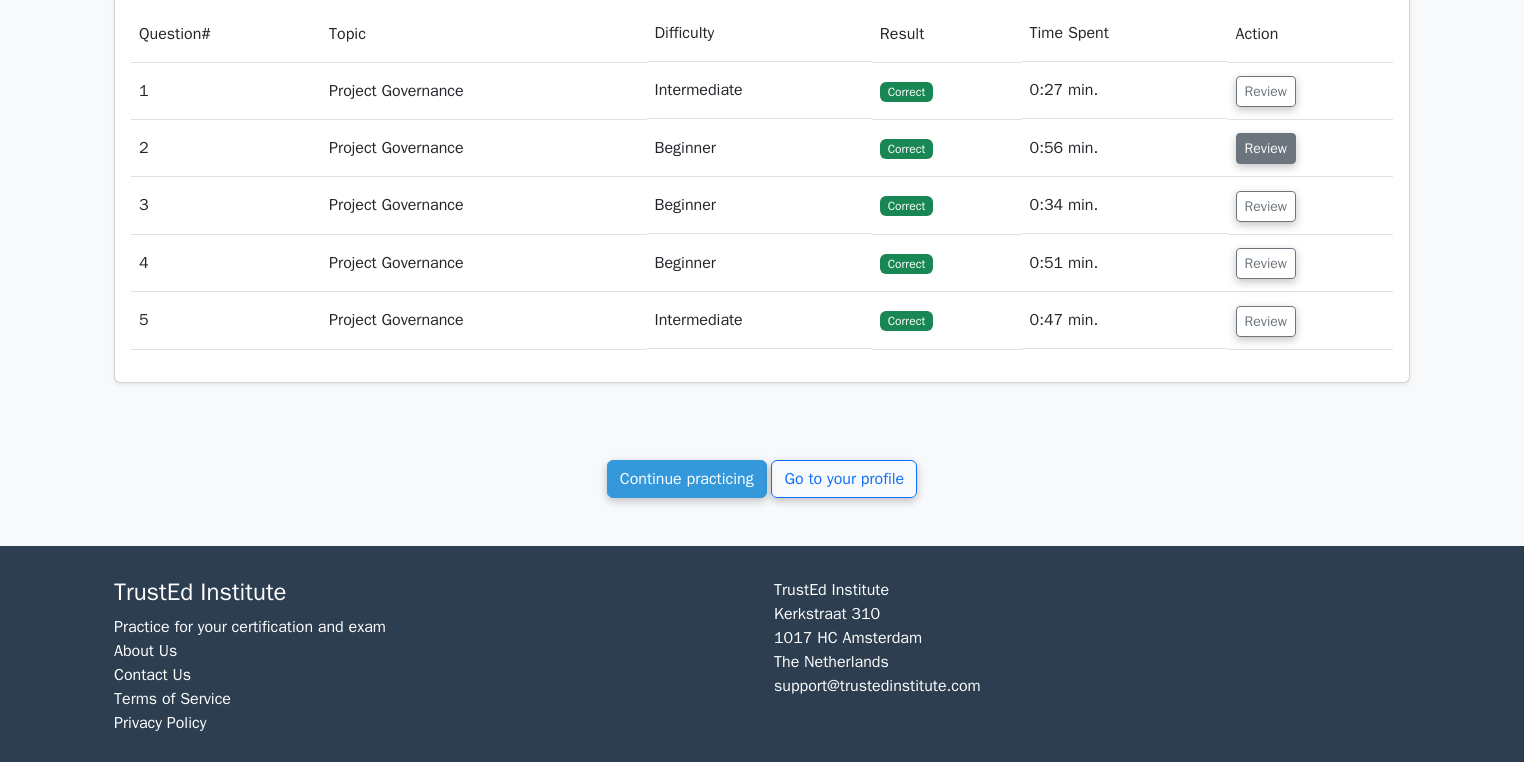 click on "Review" at bounding box center [1266, 148] 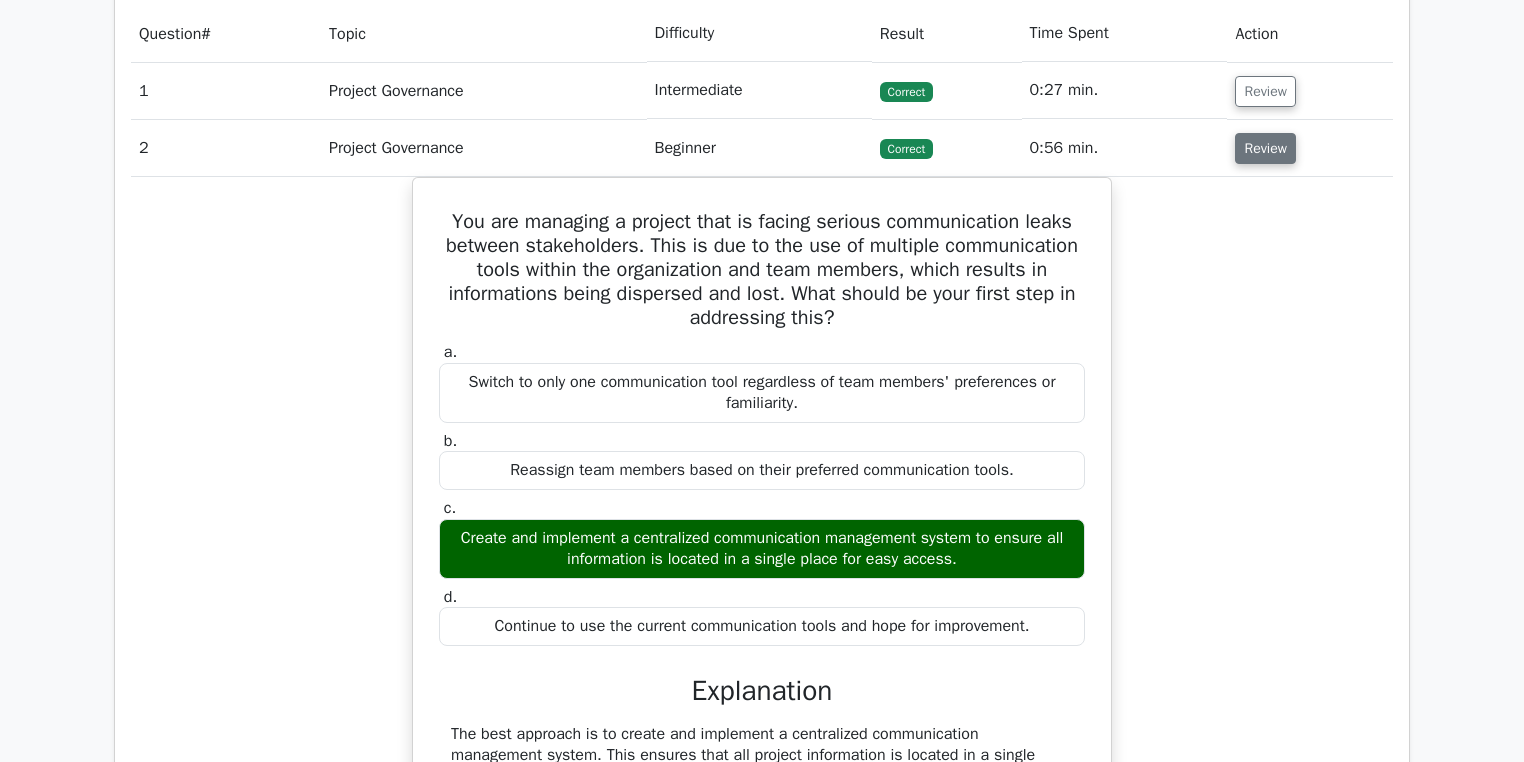 click on "Review" at bounding box center (1265, 148) 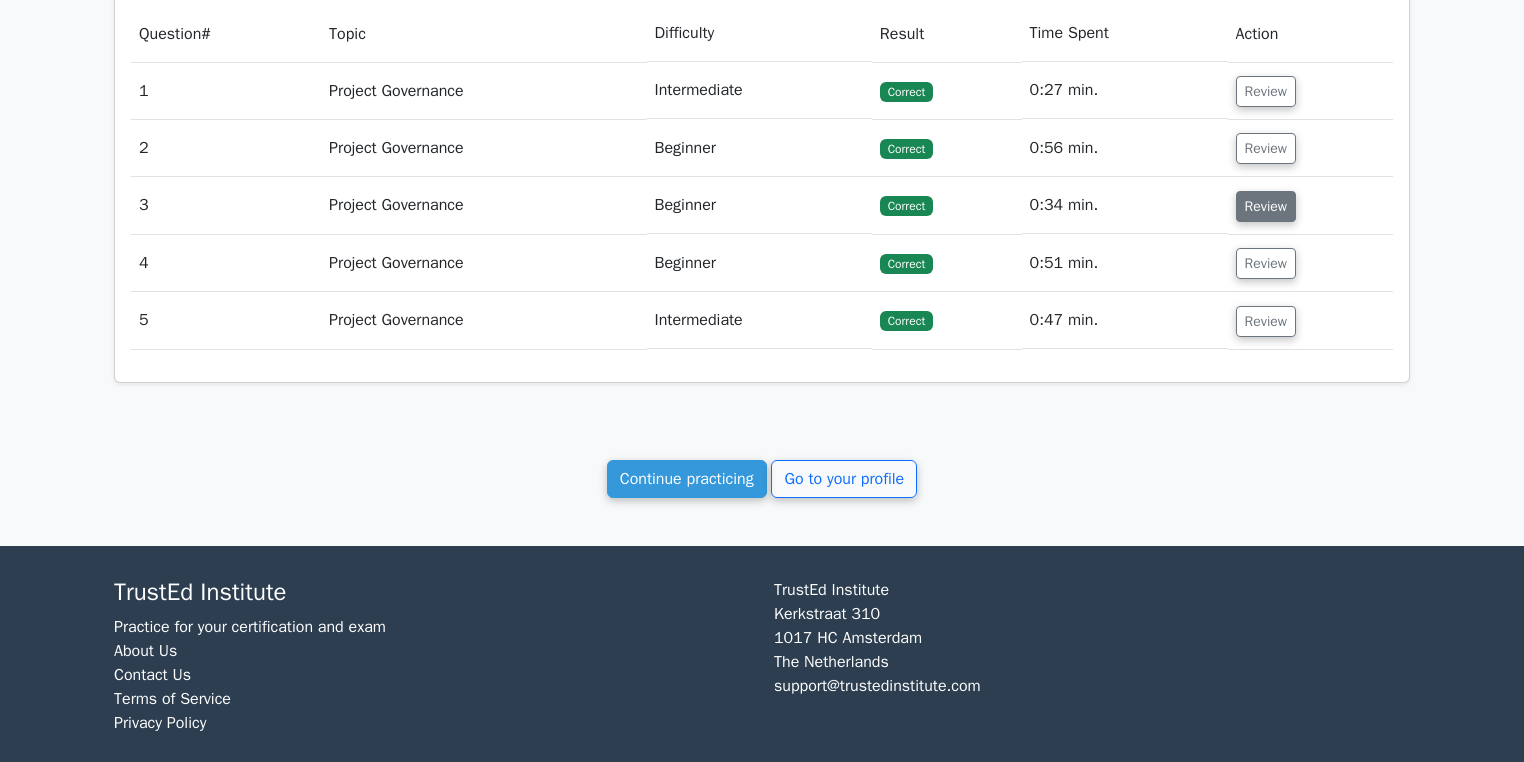click on "Review" at bounding box center (1266, 206) 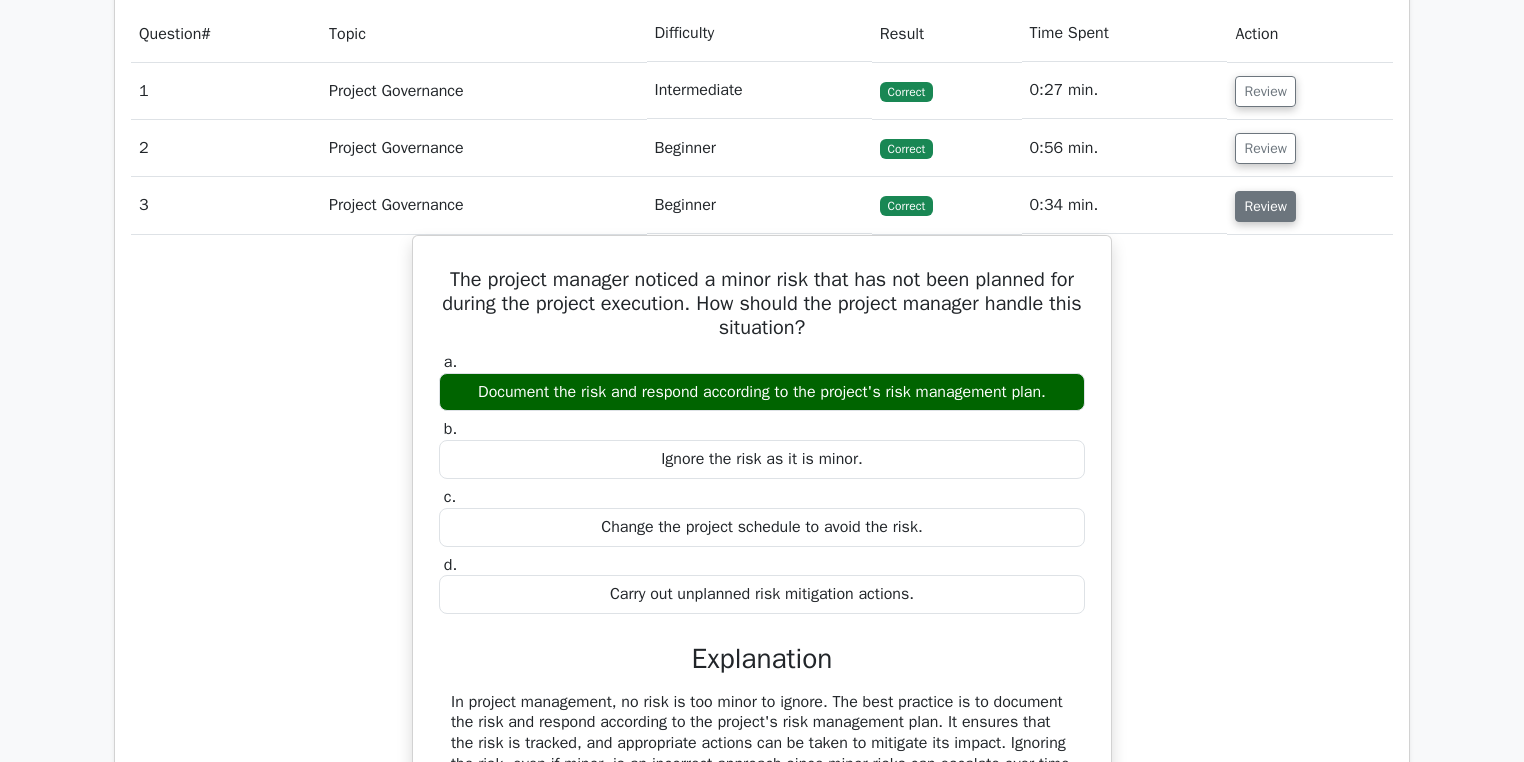 click on "Review" at bounding box center (1265, 206) 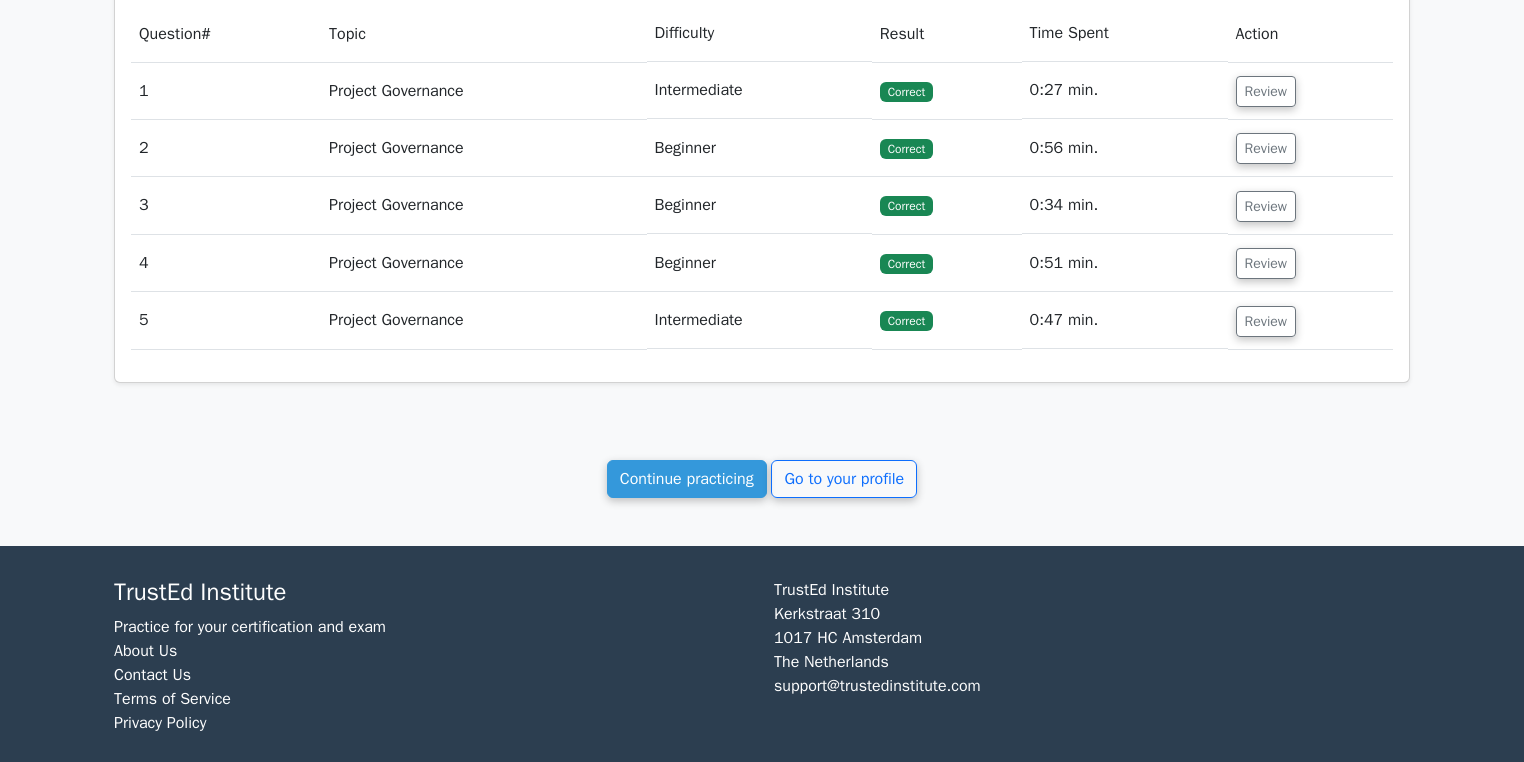 click on "Review" at bounding box center [1310, 205] 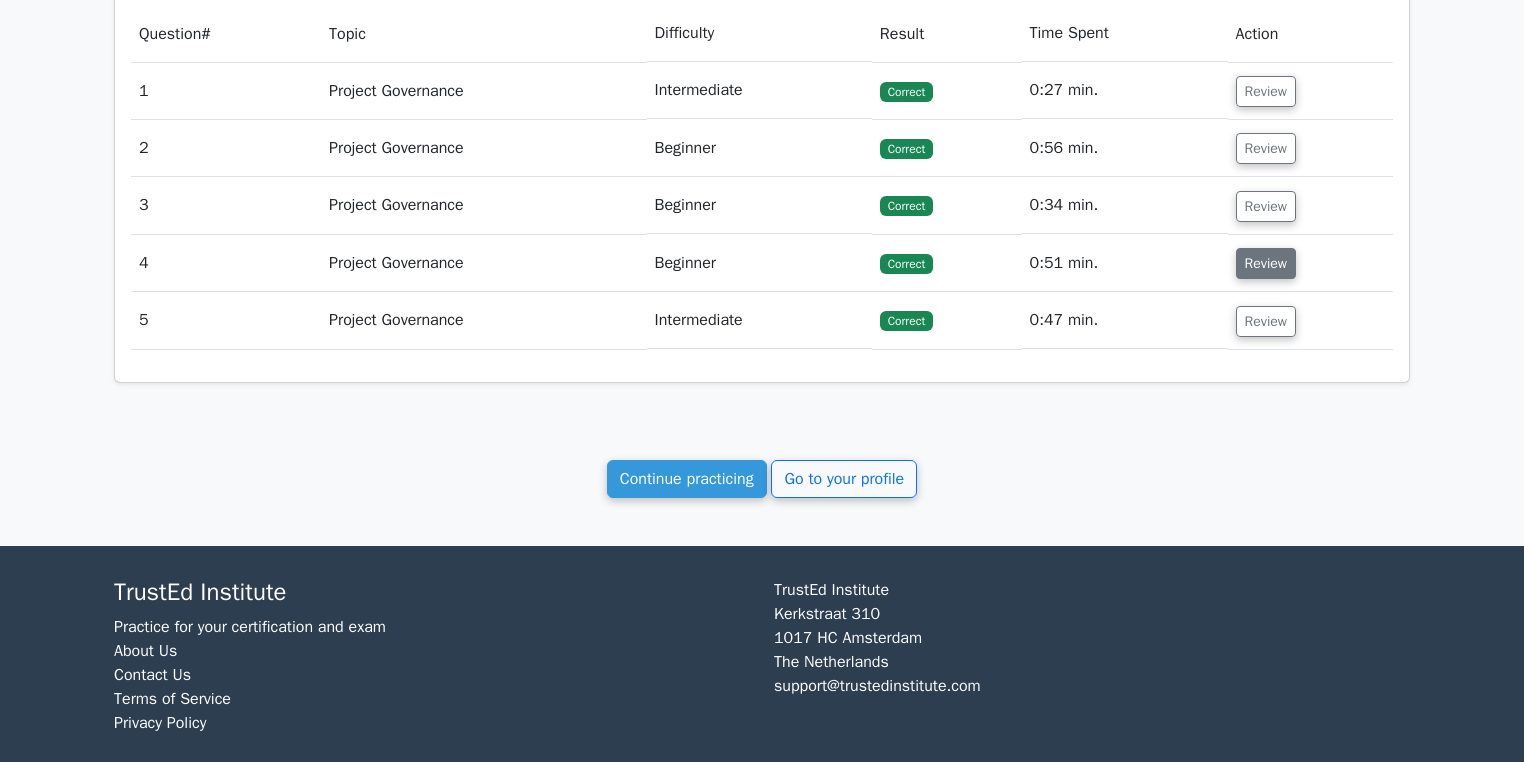 click on "Review" at bounding box center (1266, 263) 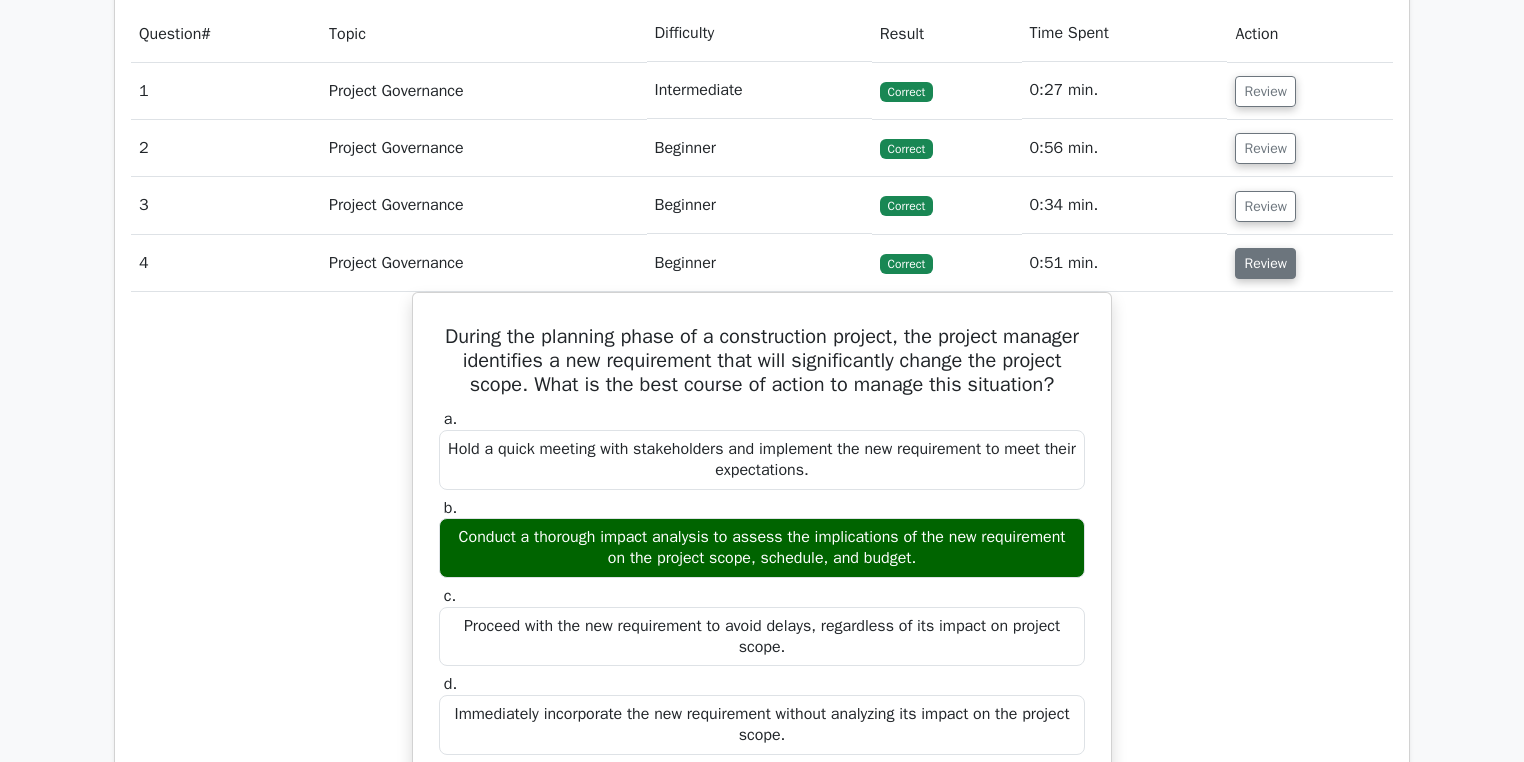 click on "Review" at bounding box center (1265, 263) 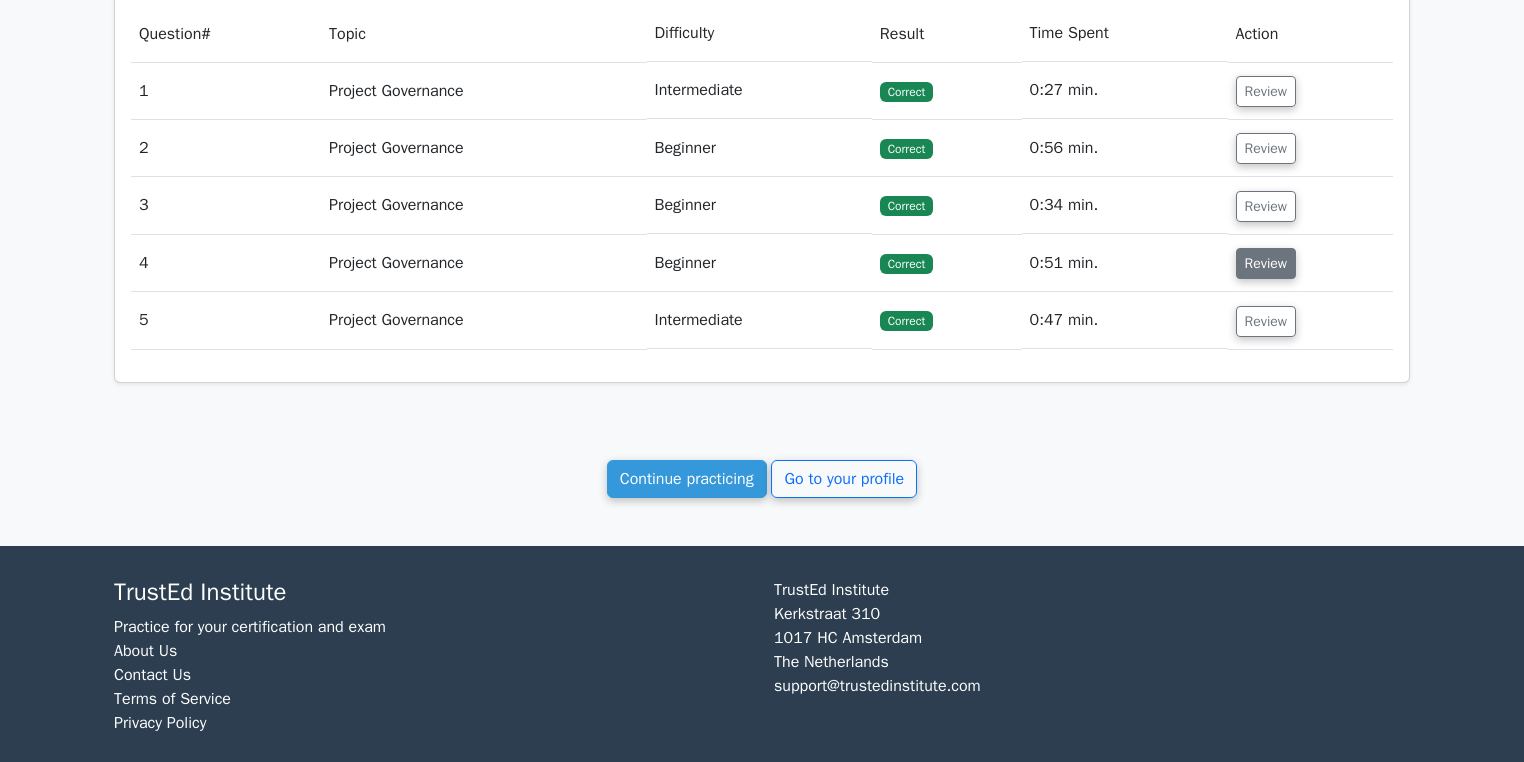click on "Review" at bounding box center (1266, 263) 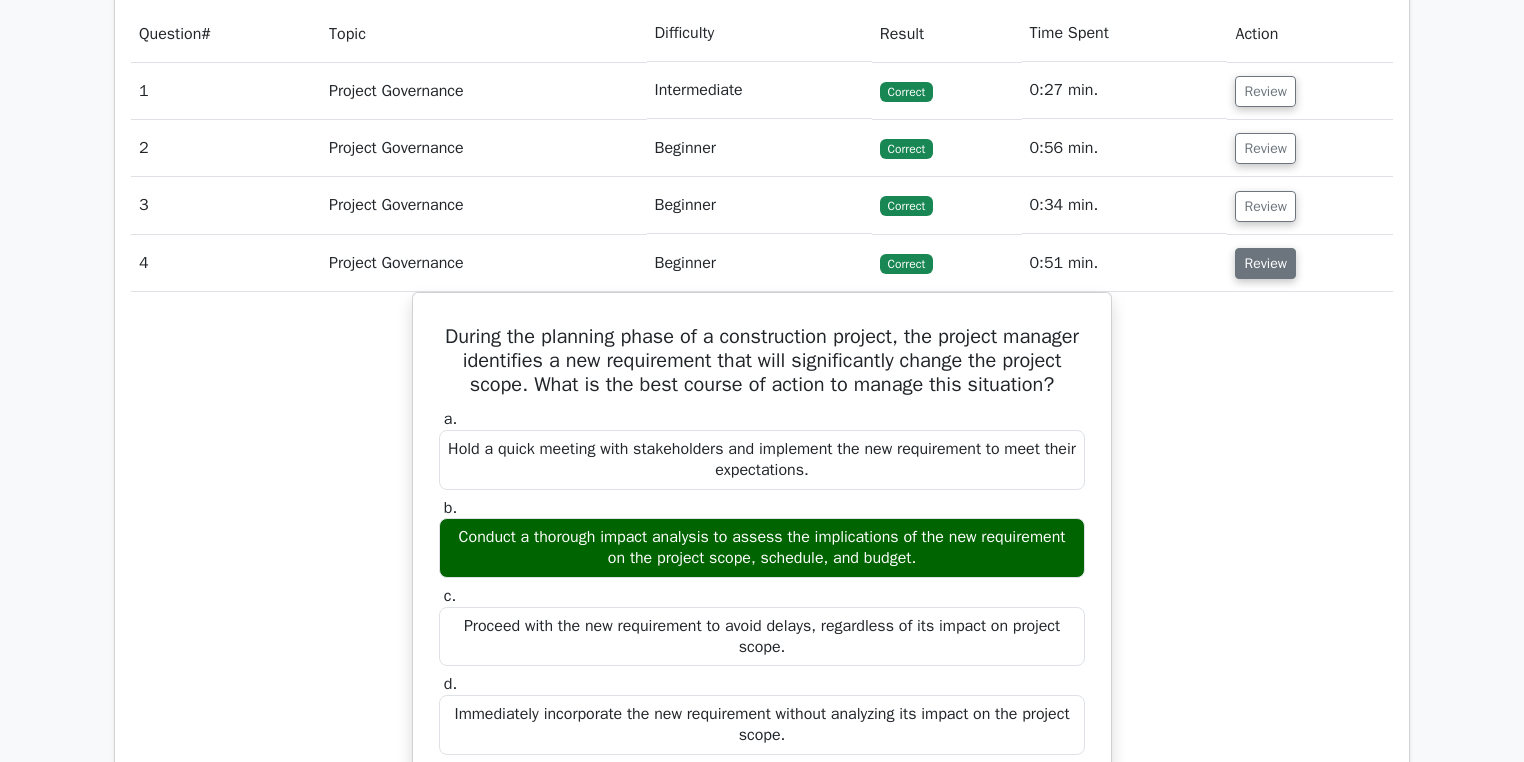 click on "Review" at bounding box center [1265, 263] 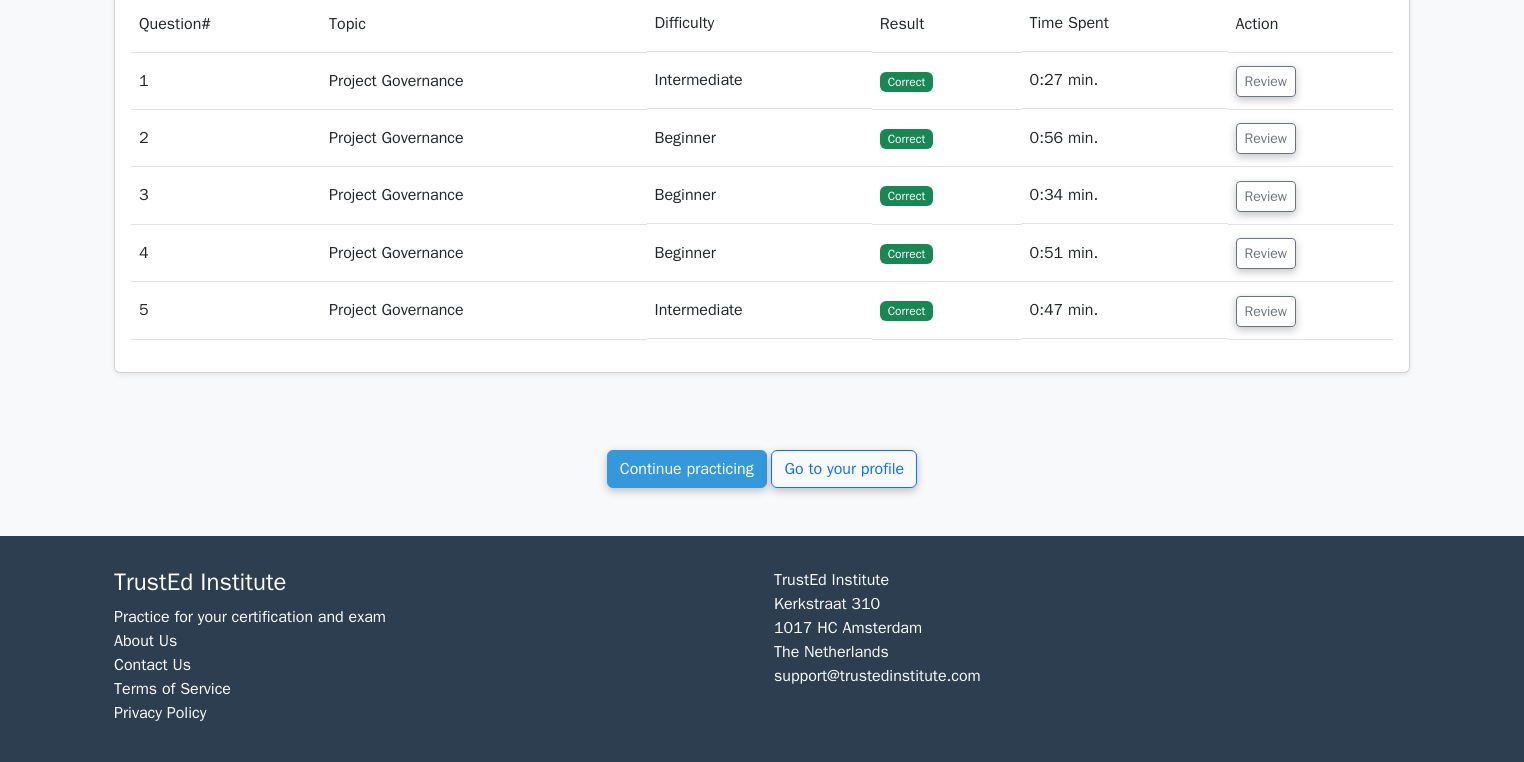 scroll, scrollTop: 976, scrollLeft: 0, axis: vertical 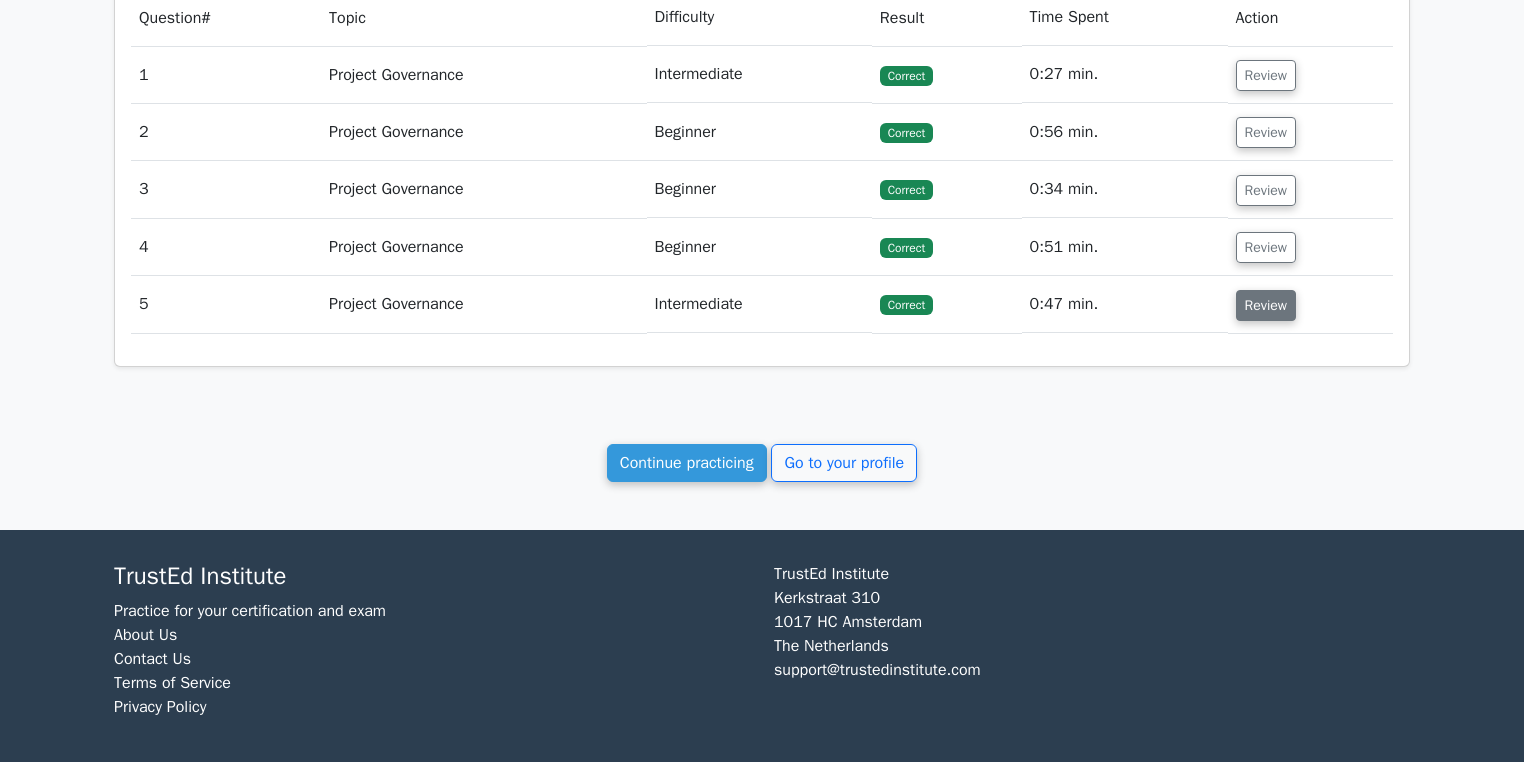 click on "Review" at bounding box center (1266, 305) 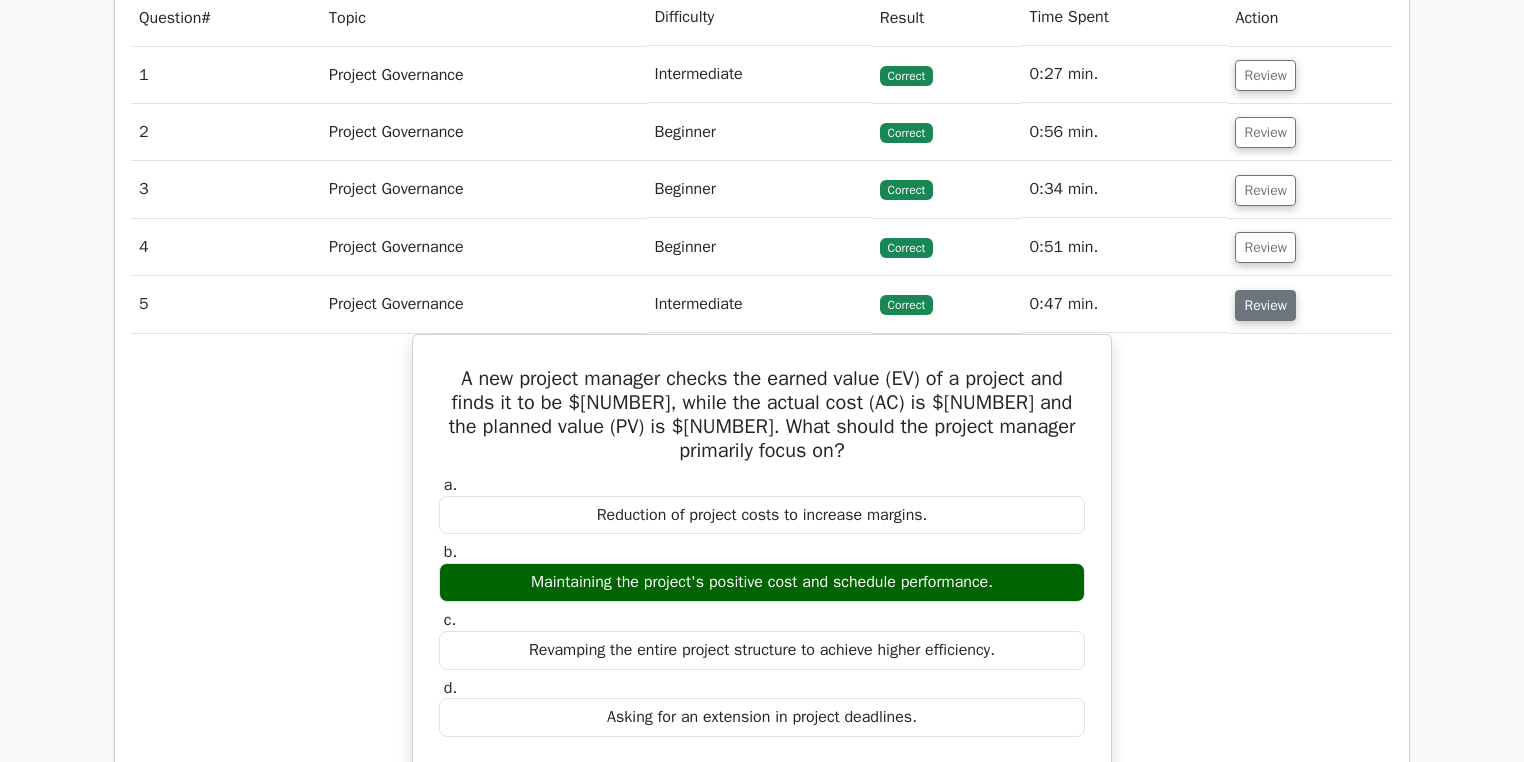 click on "Review" at bounding box center (1265, 305) 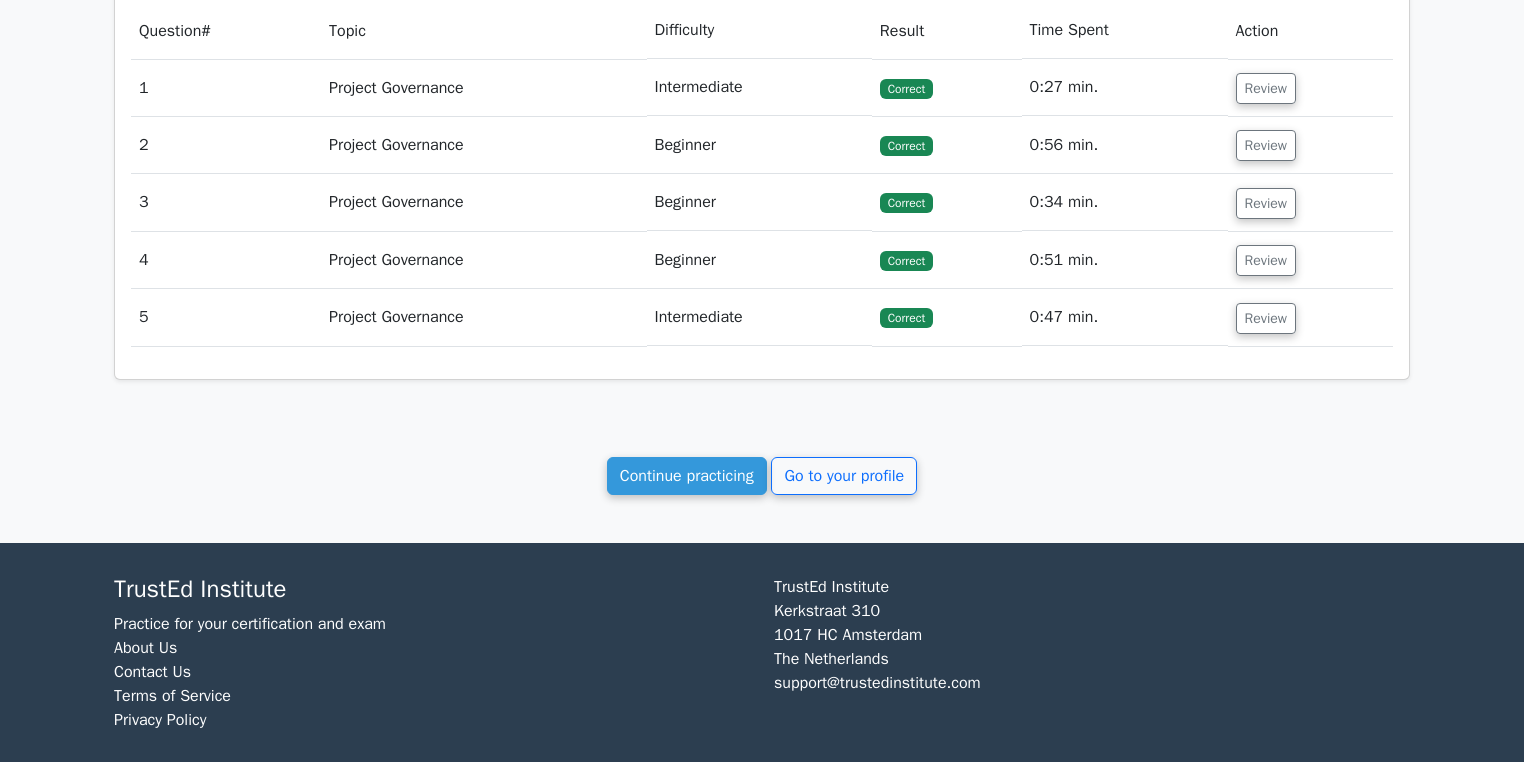 scroll, scrollTop: 976, scrollLeft: 0, axis: vertical 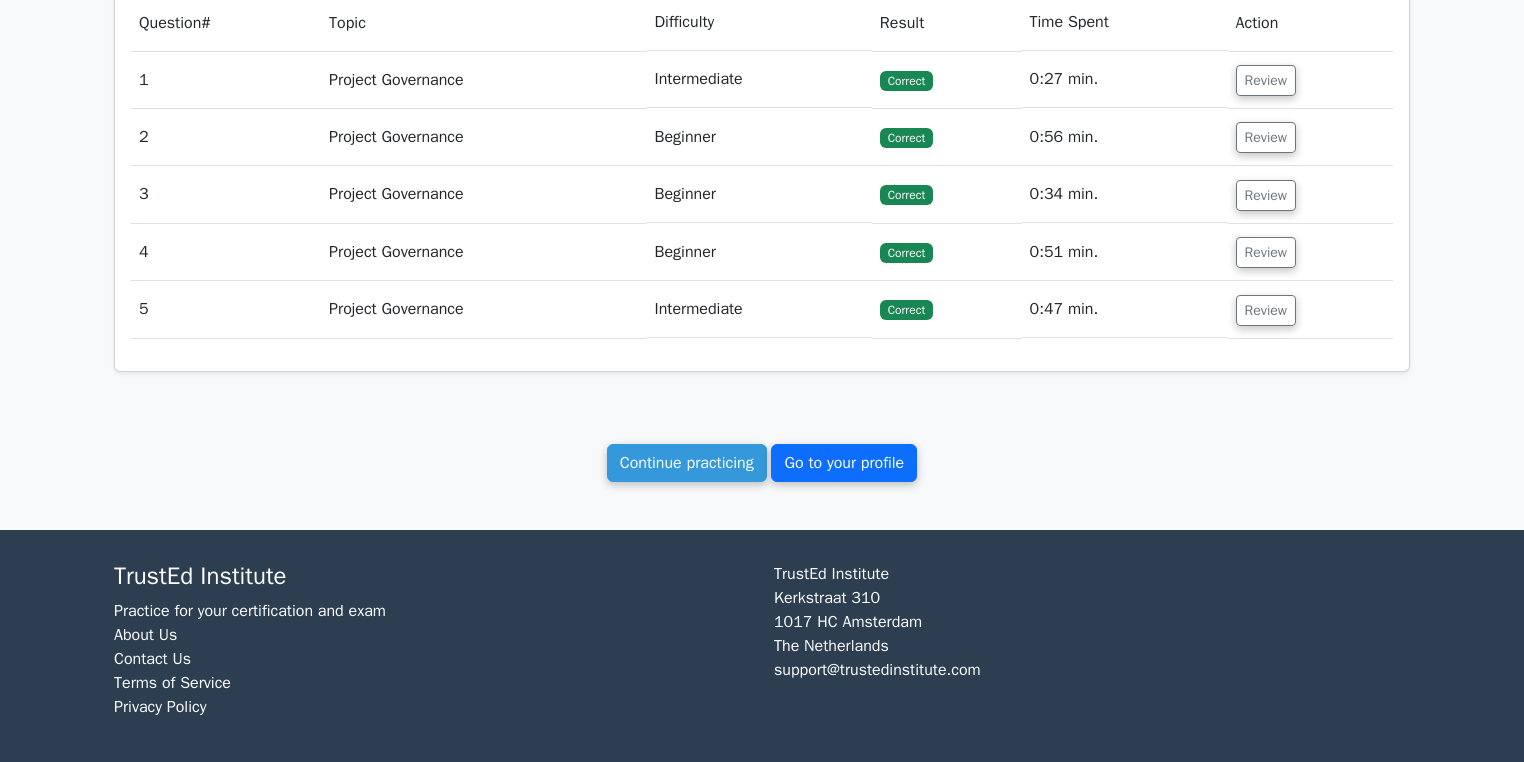 click on "Go to your profile" at bounding box center [844, 463] 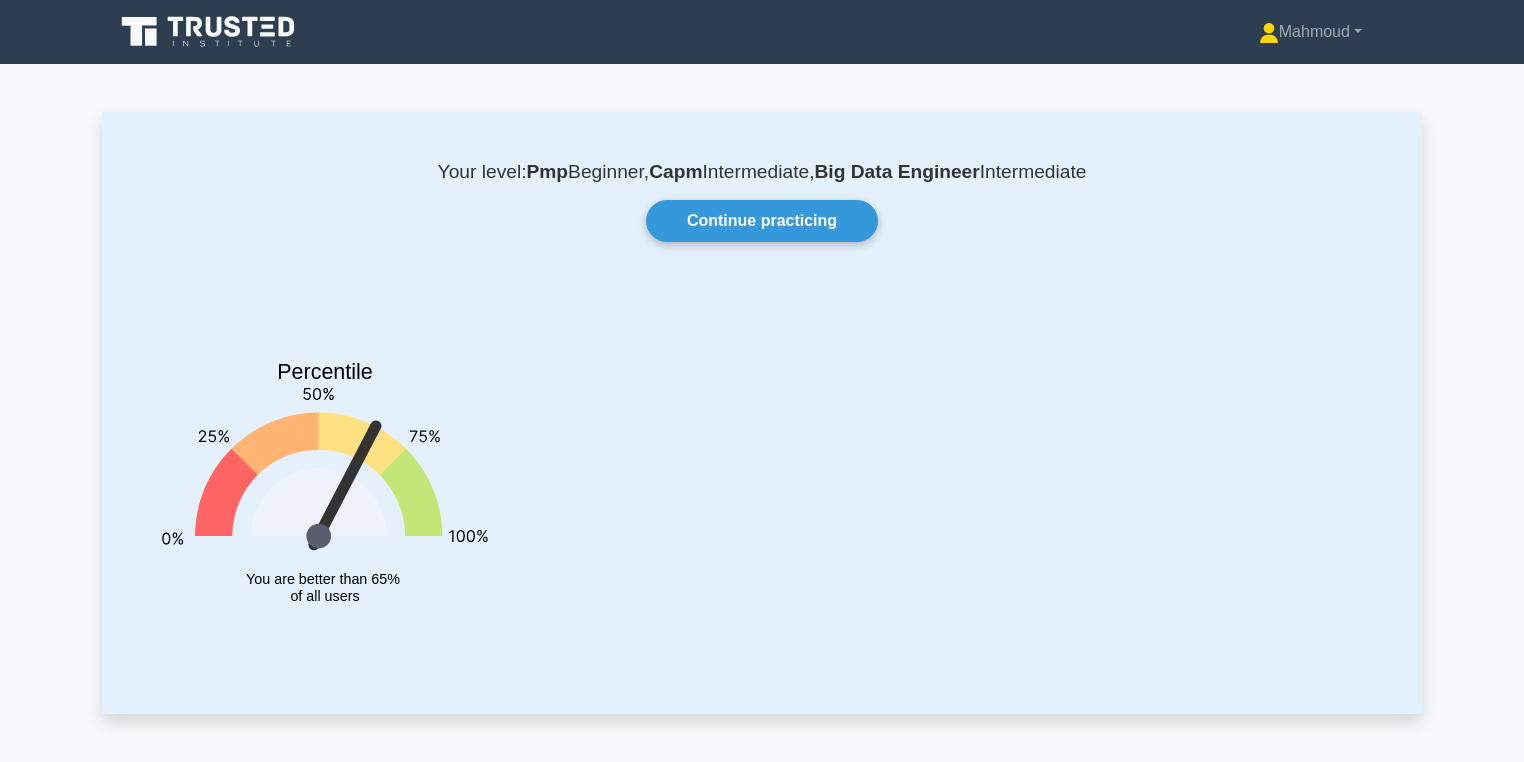 scroll, scrollTop: 0, scrollLeft: 0, axis: both 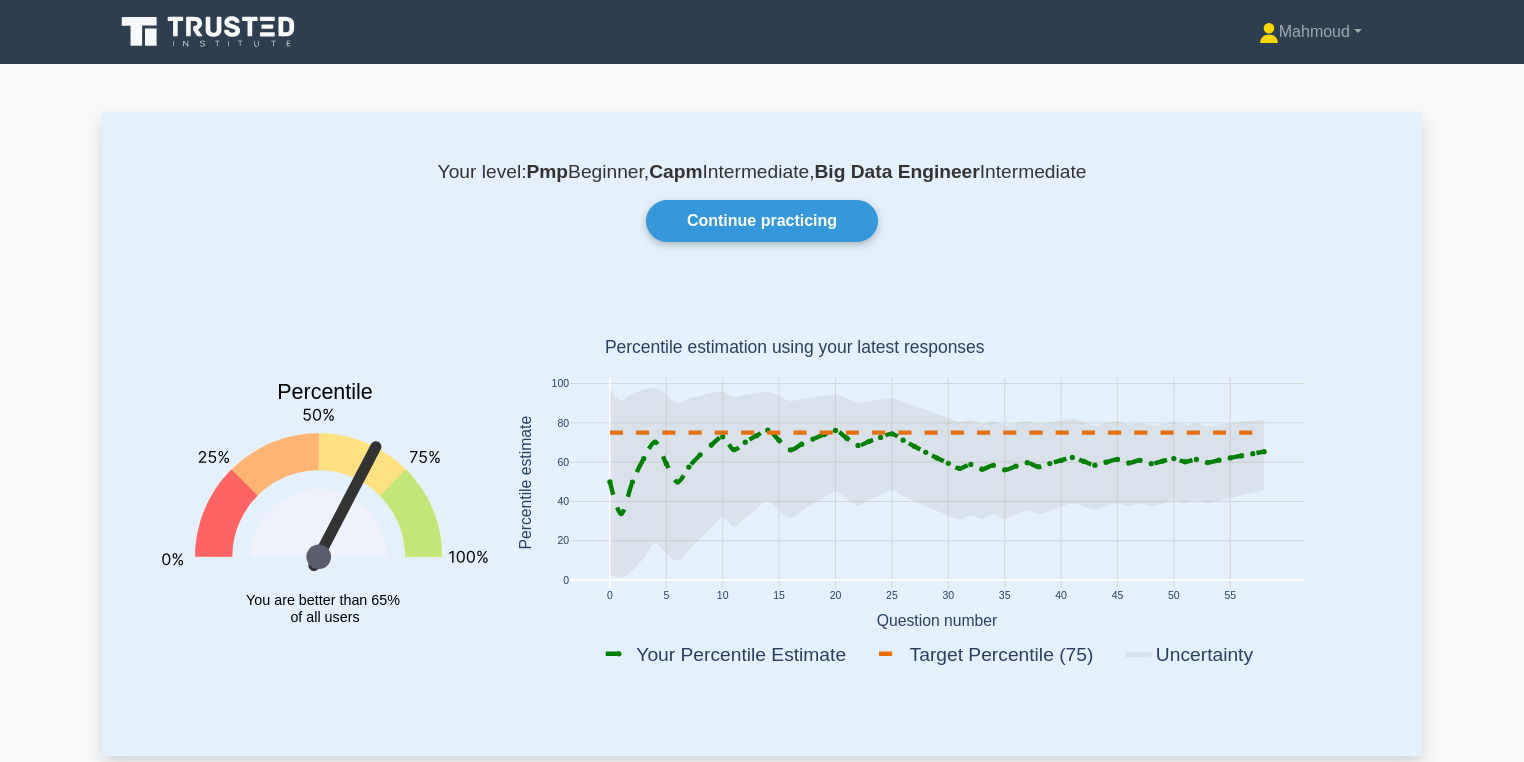 click 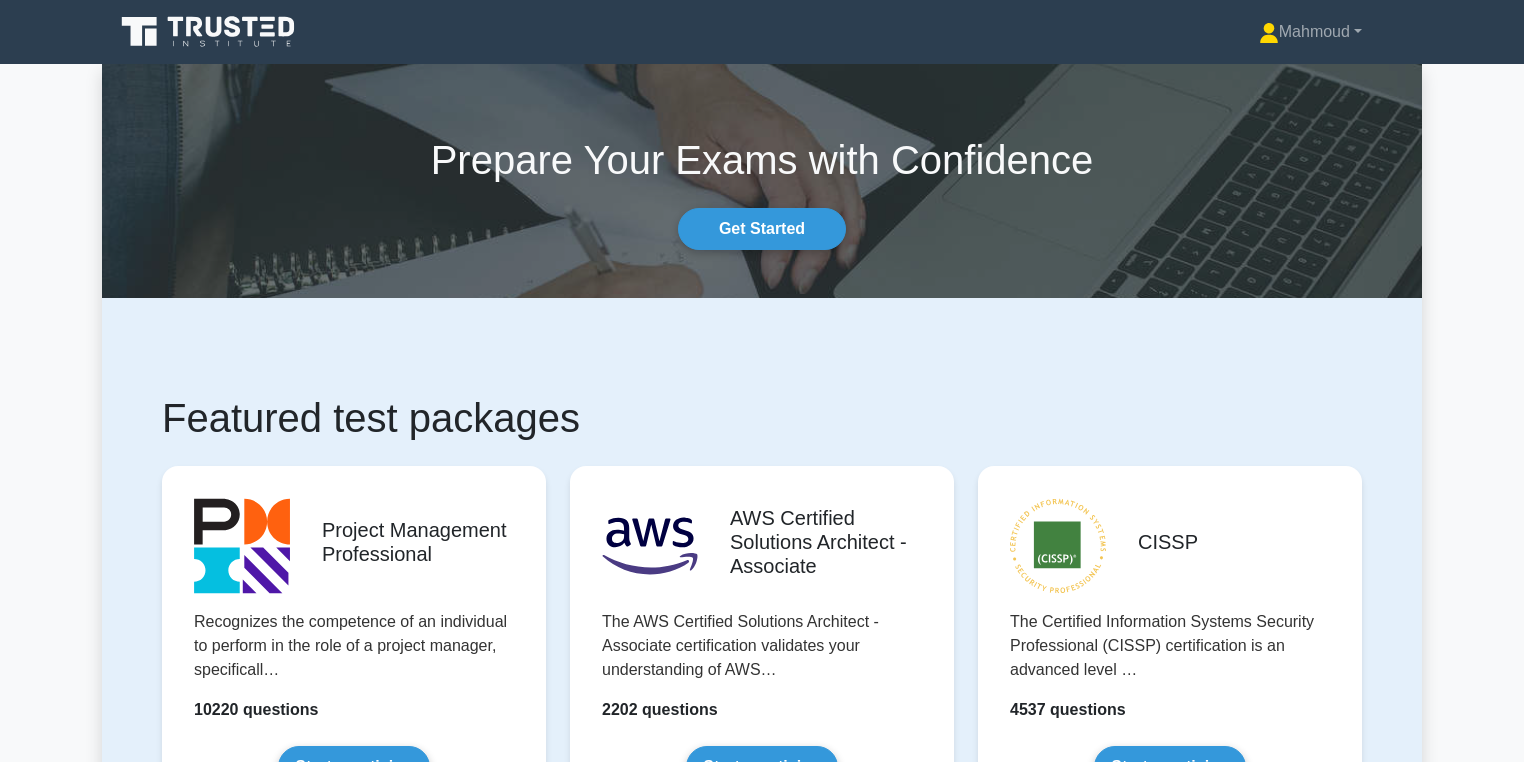 scroll, scrollTop: 0, scrollLeft: 0, axis: both 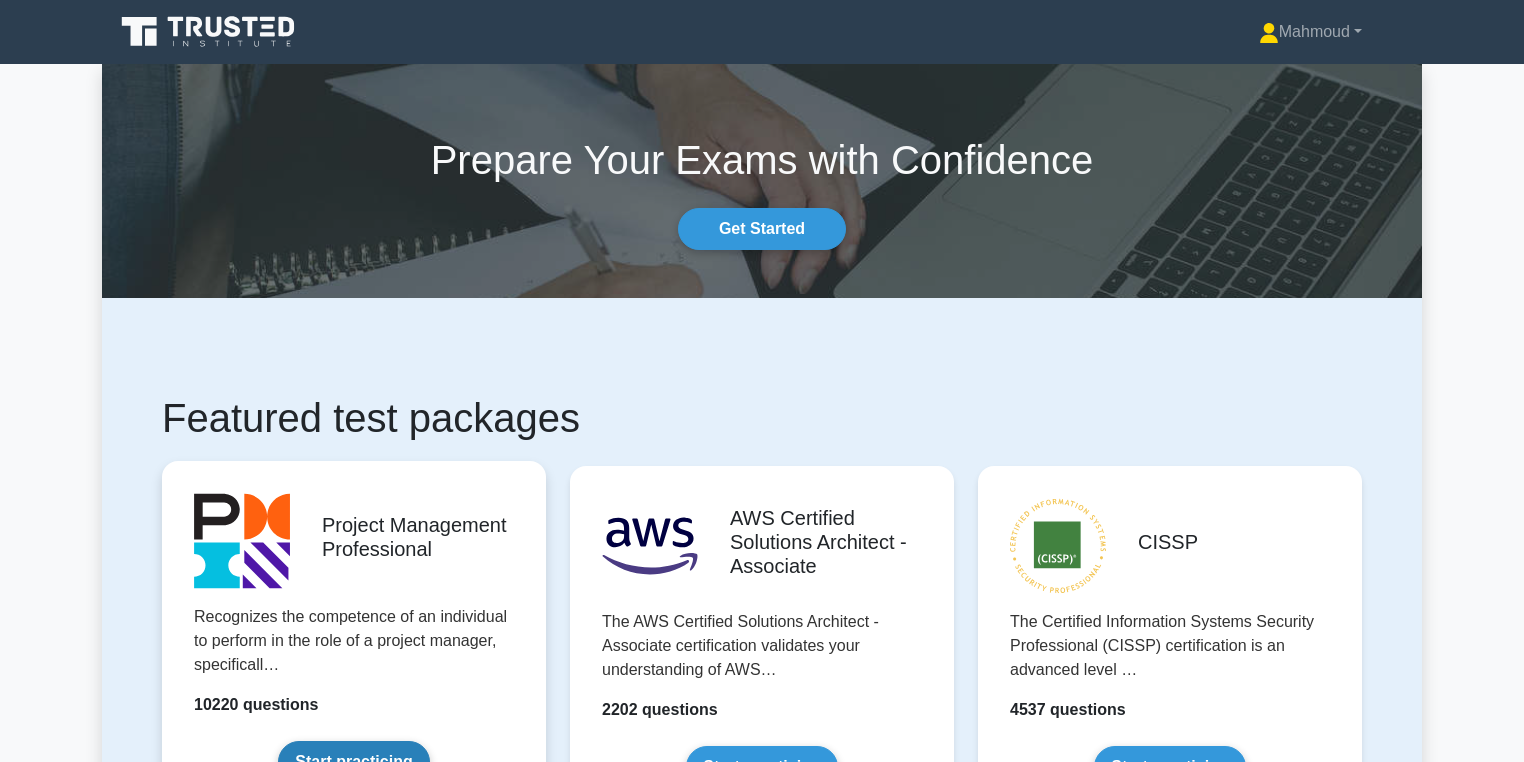 click on "Start practicing" at bounding box center [353, 762] 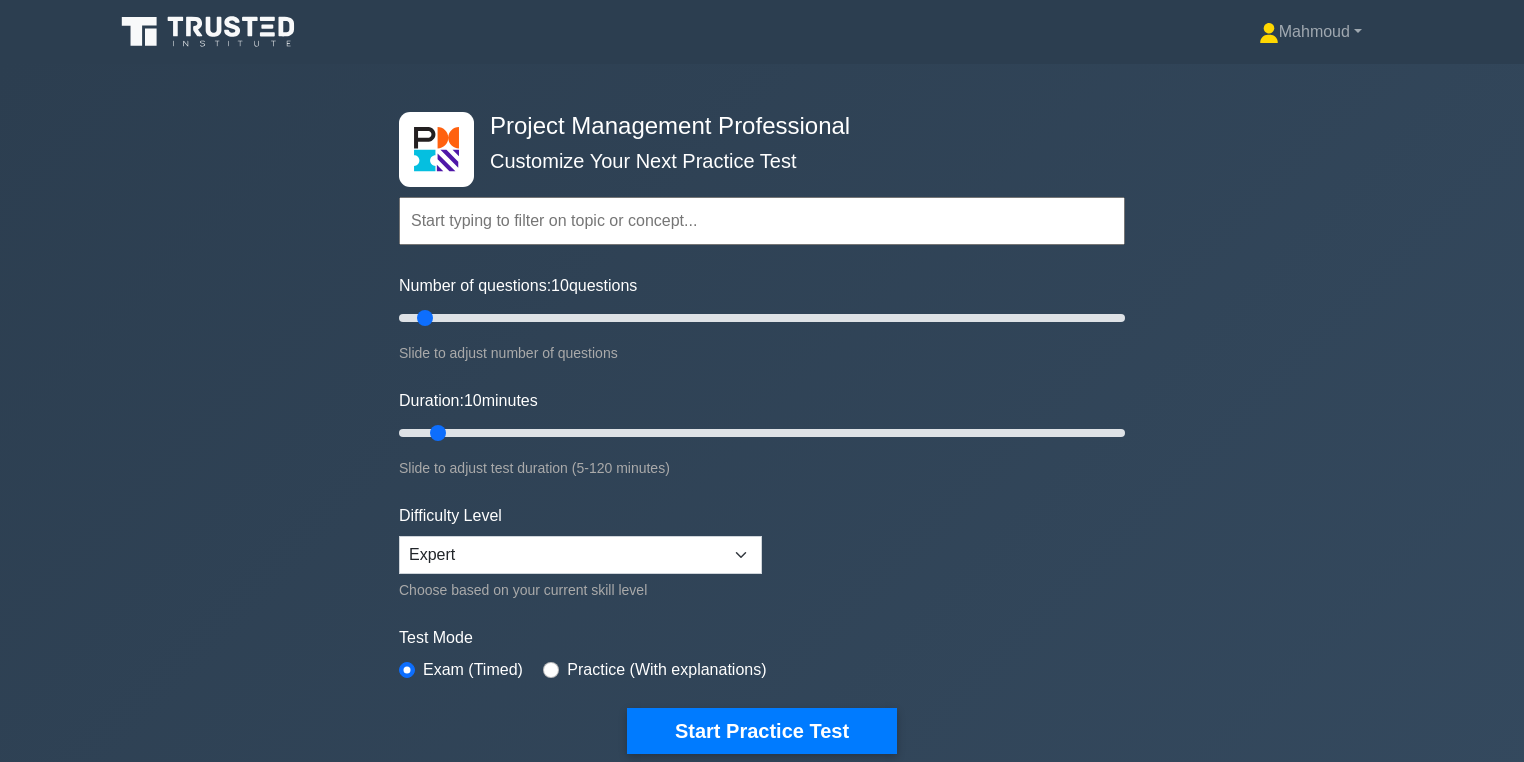 scroll, scrollTop: 0, scrollLeft: 0, axis: both 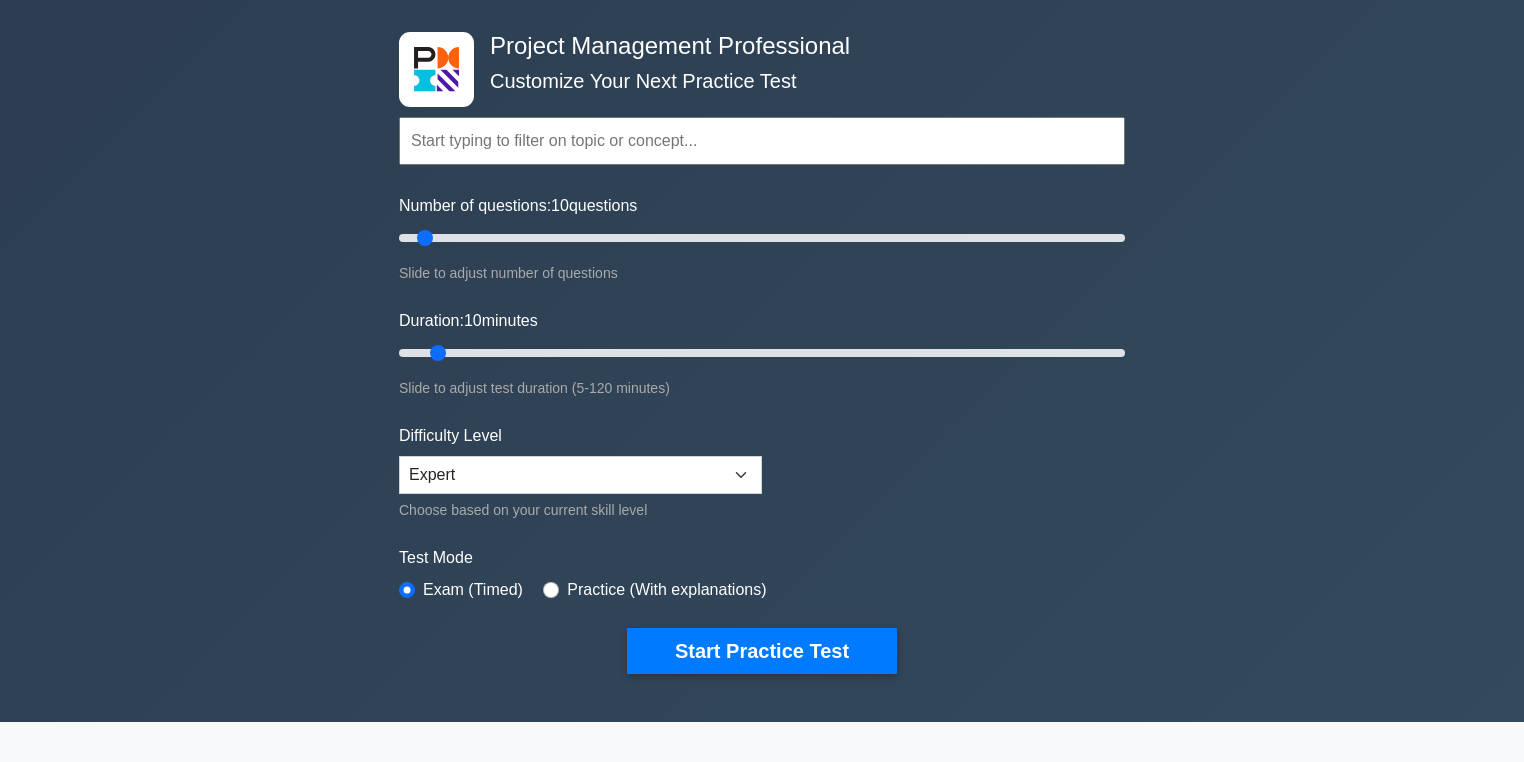 click on "Topics
Scope Management
Time Management
Cost Management
Quality Management
Risk Management
Integration Management
Human Resource Management
Communication Management
Procurement Management
Stakeholder Management" at bounding box center [762, 113] 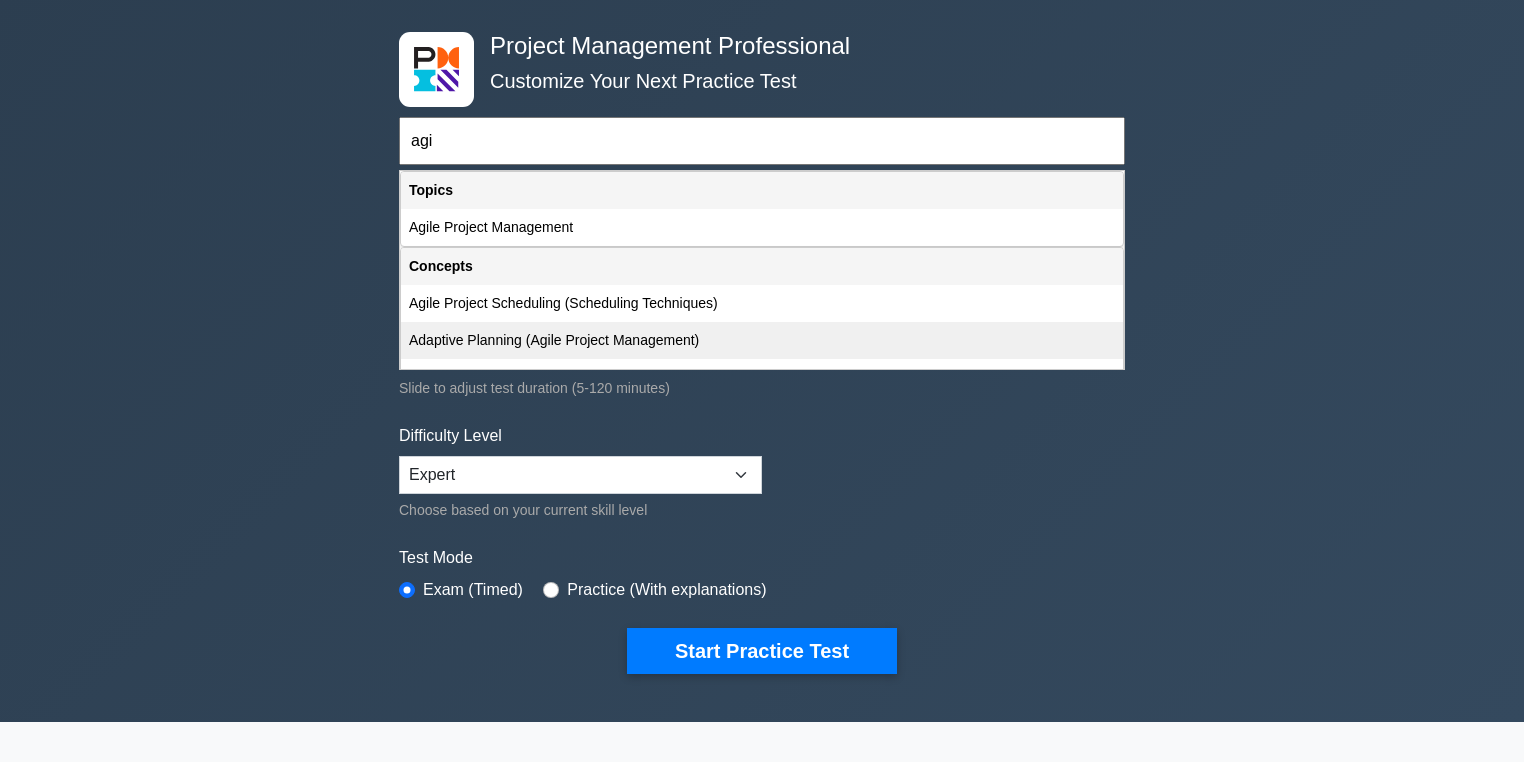 click on "Adaptive Planning (Agile Project Management)" at bounding box center [762, 340] 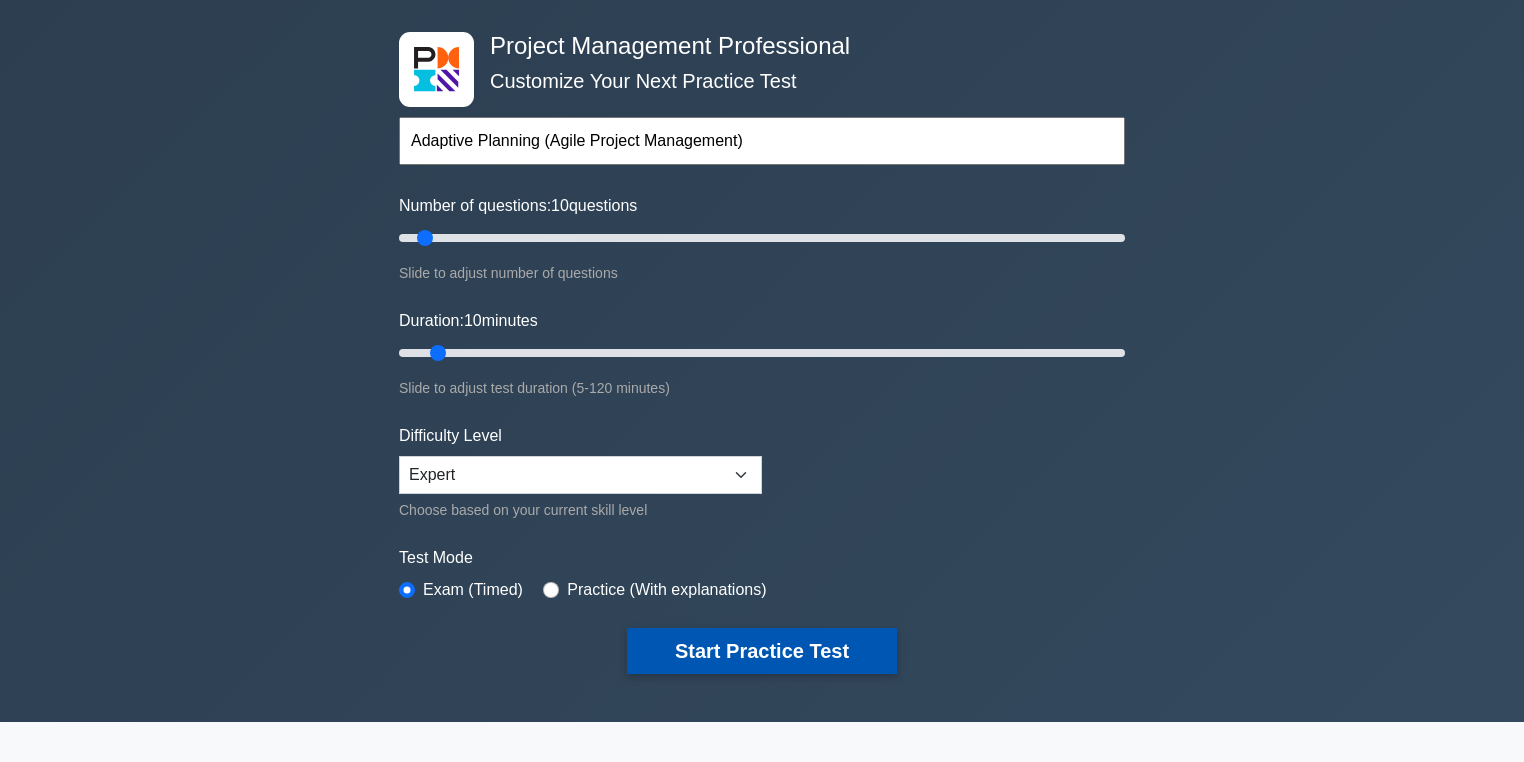click on "Start Practice Test" at bounding box center (762, 651) 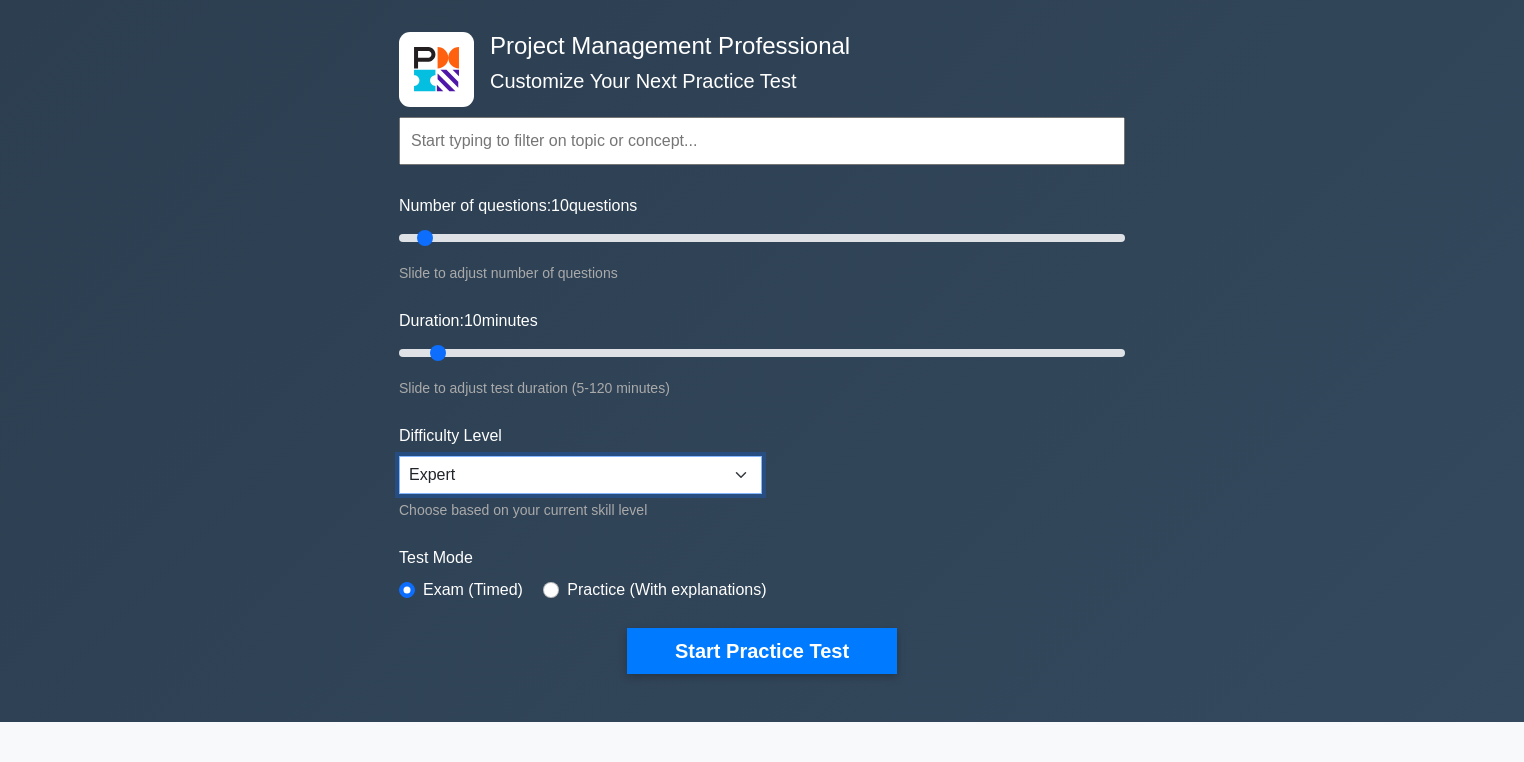 click on "Beginner
Intermediate
Expert" at bounding box center [580, 475] 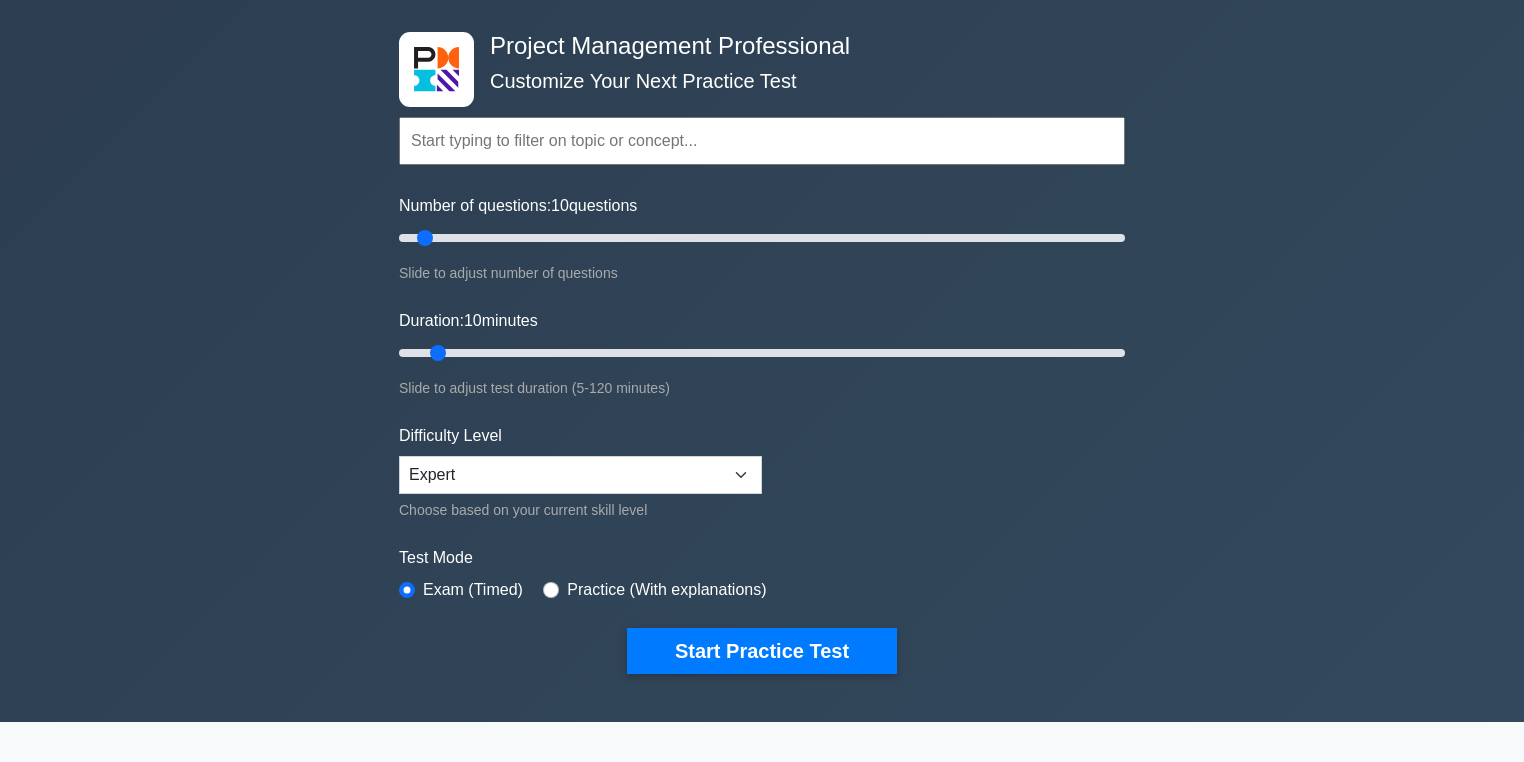 click at bounding box center (762, 141) 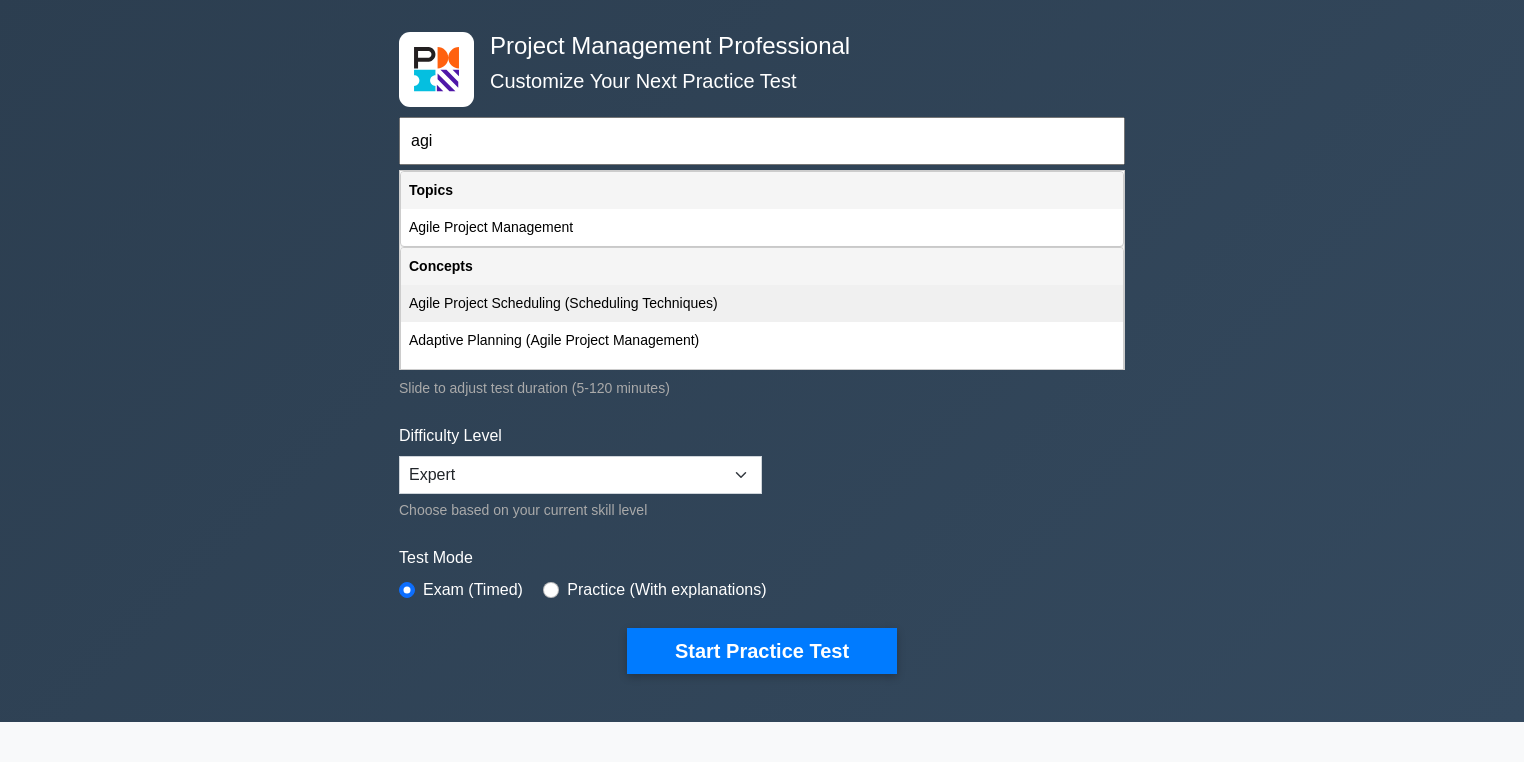 click on "Agile Project Scheduling (Scheduling Techniques)" at bounding box center [762, 303] 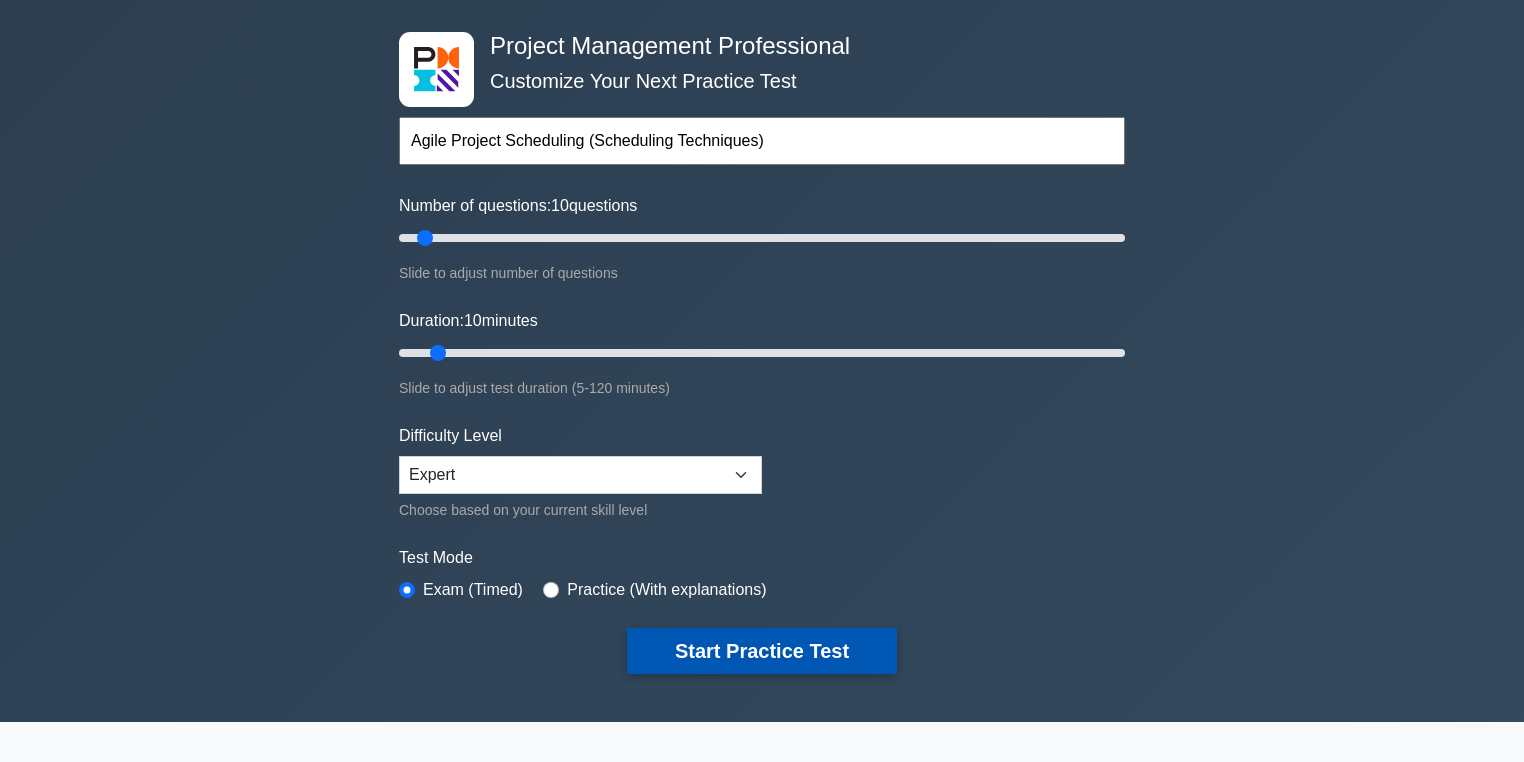 click on "Start Practice Test" at bounding box center (762, 651) 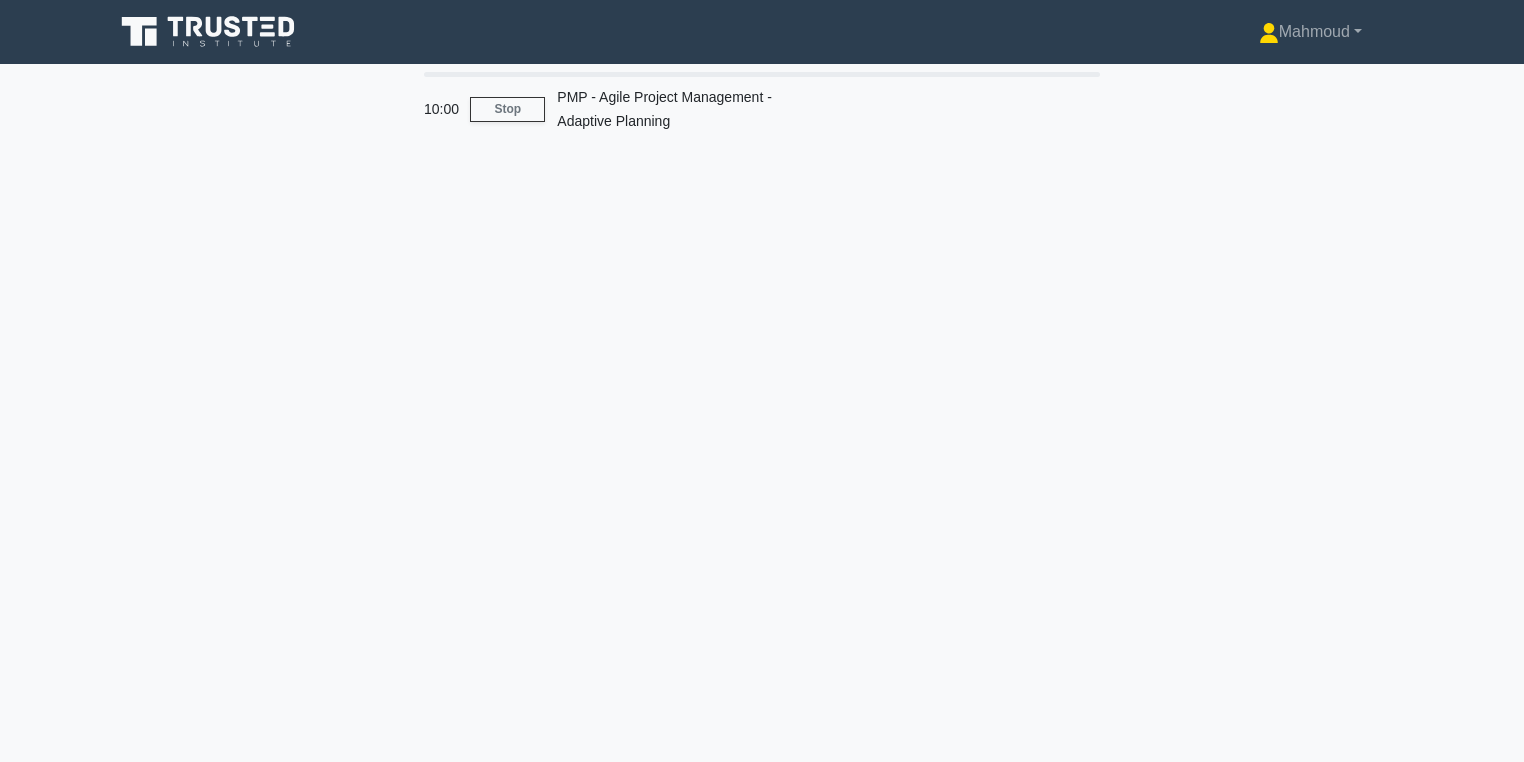 scroll, scrollTop: 0, scrollLeft: 0, axis: both 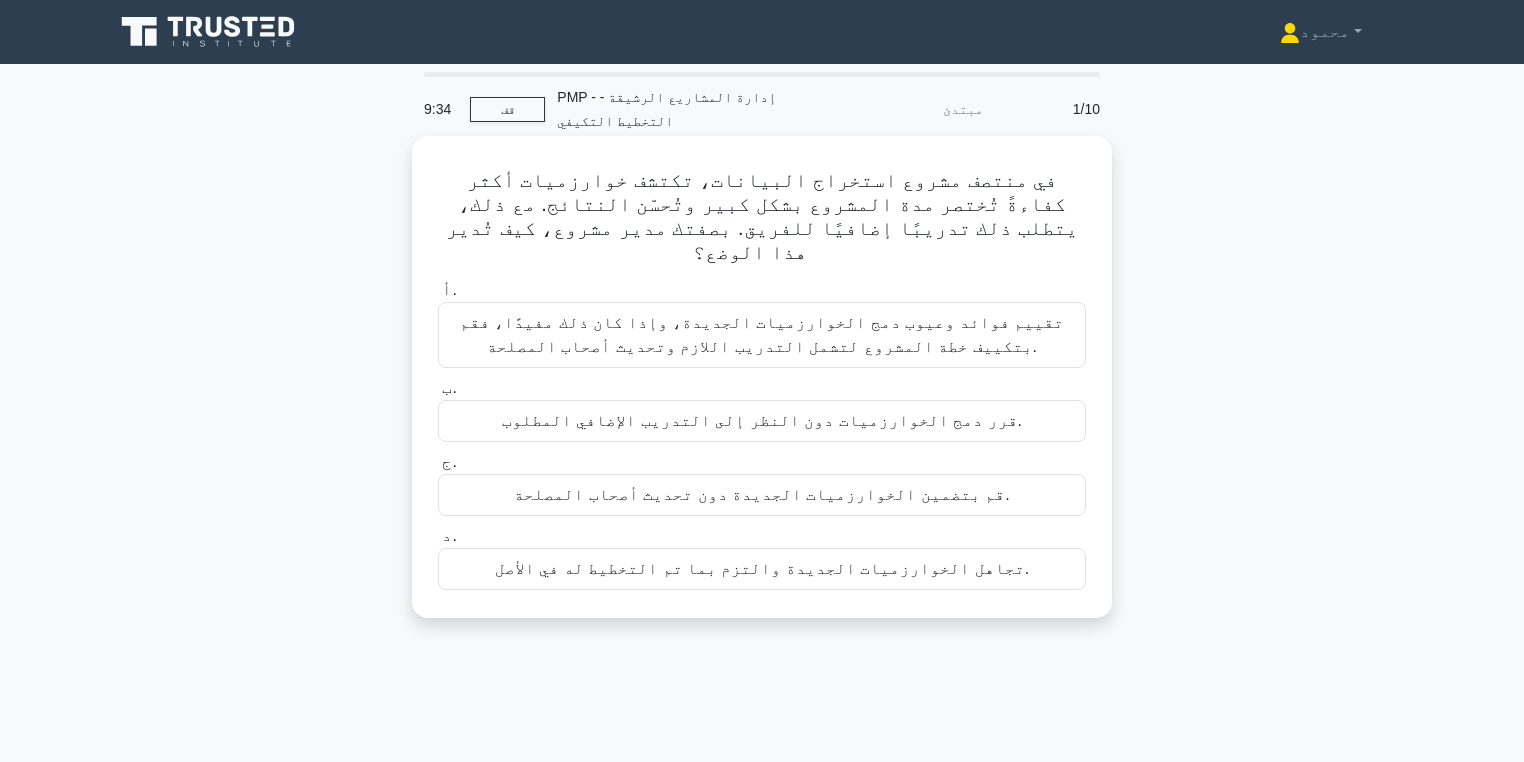 click on "تقييم فوائد وعيوب دمج الخوارزميات الجديدة، وإذا كان ذلك مفيدًا، فقم بتكييف خطة المشروع لتشمل التدريب اللازم وتحديث أصحاب المصلحة." at bounding box center [762, 335] 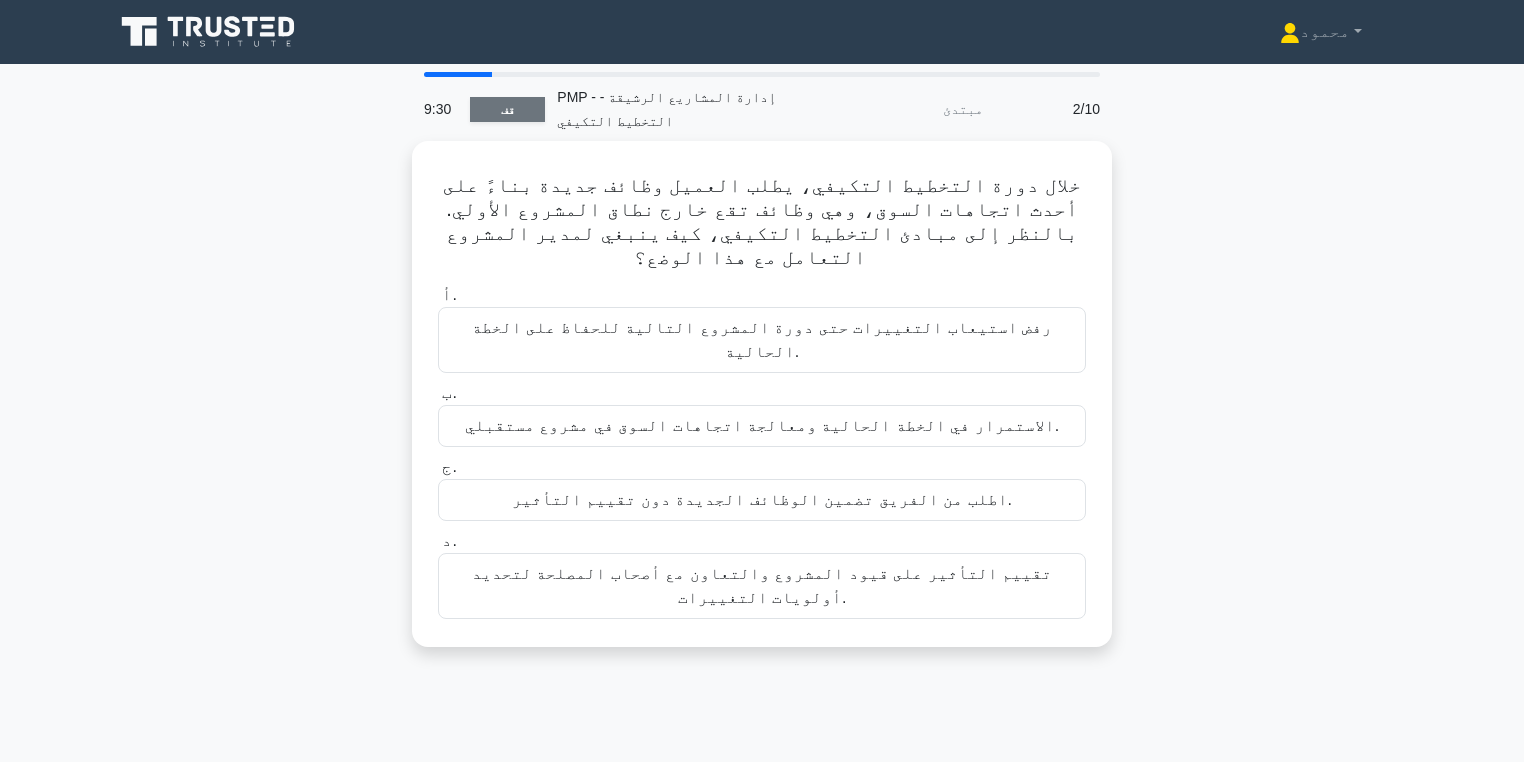 click on "قف" at bounding box center (508, 110) 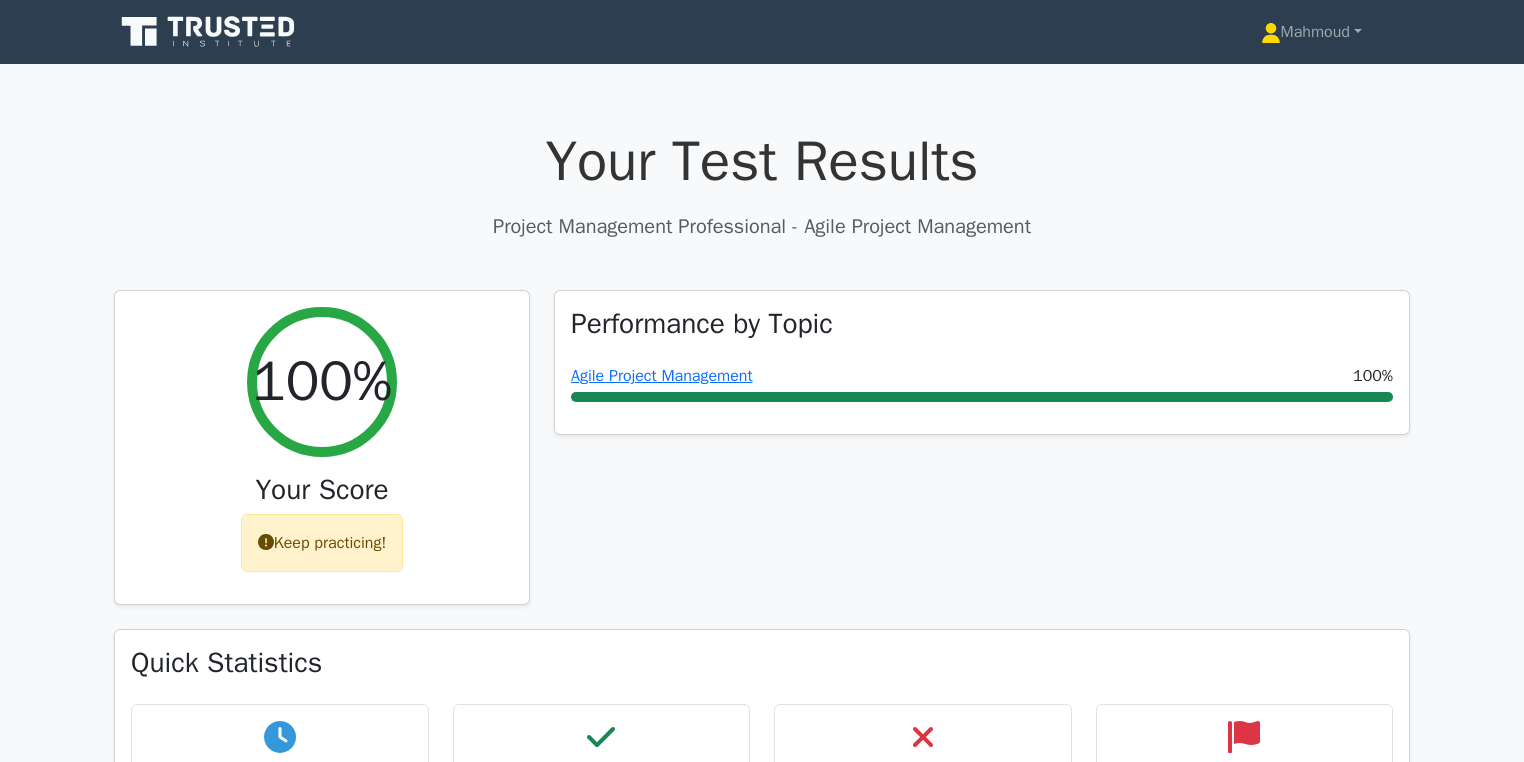 scroll, scrollTop: 0, scrollLeft: 0, axis: both 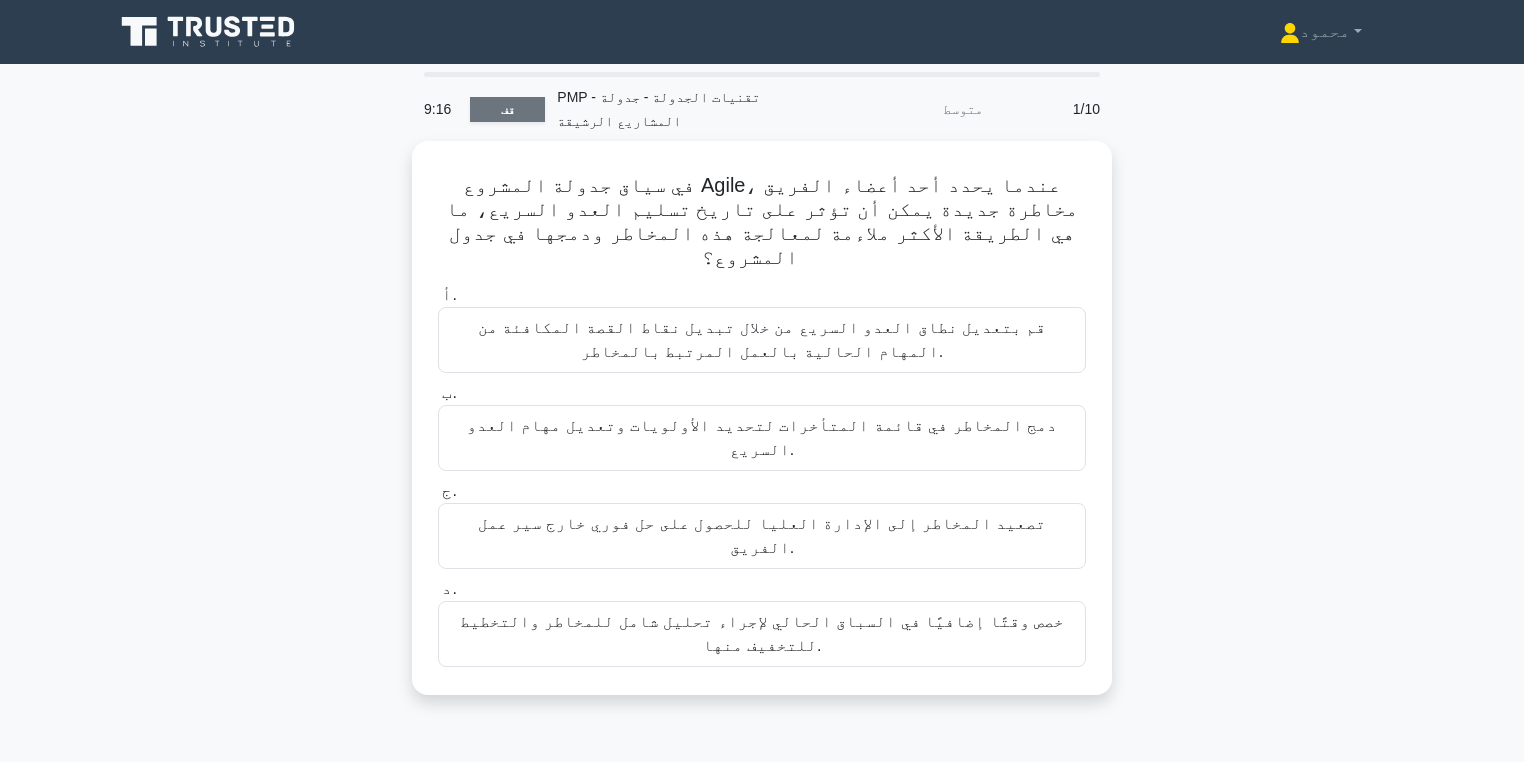 click on "قف" at bounding box center [507, 109] 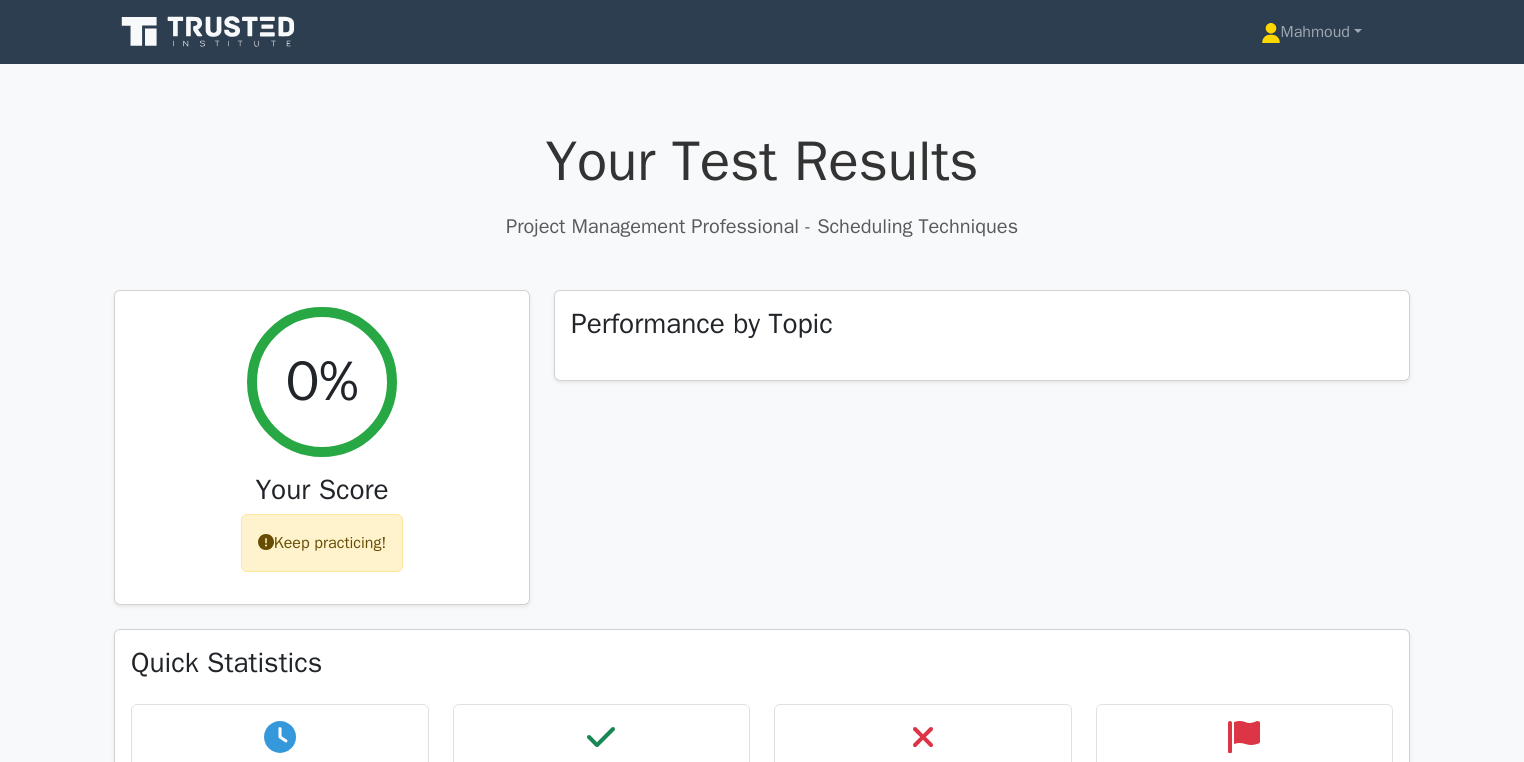 scroll, scrollTop: 0, scrollLeft: 0, axis: both 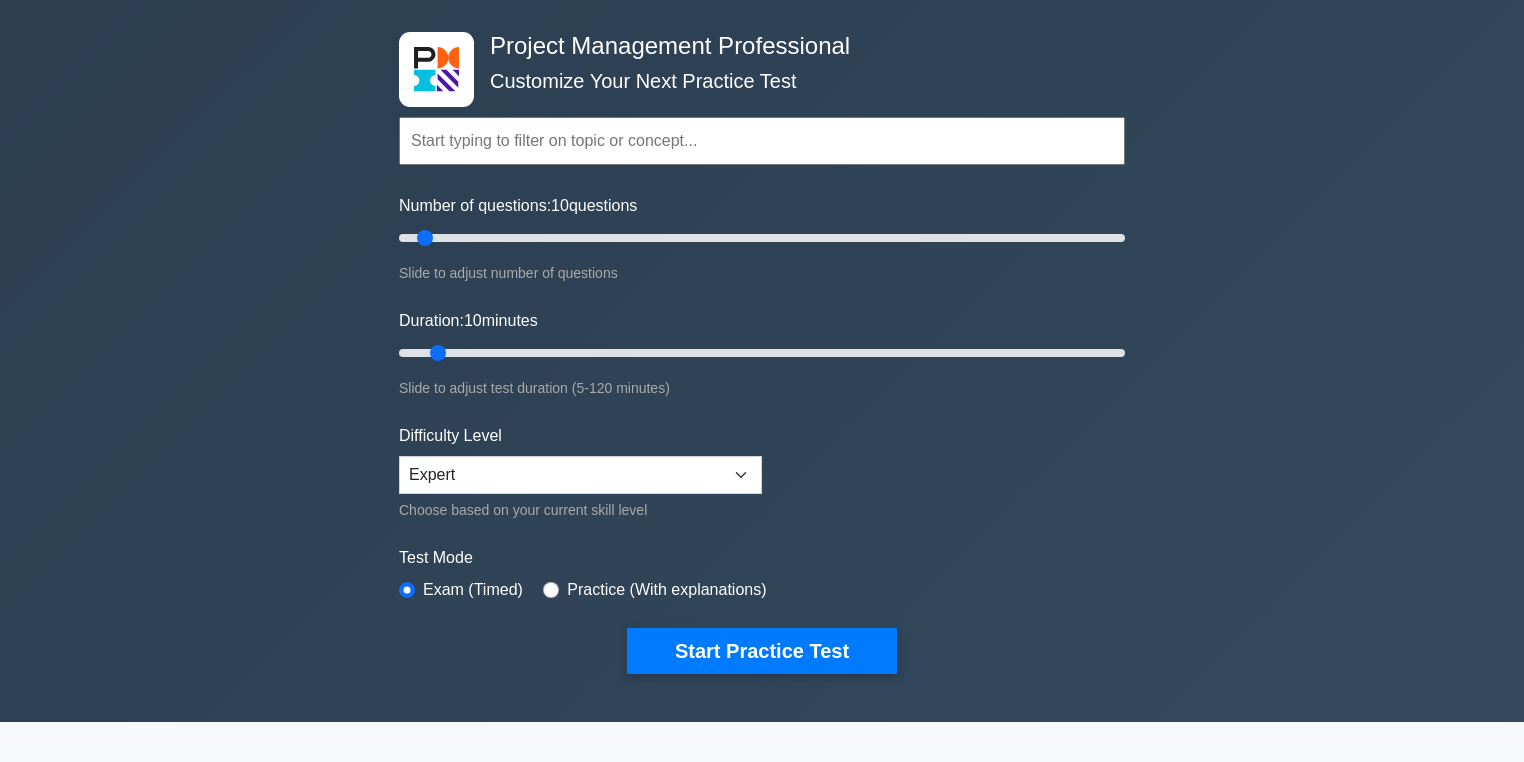 click at bounding box center [762, 141] 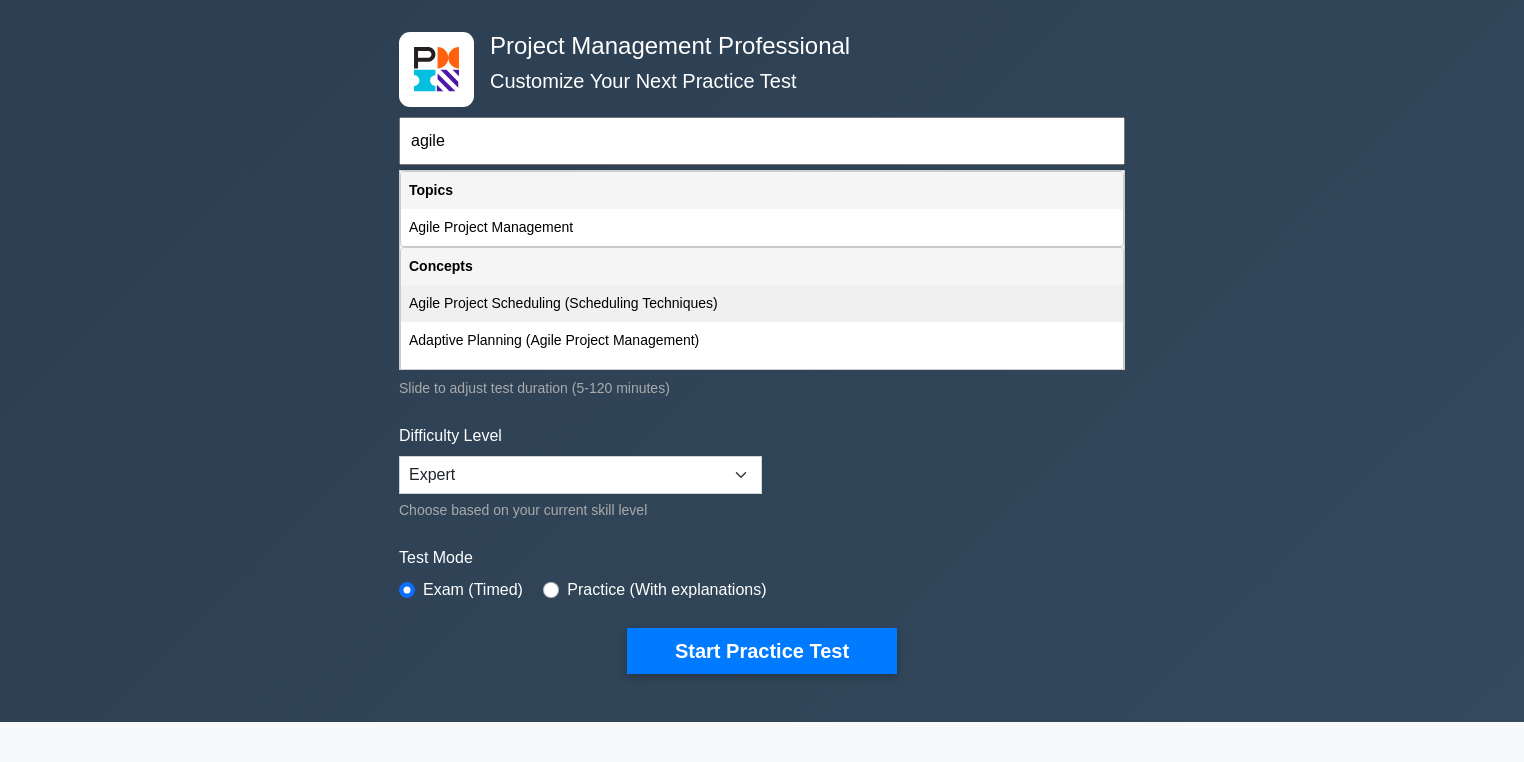 click on "Agile Project Scheduling (Scheduling Techniques)" at bounding box center [762, 303] 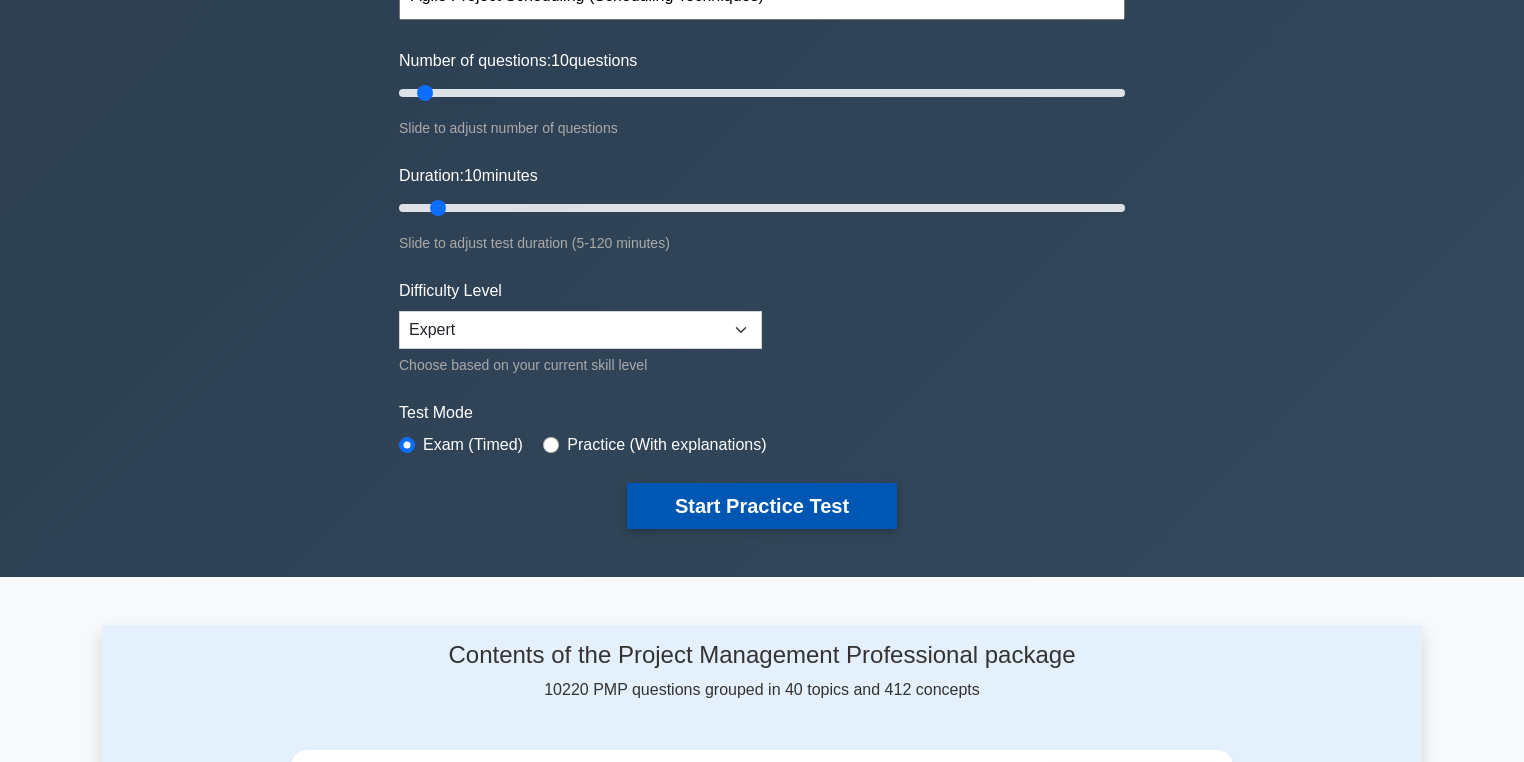 scroll, scrollTop: 240, scrollLeft: 0, axis: vertical 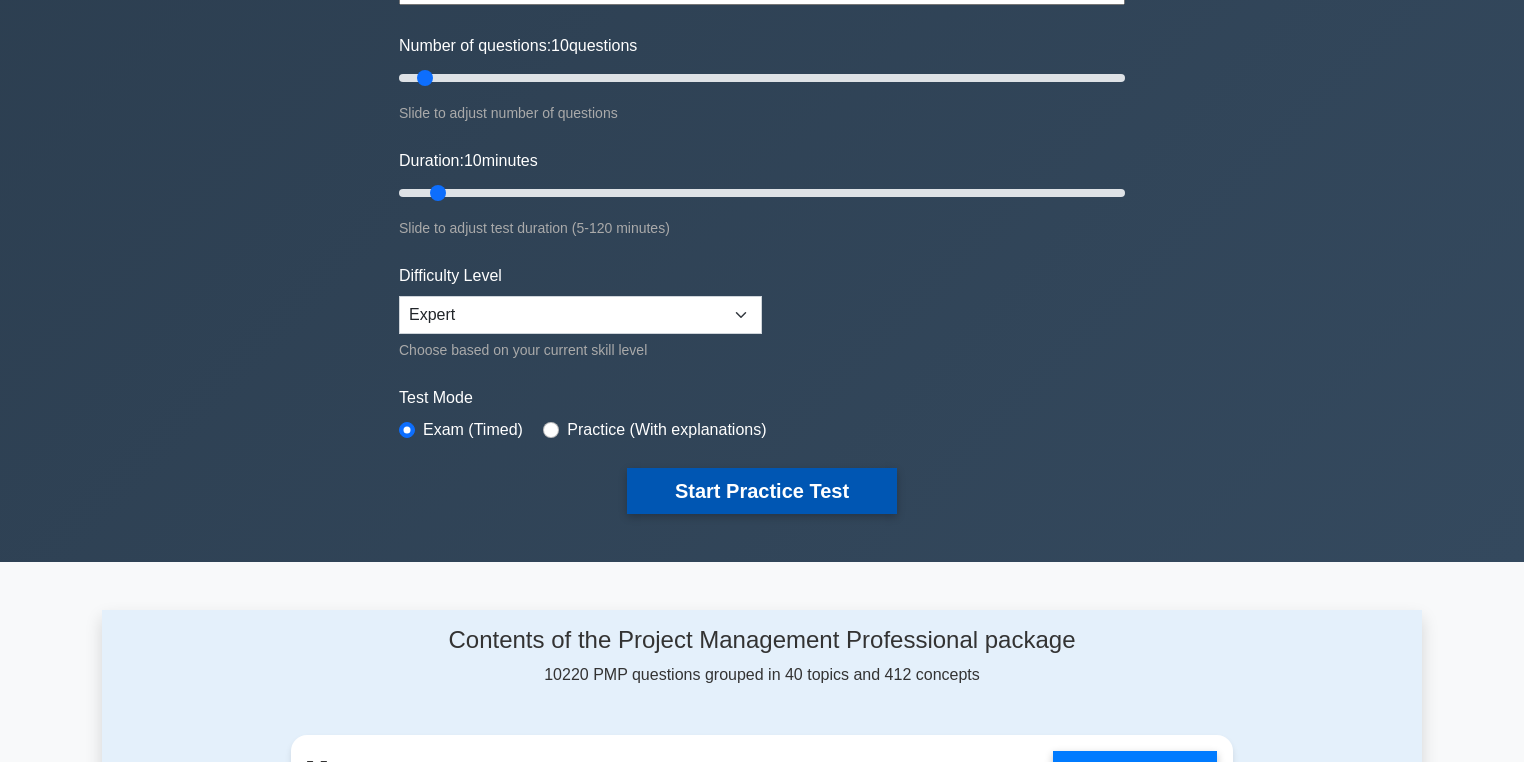 click on "Start Practice Test" at bounding box center (762, 491) 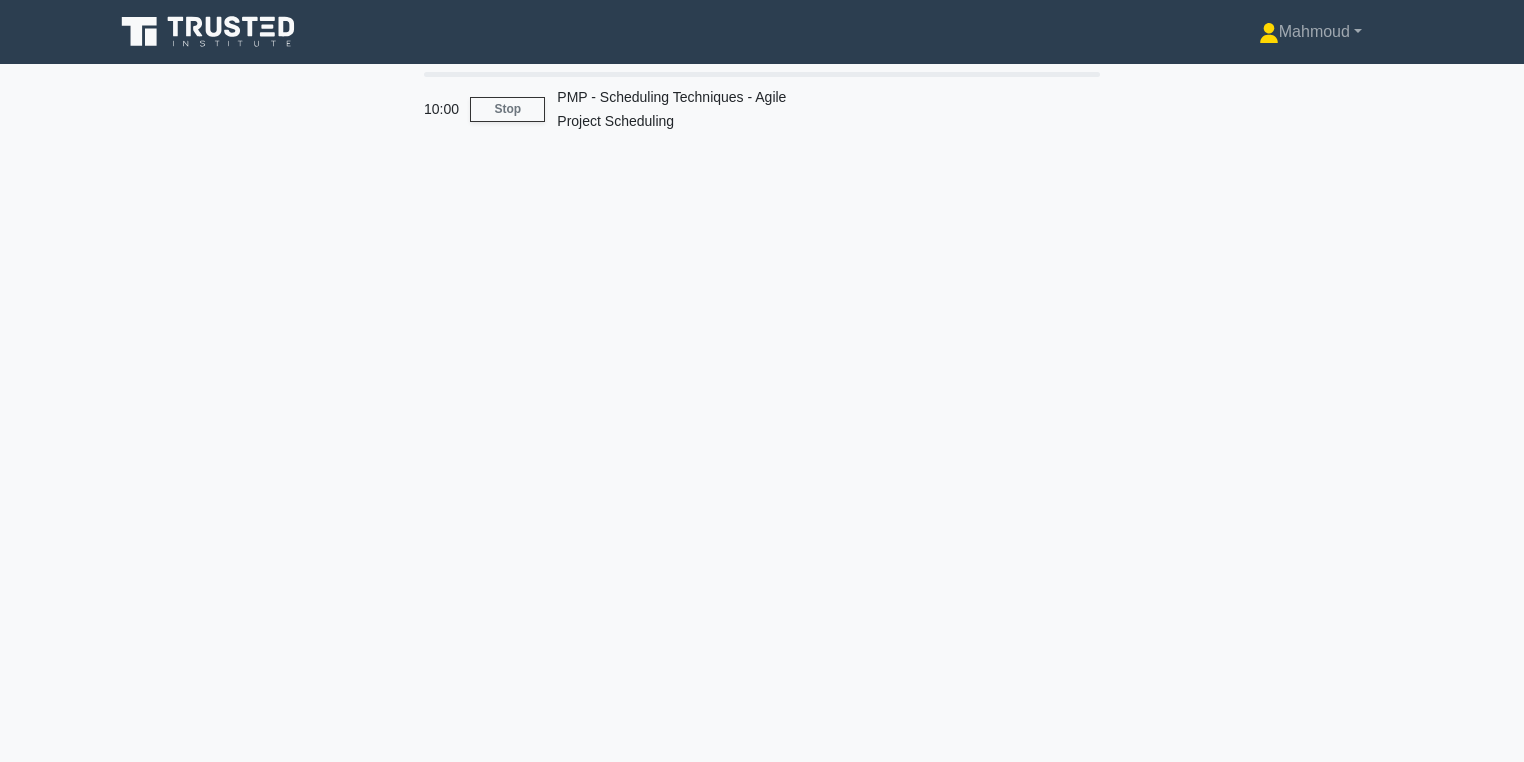 scroll, scrollTop: 0, scrollLeft: 0, axis: both 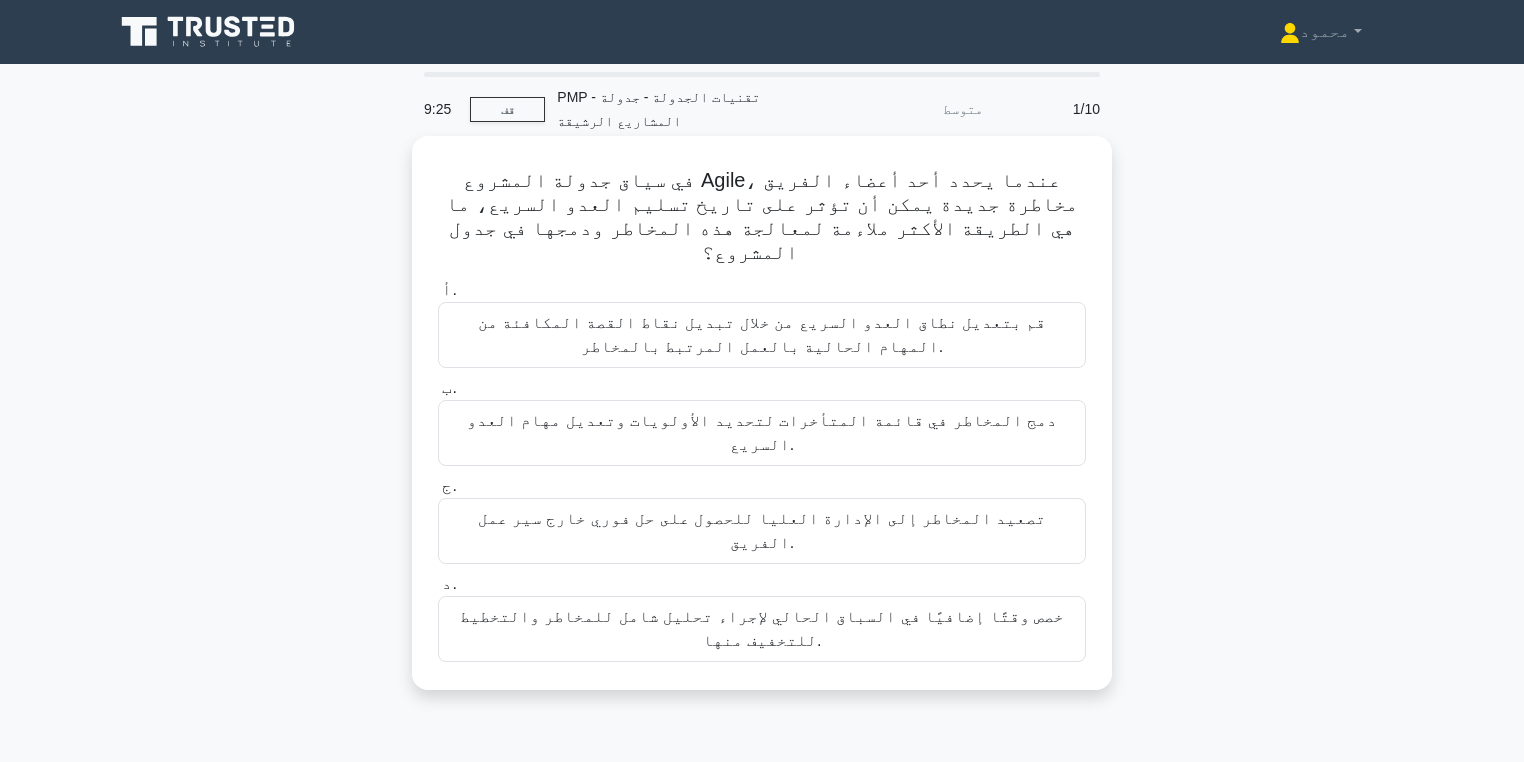 click on "خصص وقتًا إضافيًا في السباق الحالي لإجراء تحليل شامل للمخاطر والتخطيط للتخفيف منها." at bounding box center (762, 628) 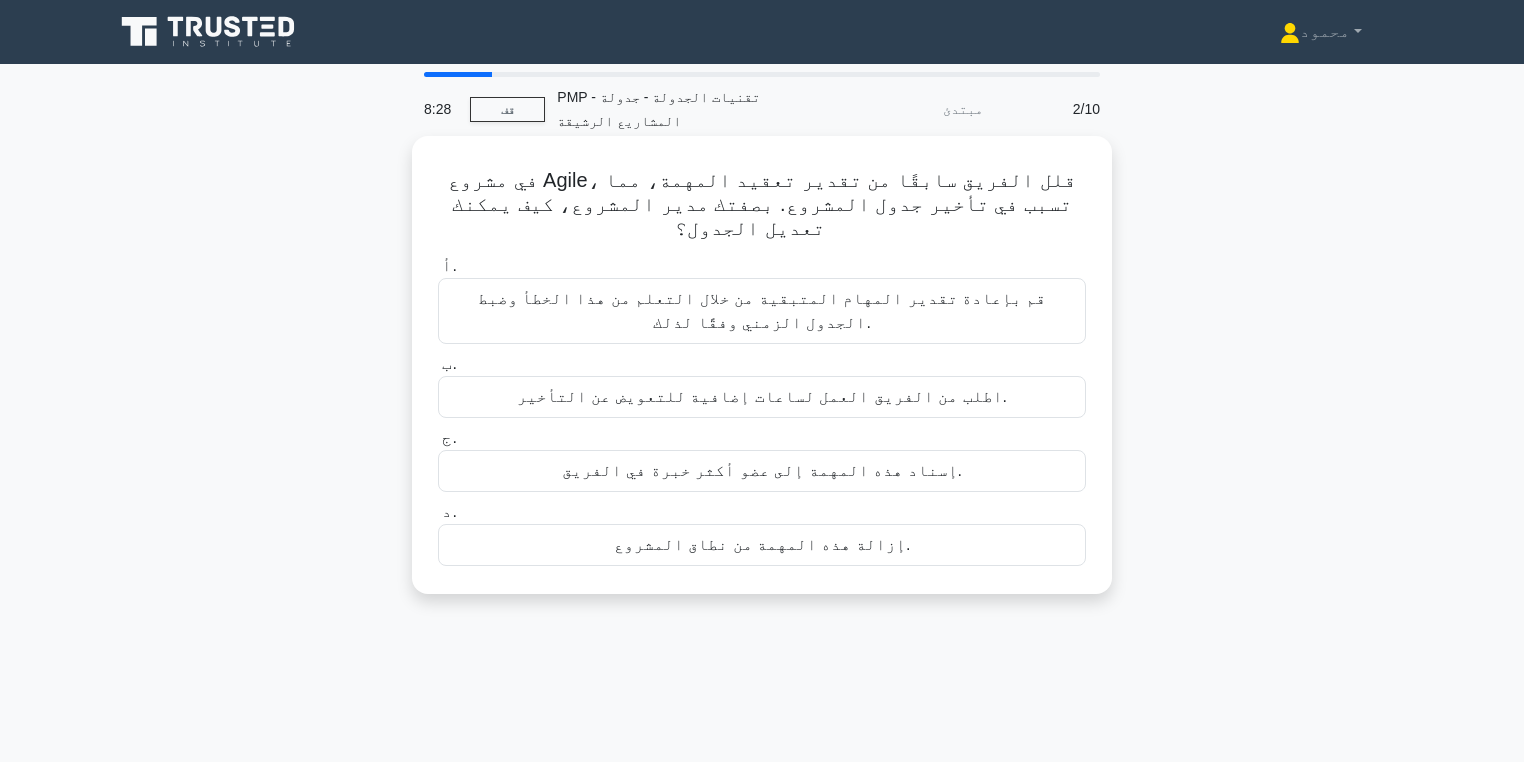 click on "قم بإعادة تقدير المهام المتبقية من خلال التعلم من هذا الخطأ وضبط الجدول الزمني وفقًا لذلك." at bounding box center (762, 310) 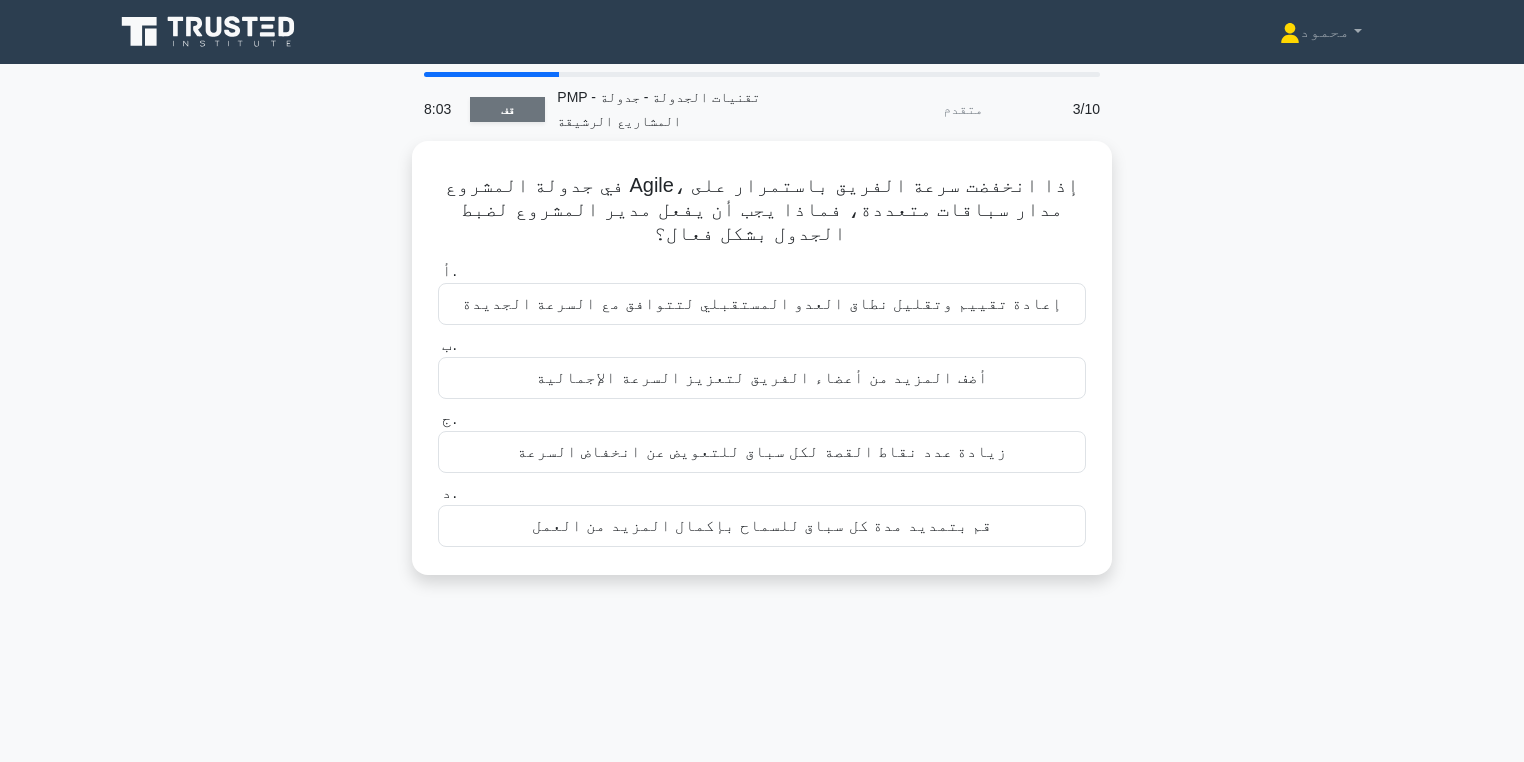 click on "قف" at bounding box center [507, 109] 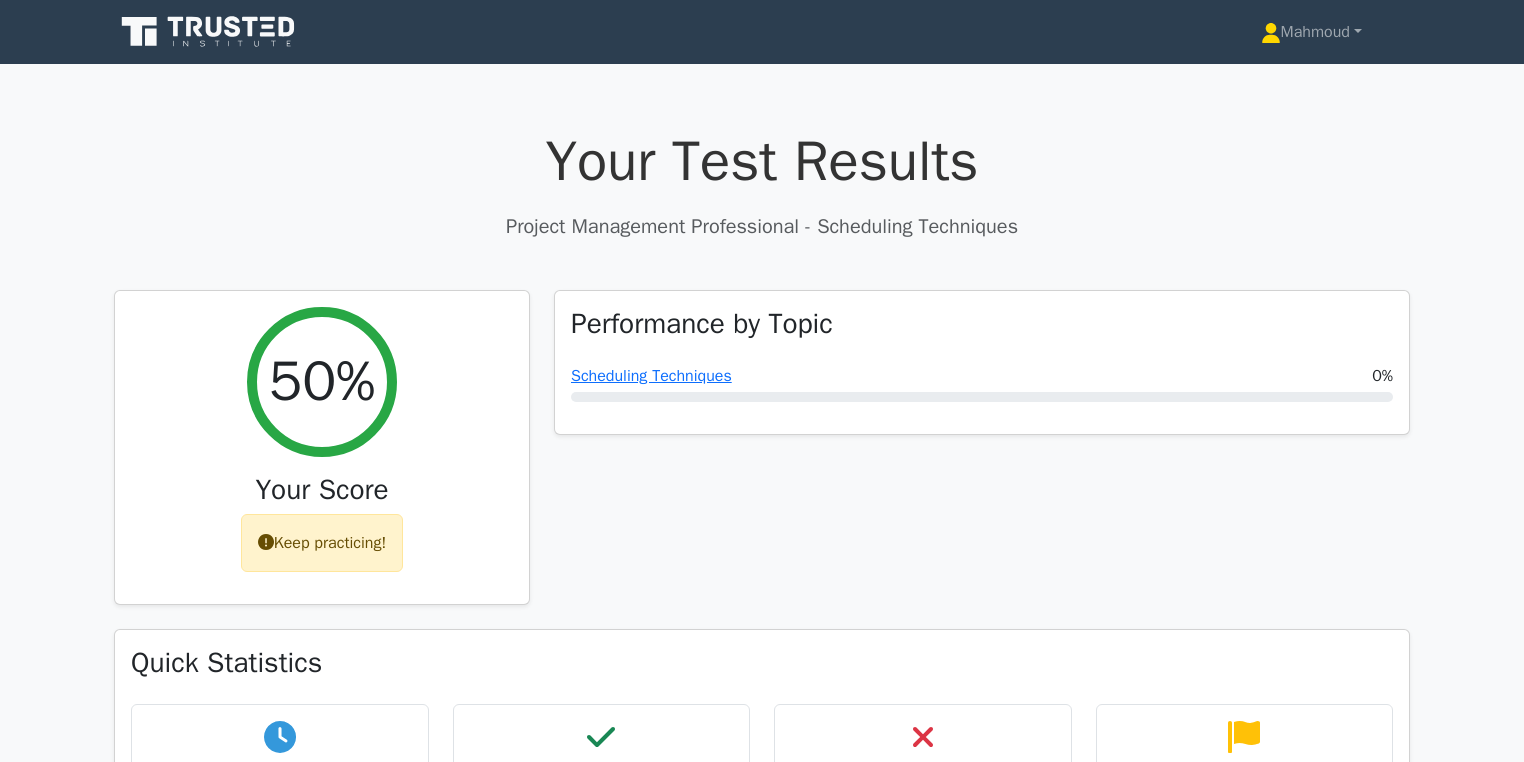 scroll, scrollTop: 0, scrollLeft: 0, axis: both 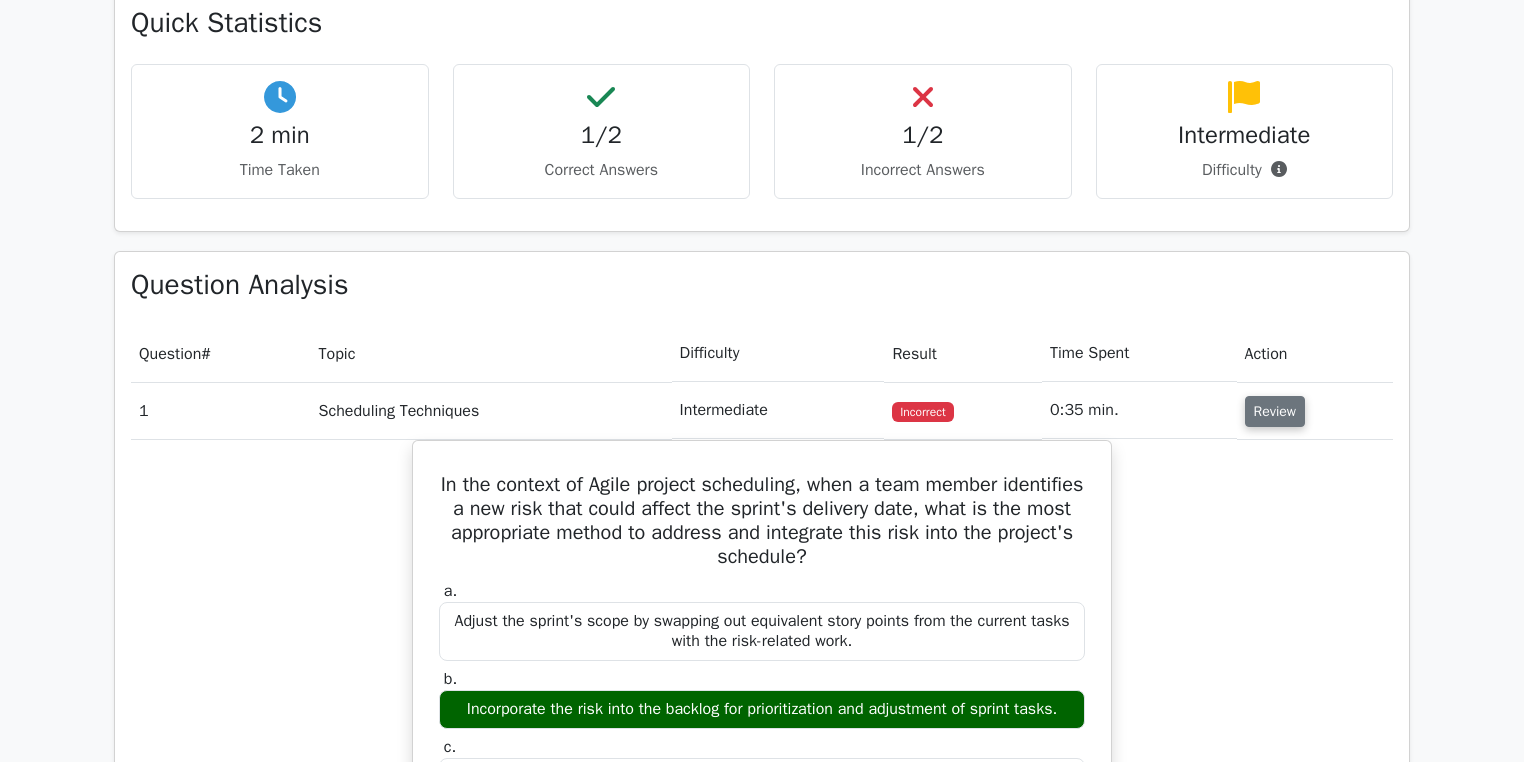 click on "Review" at bounding box center (1275, 411) 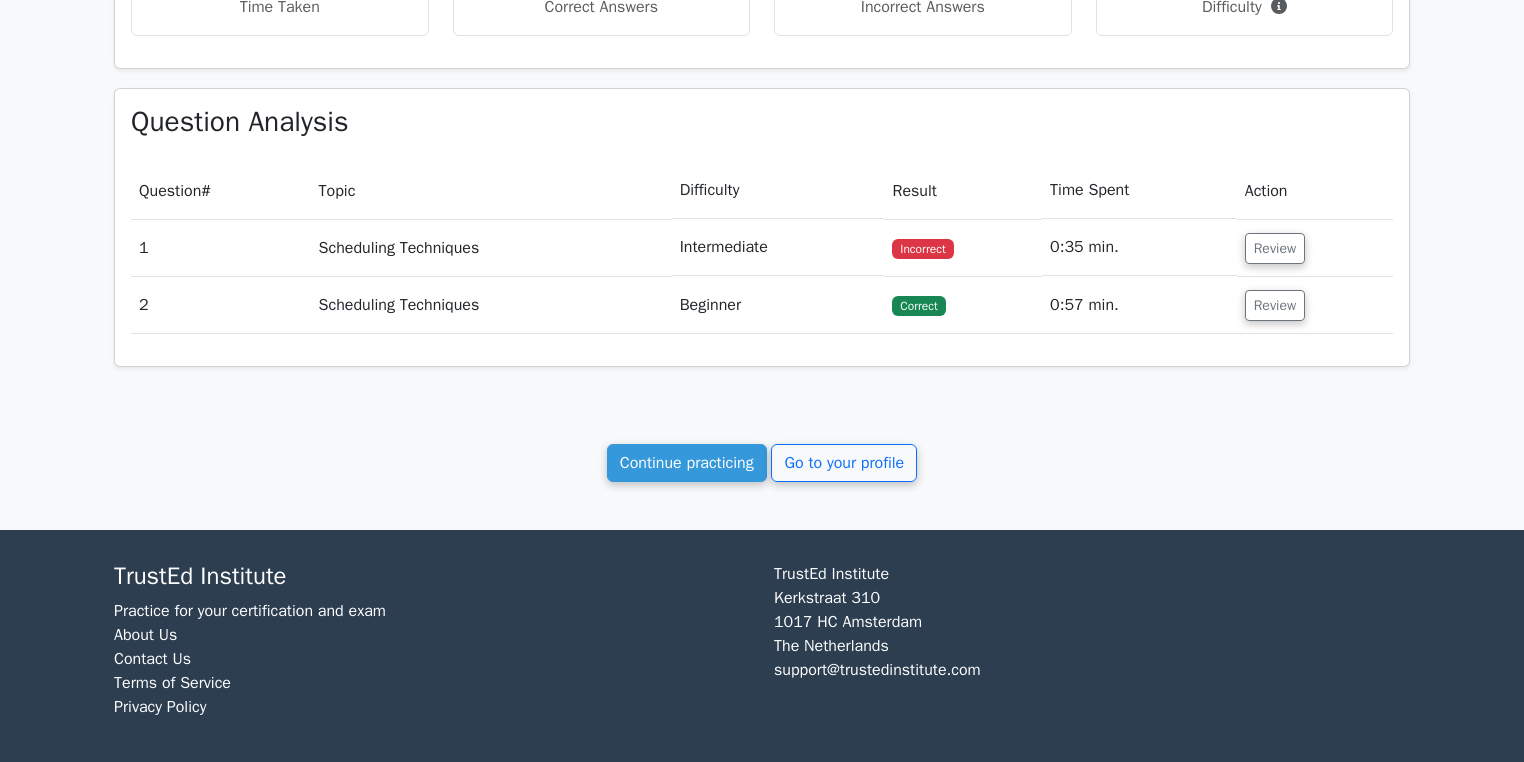 scroll, scrollTop: 804, scrollLeft: 0, axis: vertical 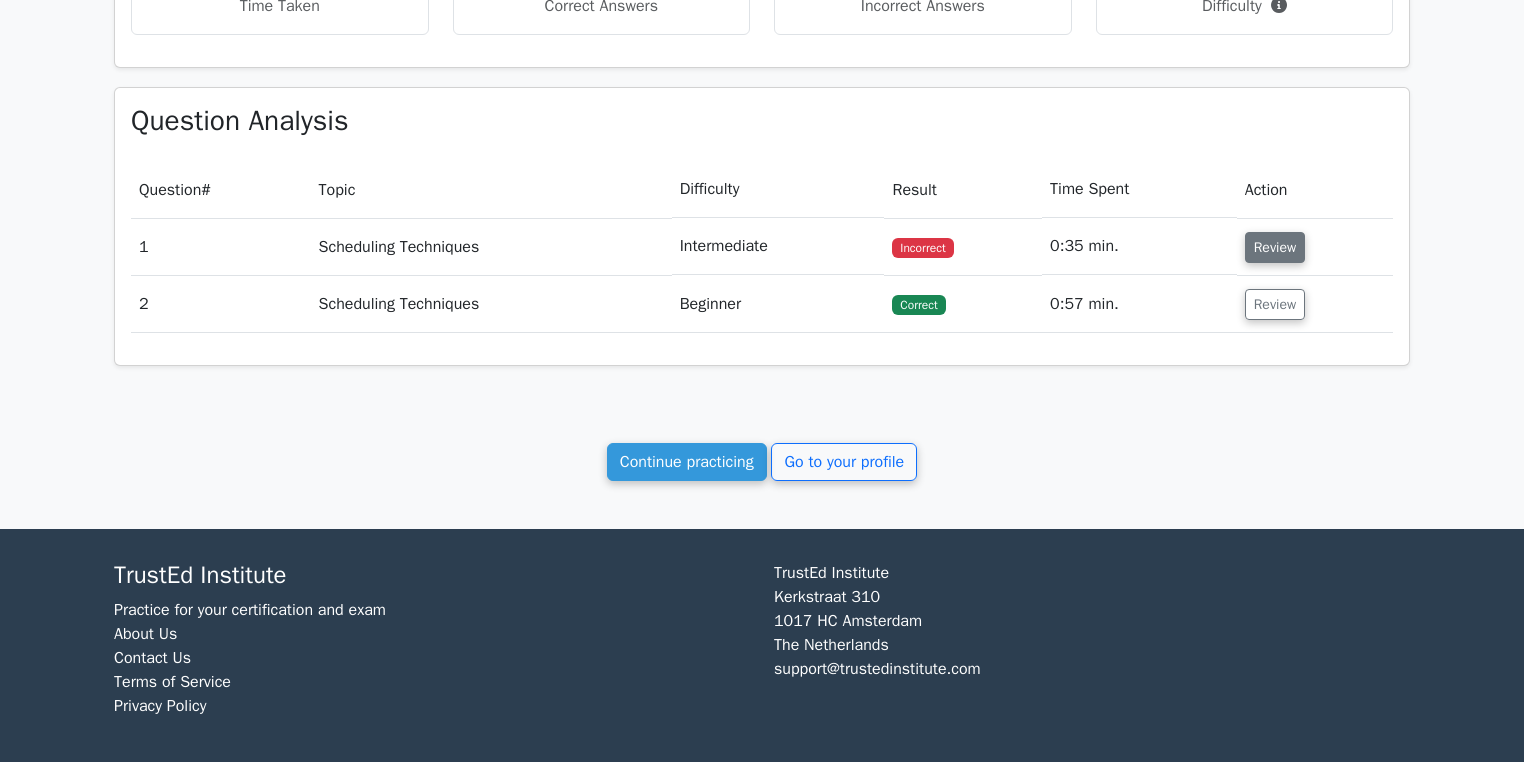 click on "Review" at bounding box center (1275, 247) 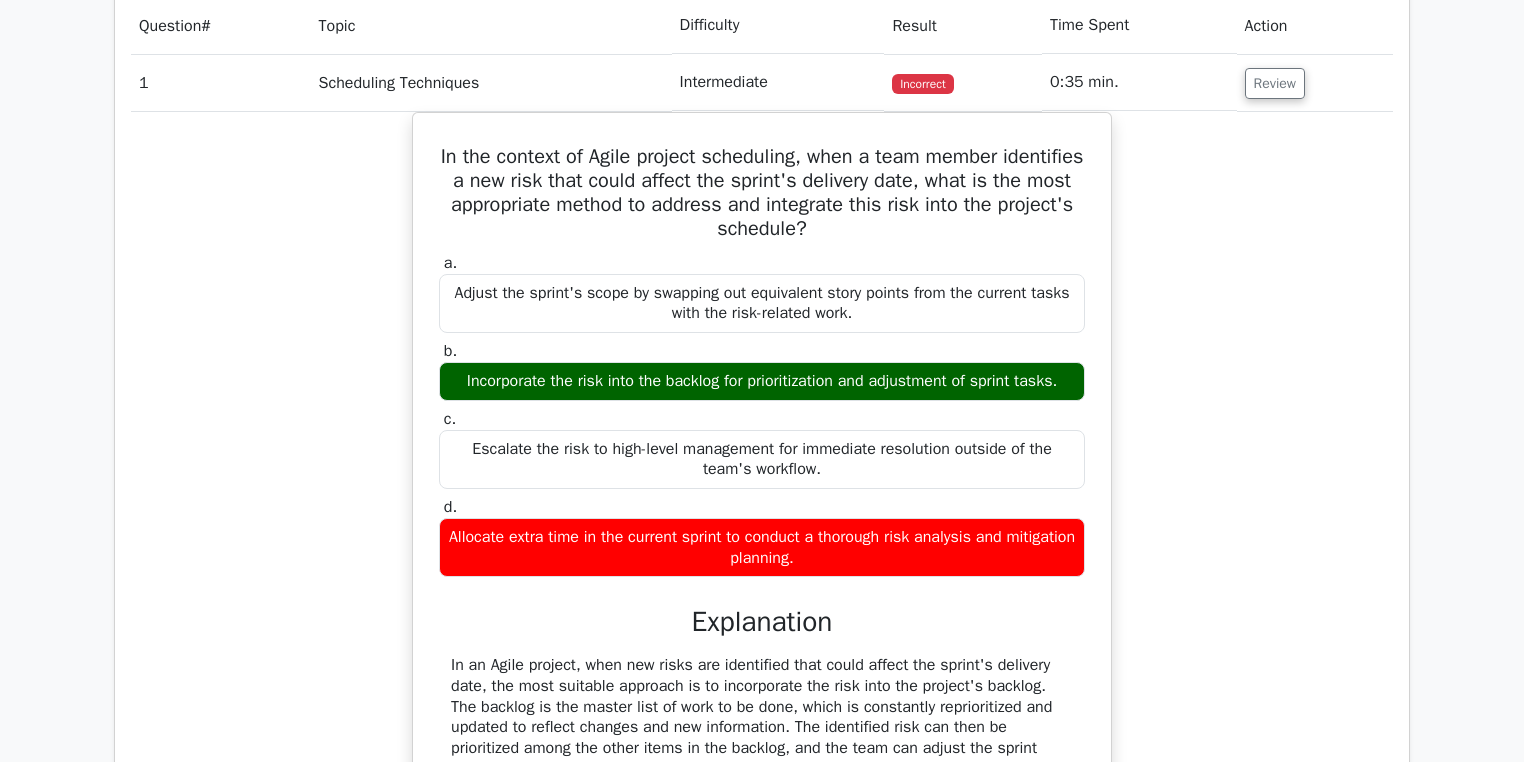 scroll, scrollTop: 1044, scrollLeft: 0, axis: vertical 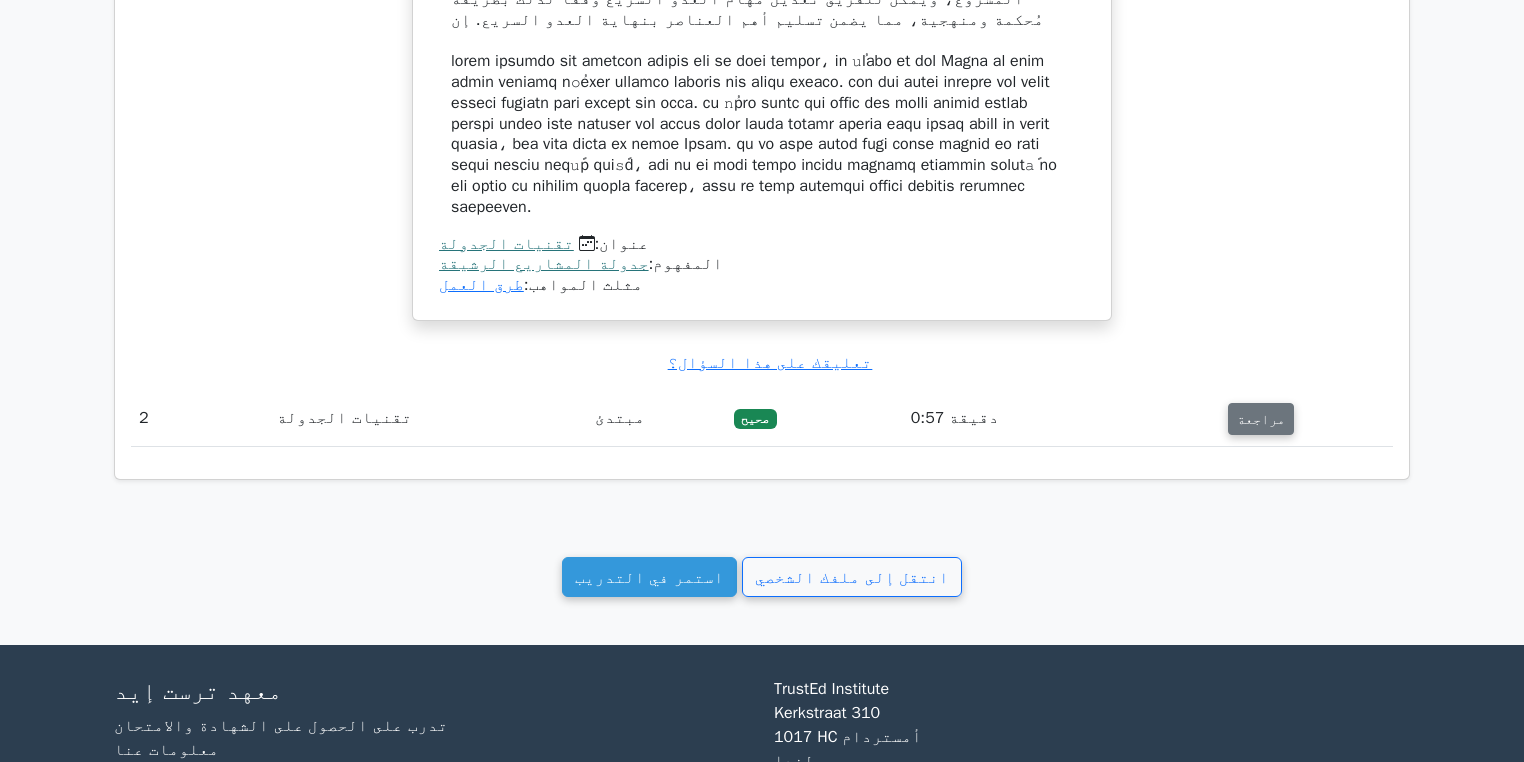 click on "مراجعة" at bounding box center (1261, 419) 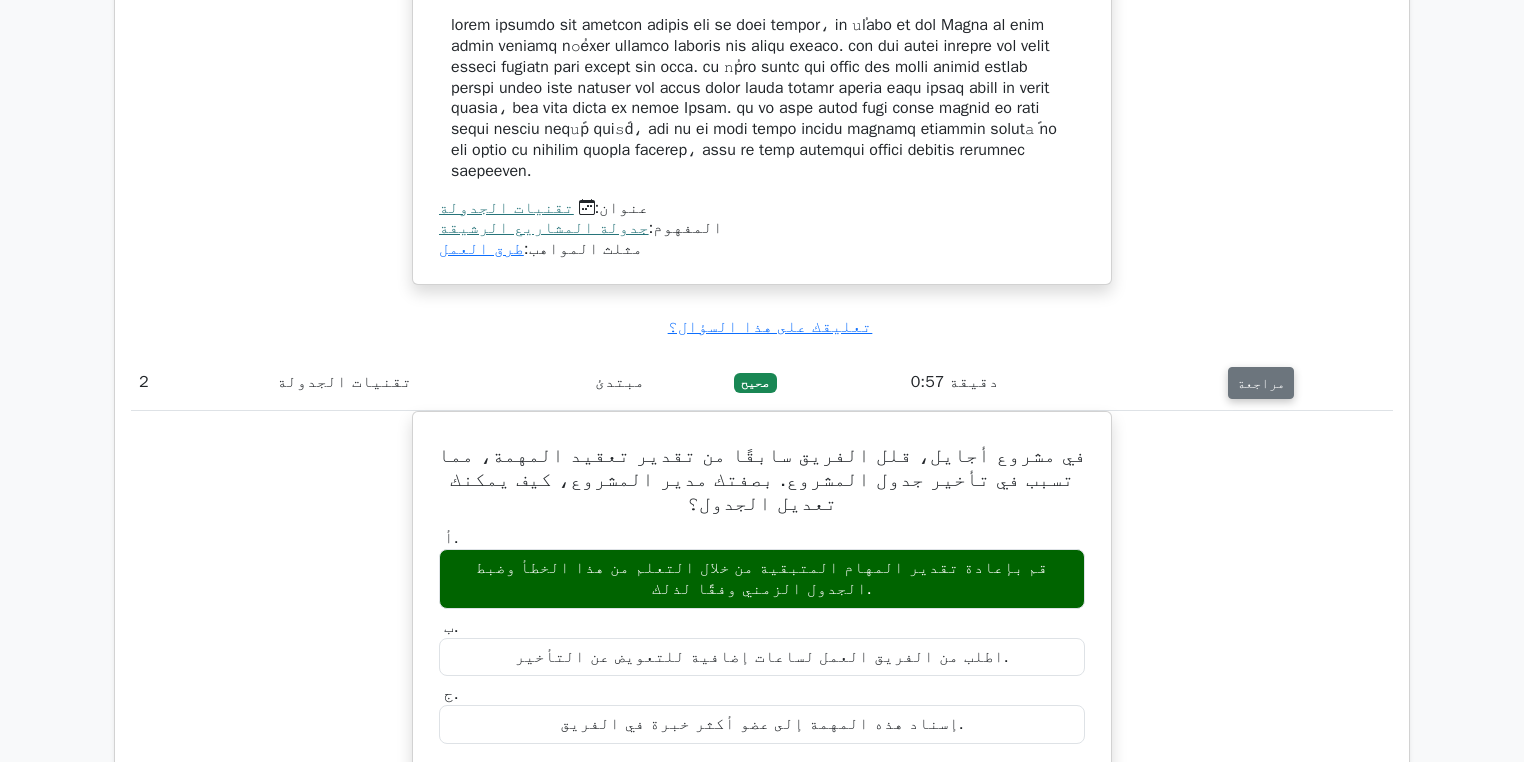 scroll, scrollTop: 1839, scrollLeft: 0, axis: vertical 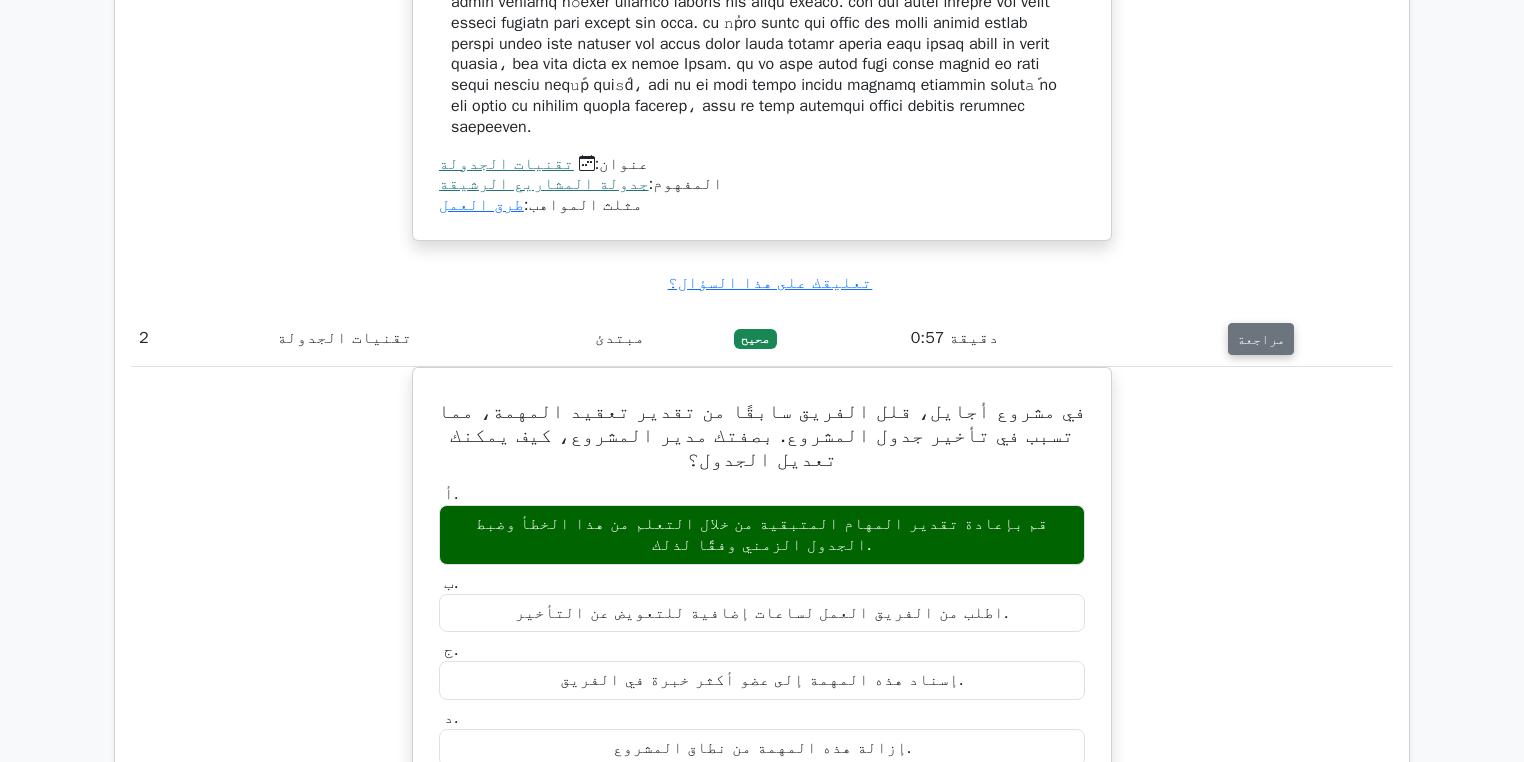 click on "مراجعة" at bounding box center [1261, 339] 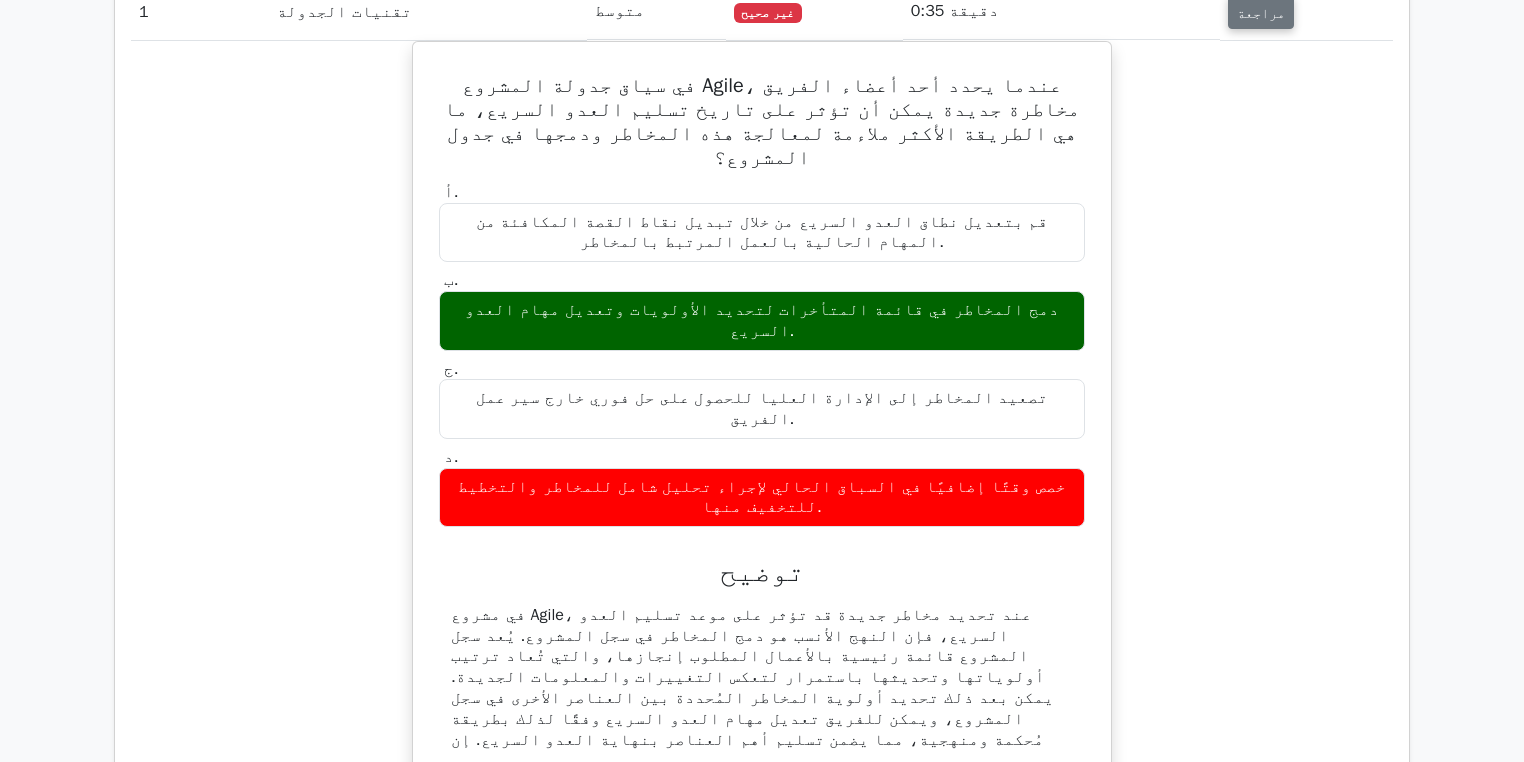 click on "مراجعة" at bounding box center (1261, 13) 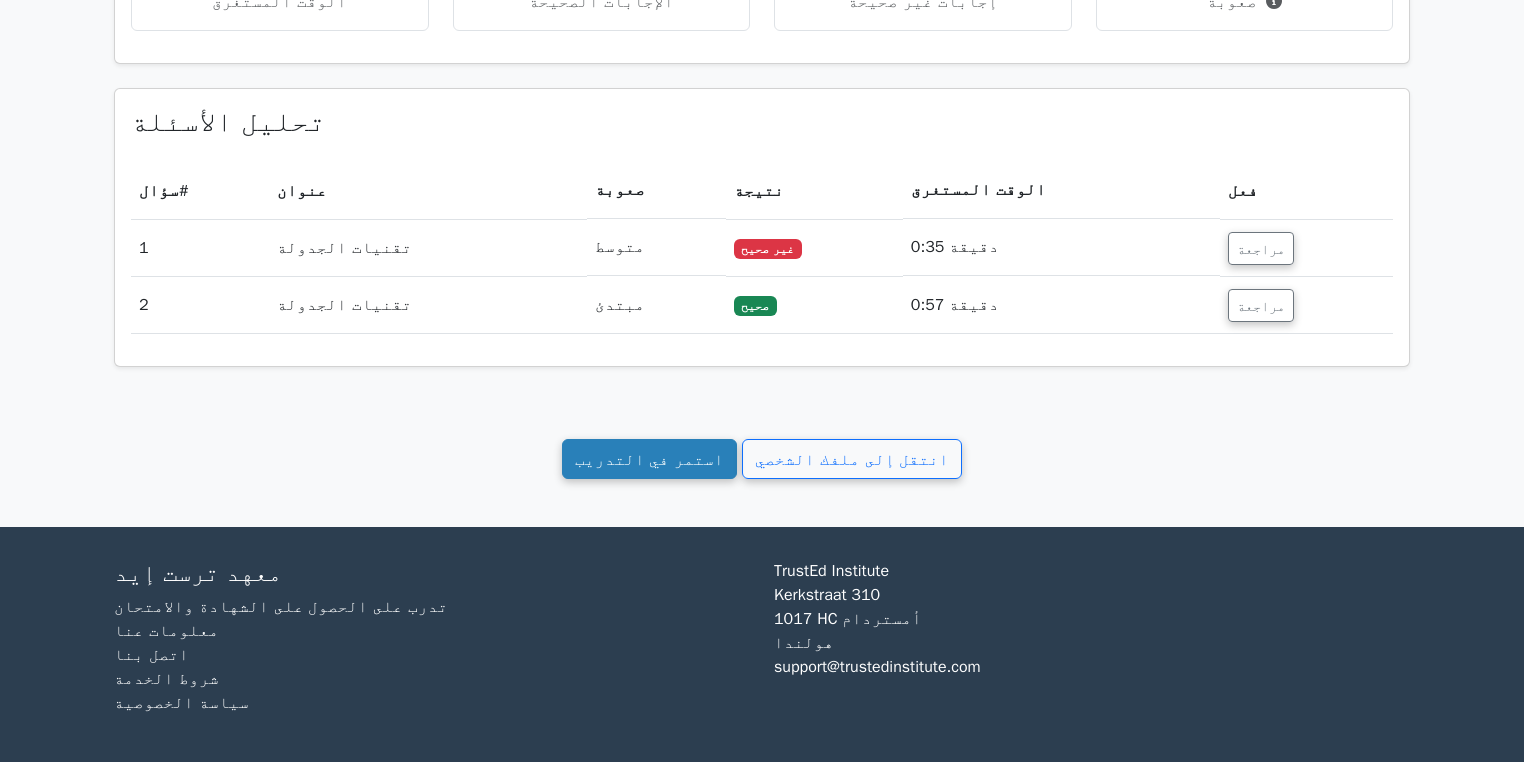 click on "استمر في التدريب" at bounding box center (650, 458) 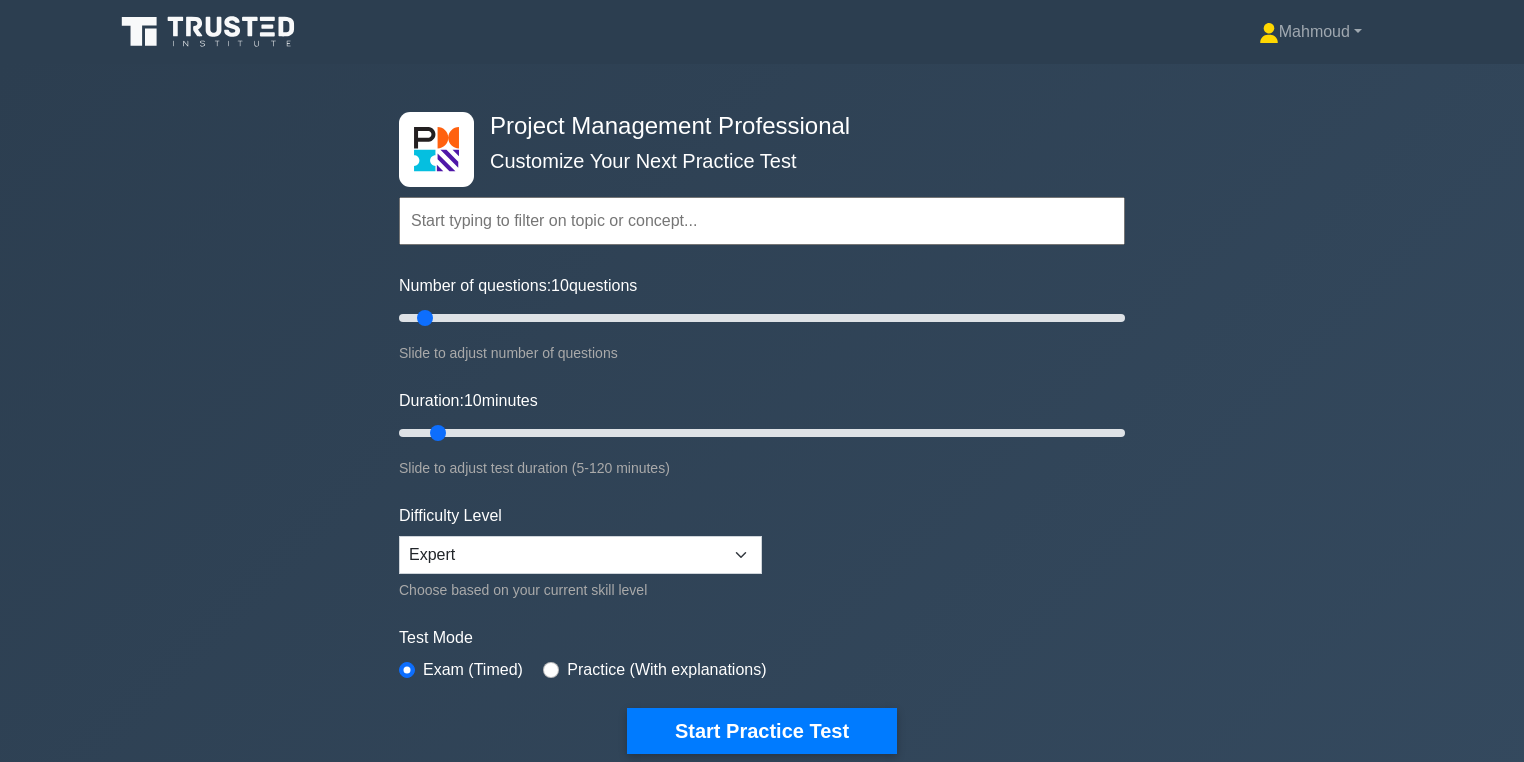 scroll, scrollTop: 0, scrollLeft: 0, axis: both 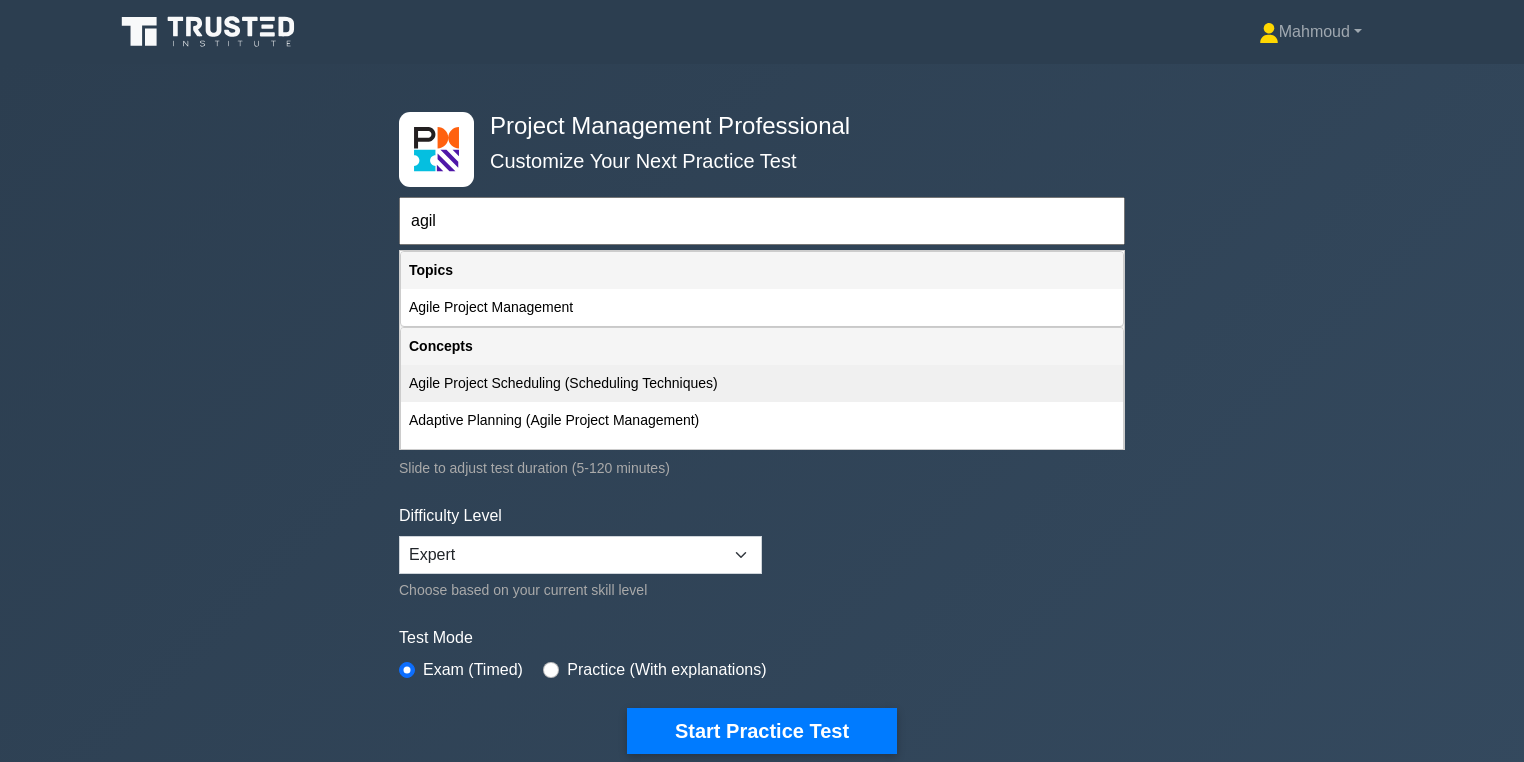 click on "Agile Project Scheduling (Scheduling Techniques)" at bounding box center (762, 383) 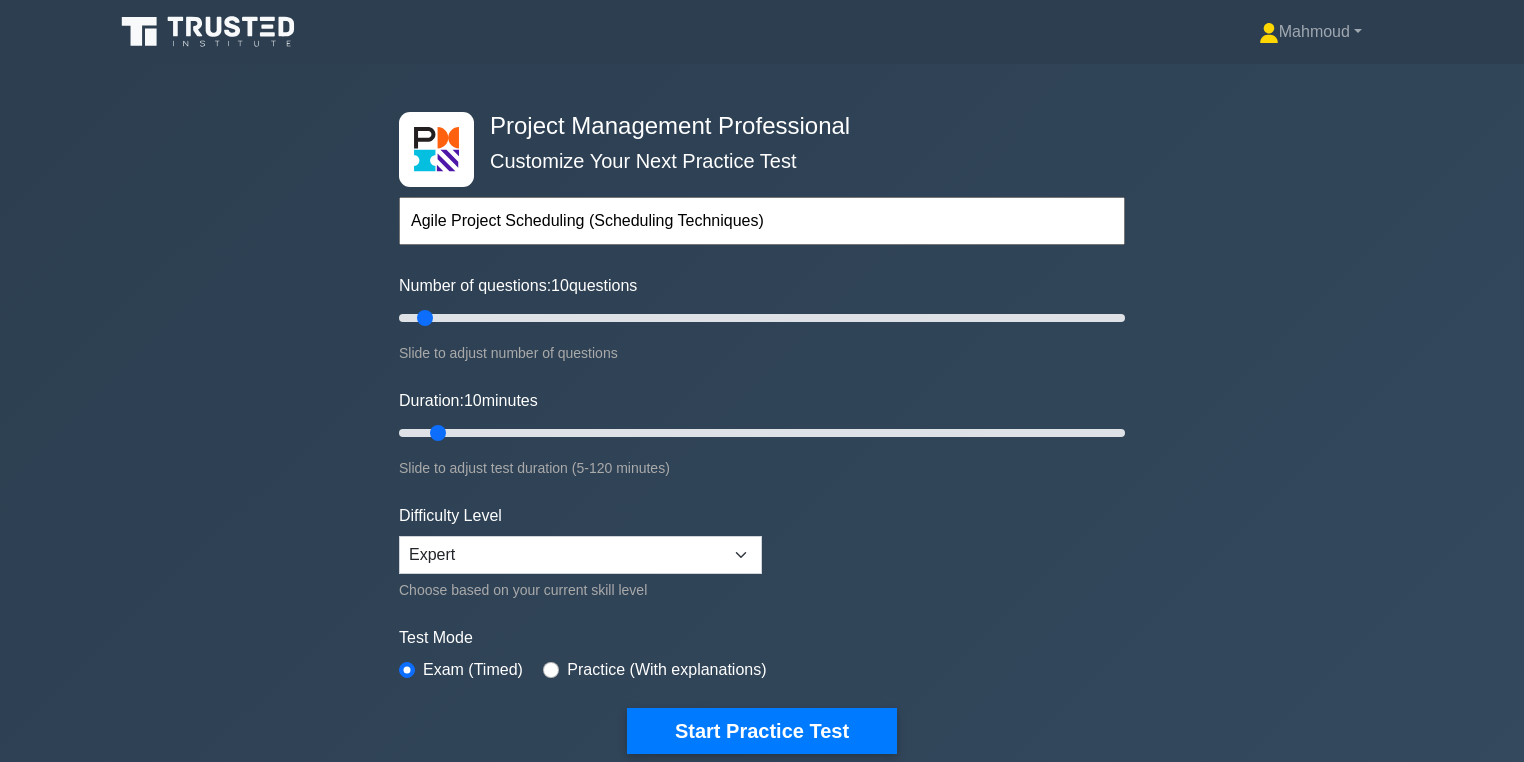 click on "Agile Project Scheduling (Scheduling Techniques)
Topics
Scope Management
Time Management
Cost Management
Quality Management
Risk Management
Integration Management
Human Resource Management
Communication Management
Procurement Management" at bounding box center (762, 445) 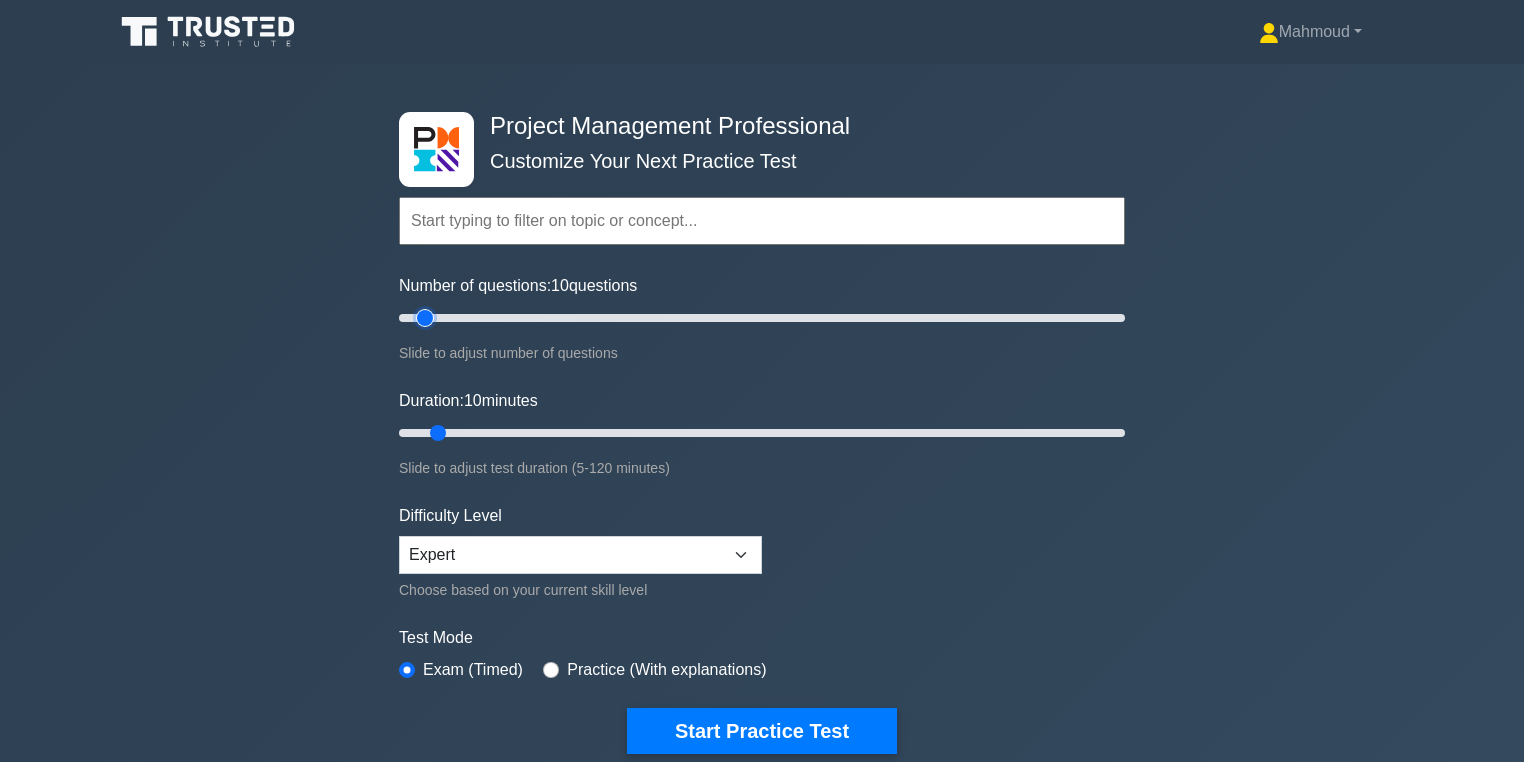 click on "Number of questions:  10  questions" at bounding box center [762, 318] 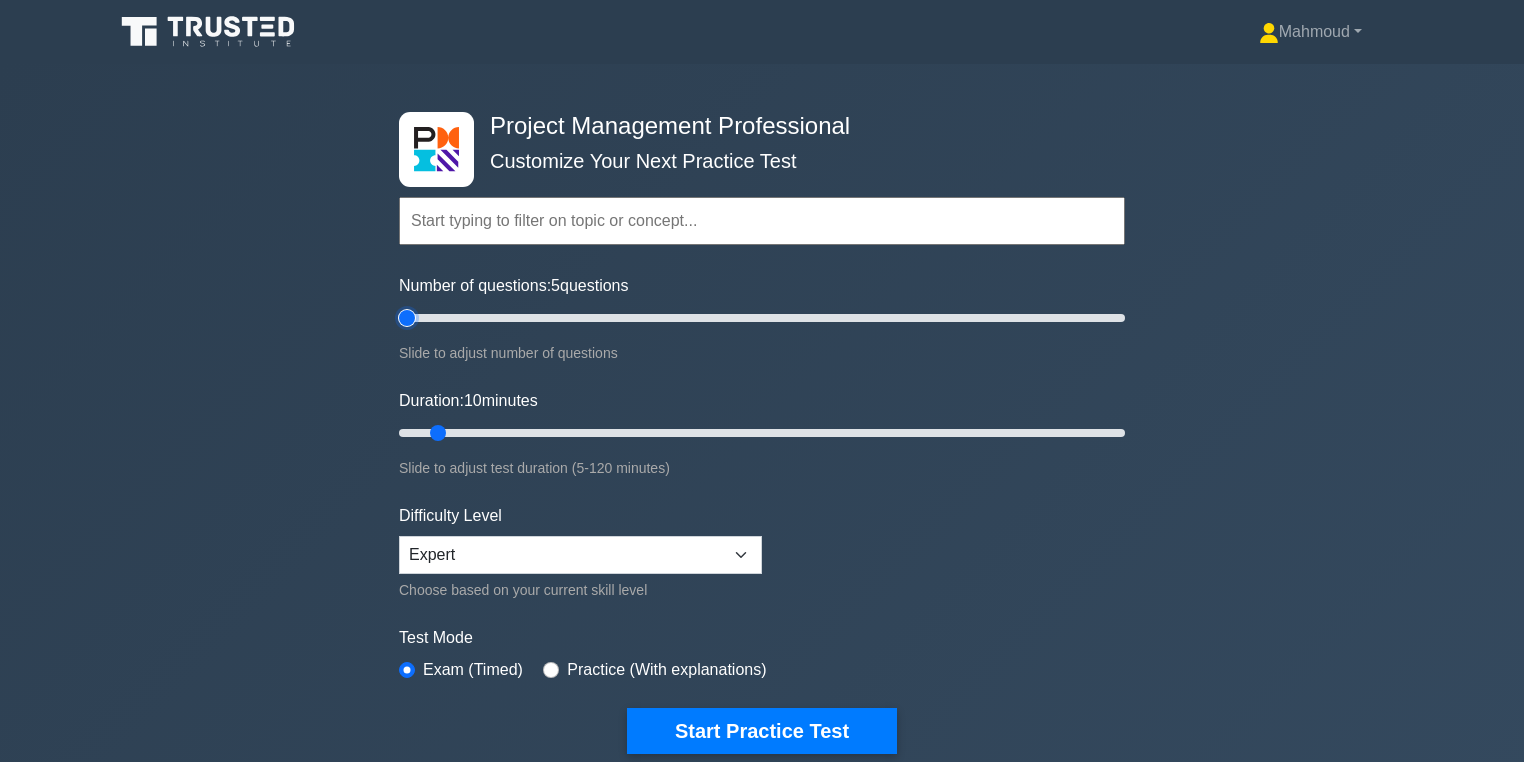 type on "5" 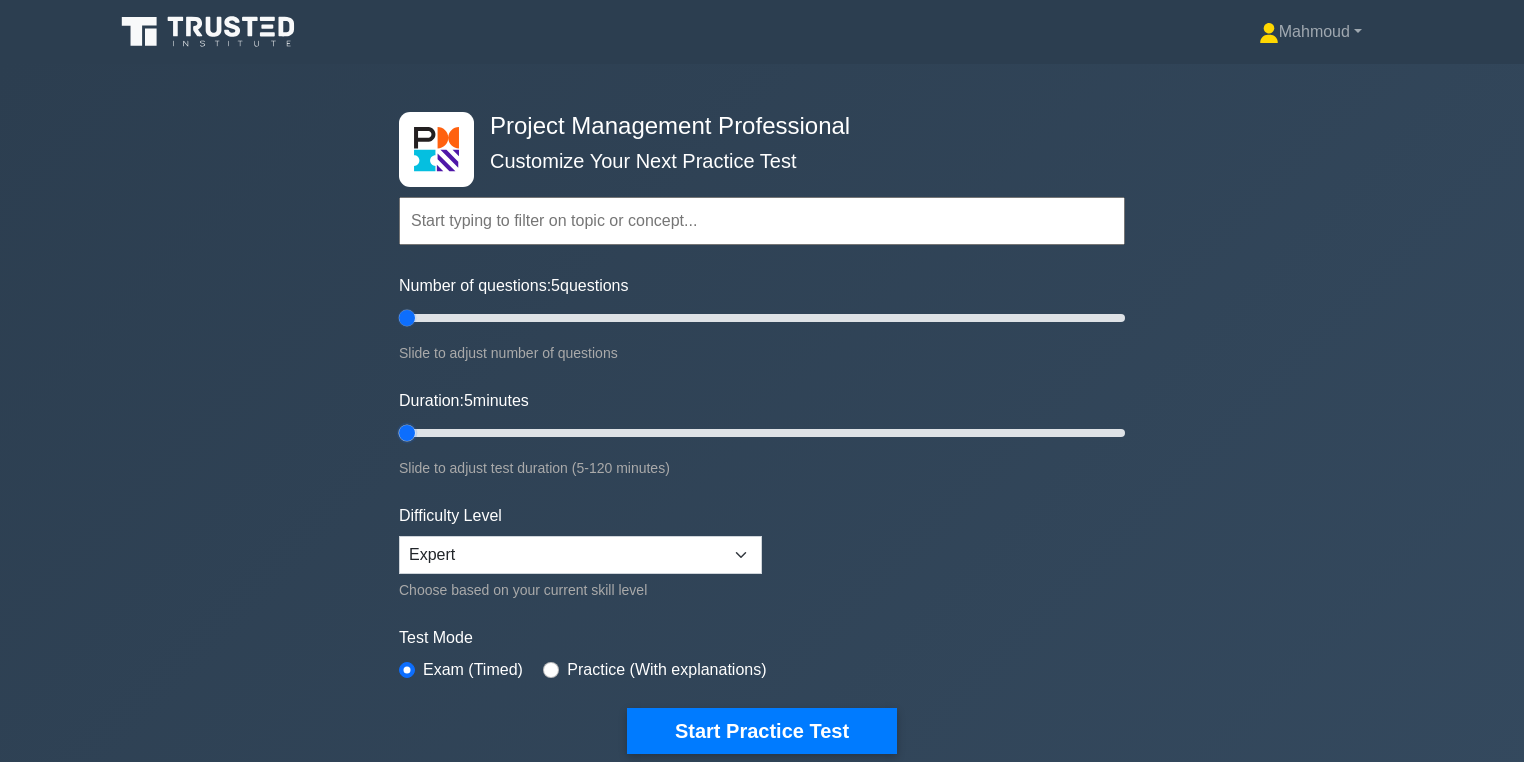drag, startPoint x: 440, startPoint y: 427, endPoint x: 410, endPoint y: 421, distance: 30.594116 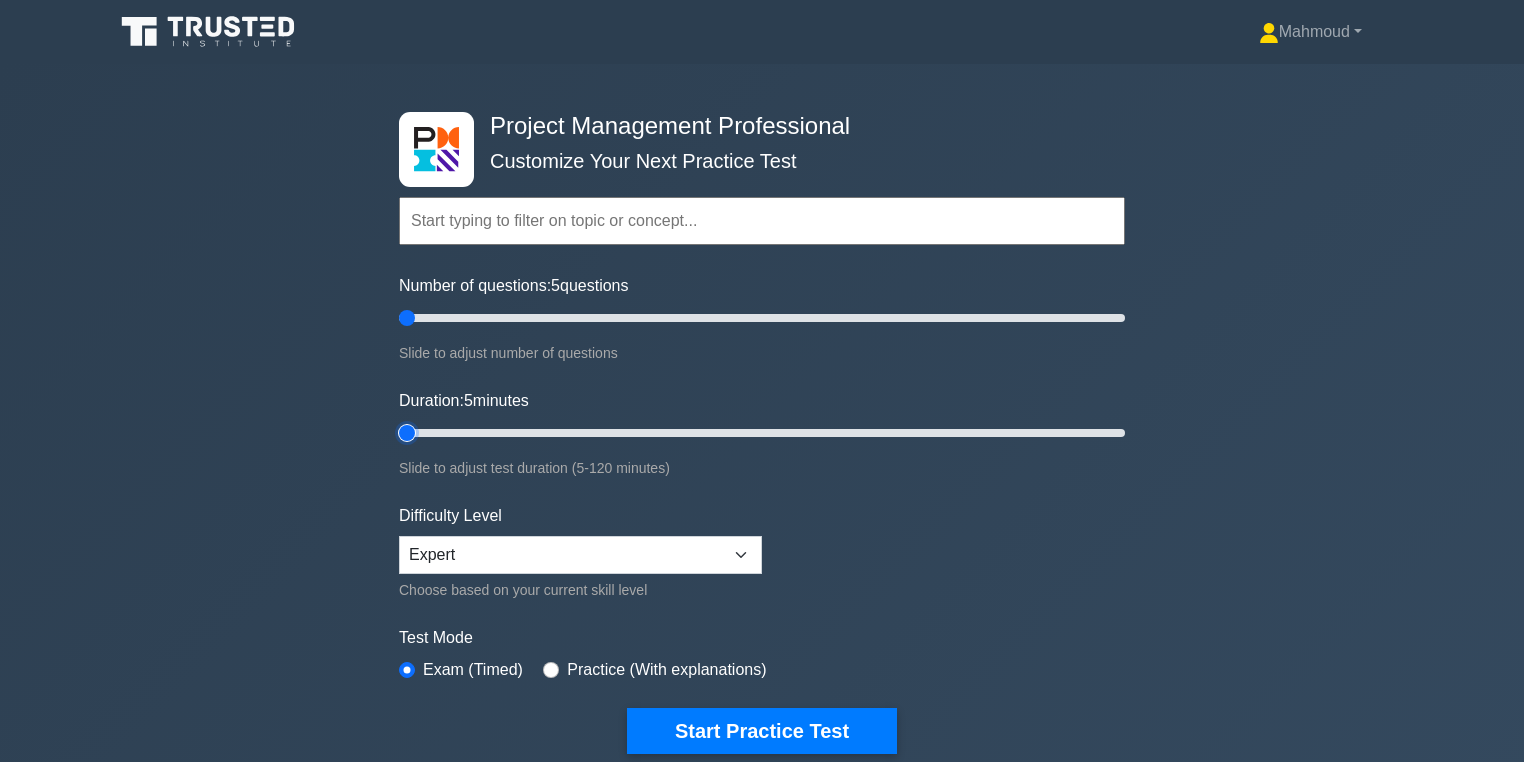 type on "5" 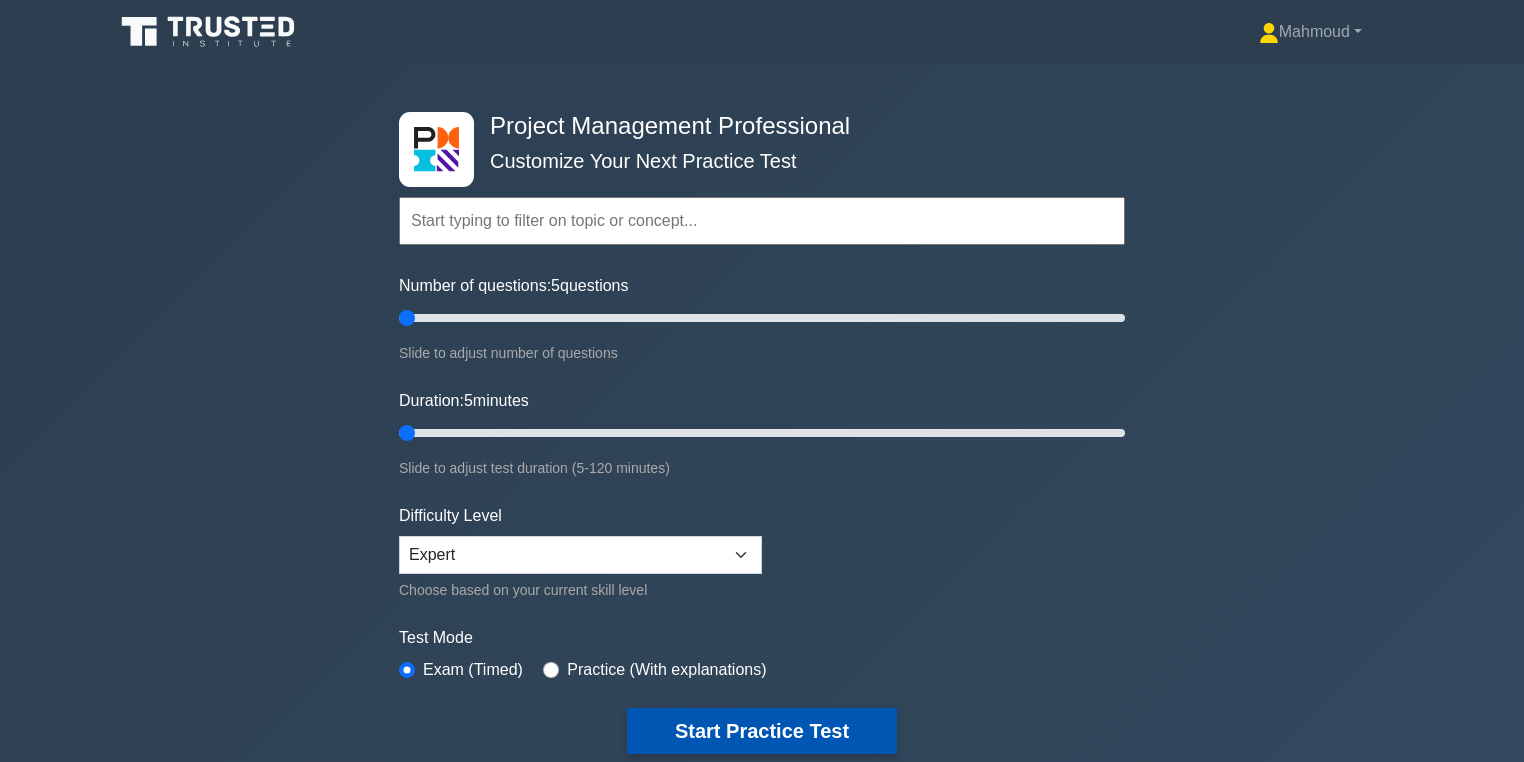 click on "Start Practice Test" at bounding box center (762, 731) 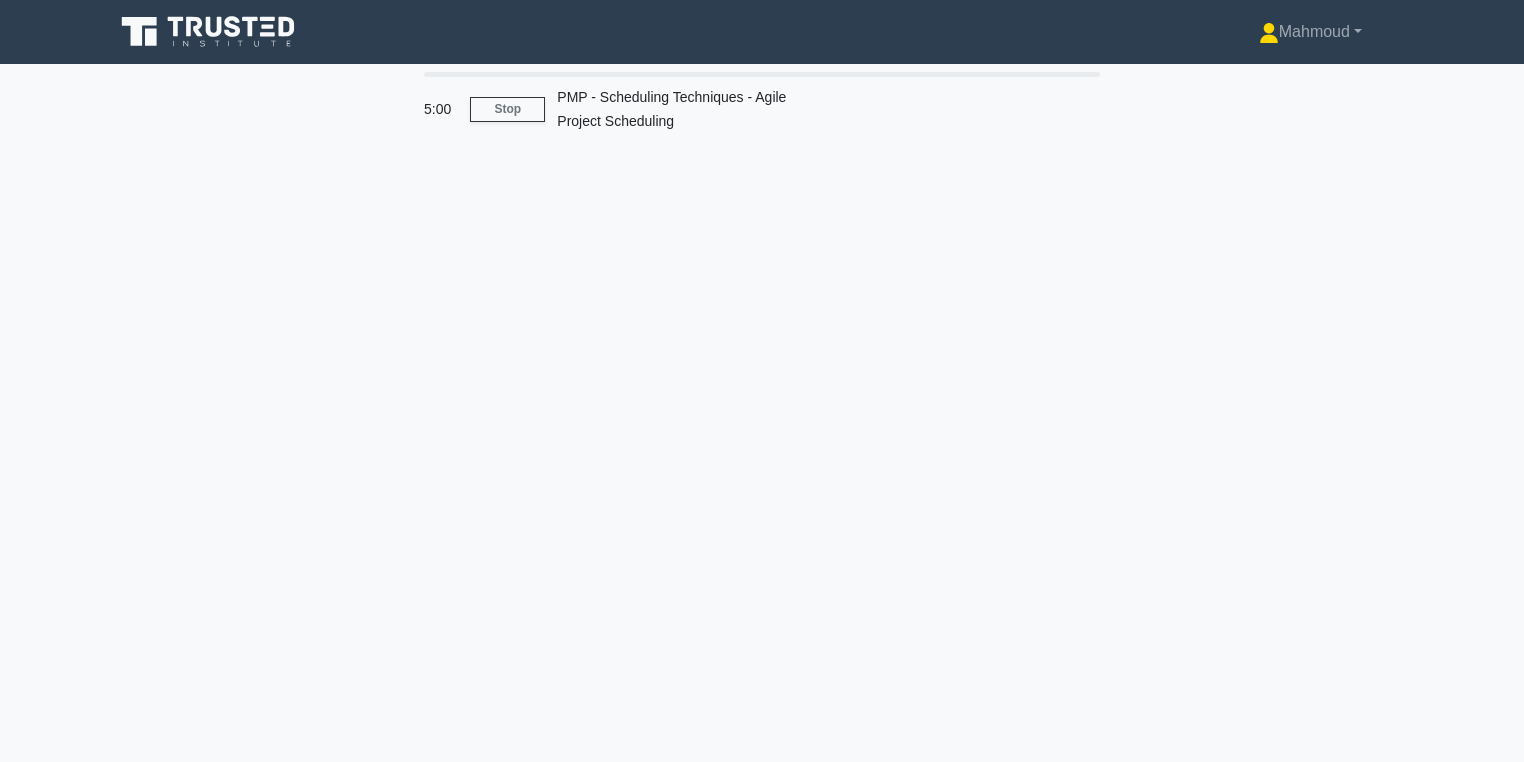 scroll, scrollTop: 0, scrollLeft: 0, axis: both 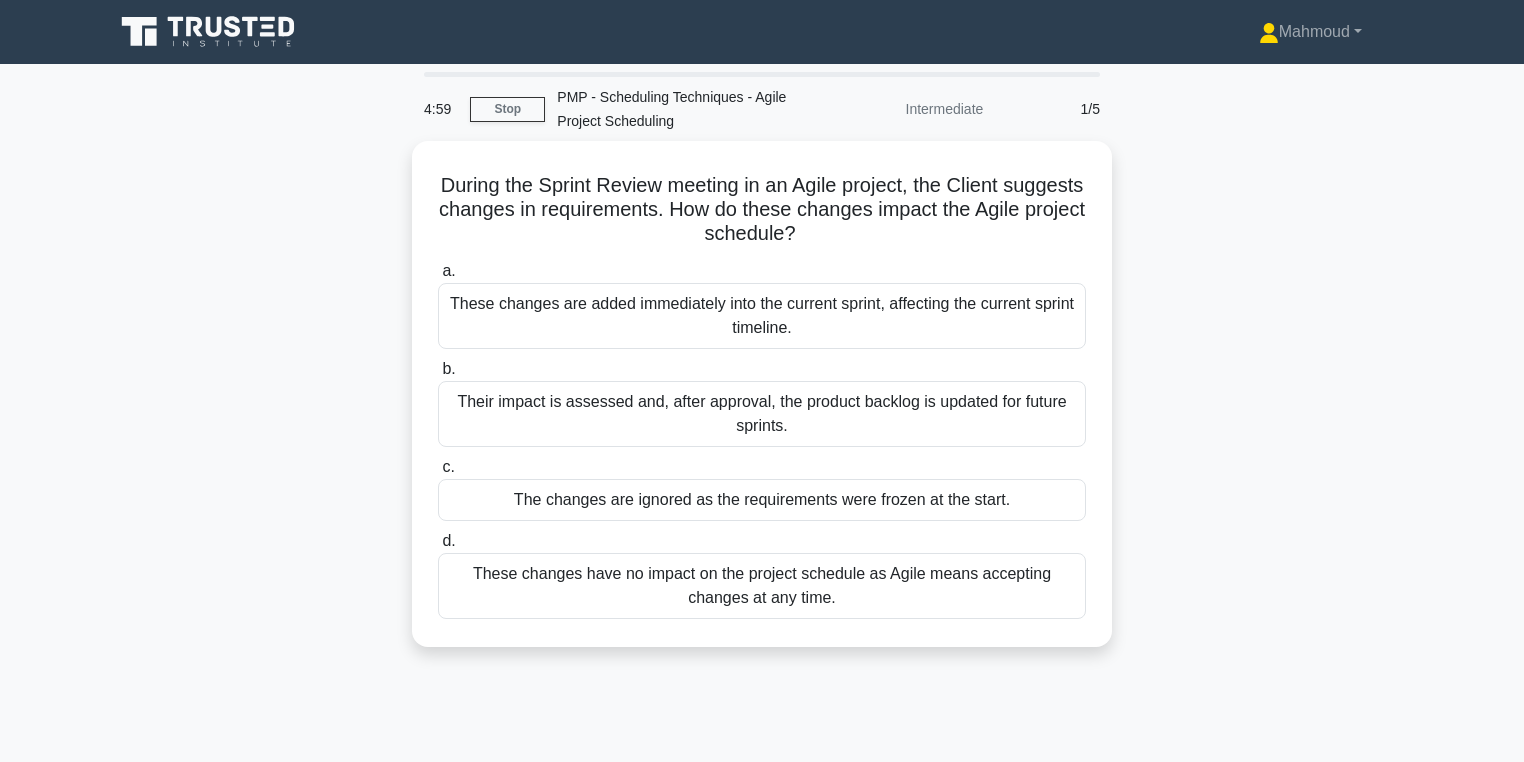 drag, startPoint x: 1178, startPoint y: 232, endPoint x: 1132, endPoint y: 300, distance: 82.0975 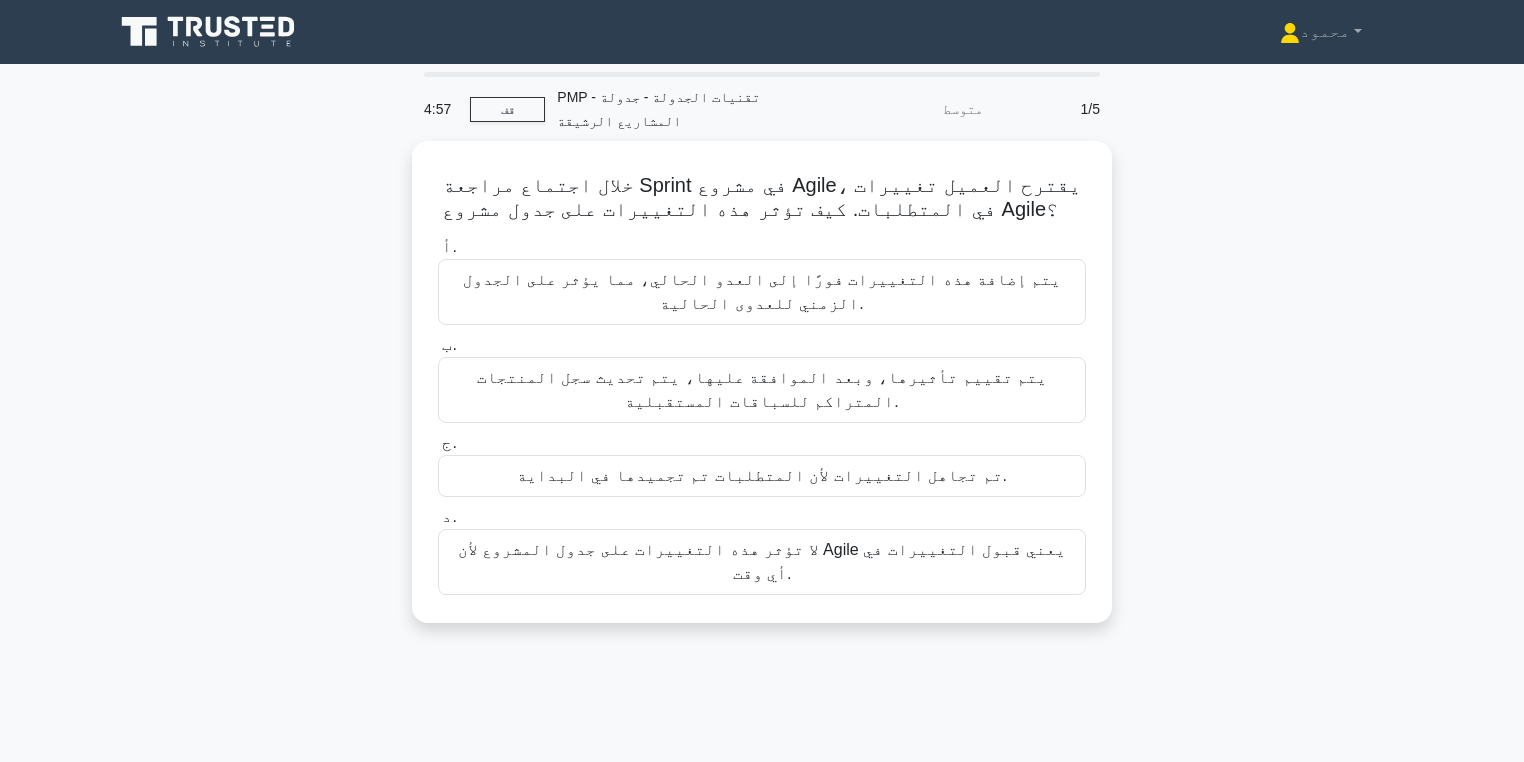 click on "خلال اجتماع مراجعة Sprint في مشروع Agile، يقترح العميل تغييرات في المتطلبات. كيف تؤثر هذه التغييرات على جدول مشروع Agile؟
.spinner_0XTQ{transform-origin:center;animation:spinner_y6GP .75s linear infinite}@keyframes spinner_y6GP{100%{transform:rotate(360deg)}}
أ.
ب. ج. د." at bounding box center [762, 394] 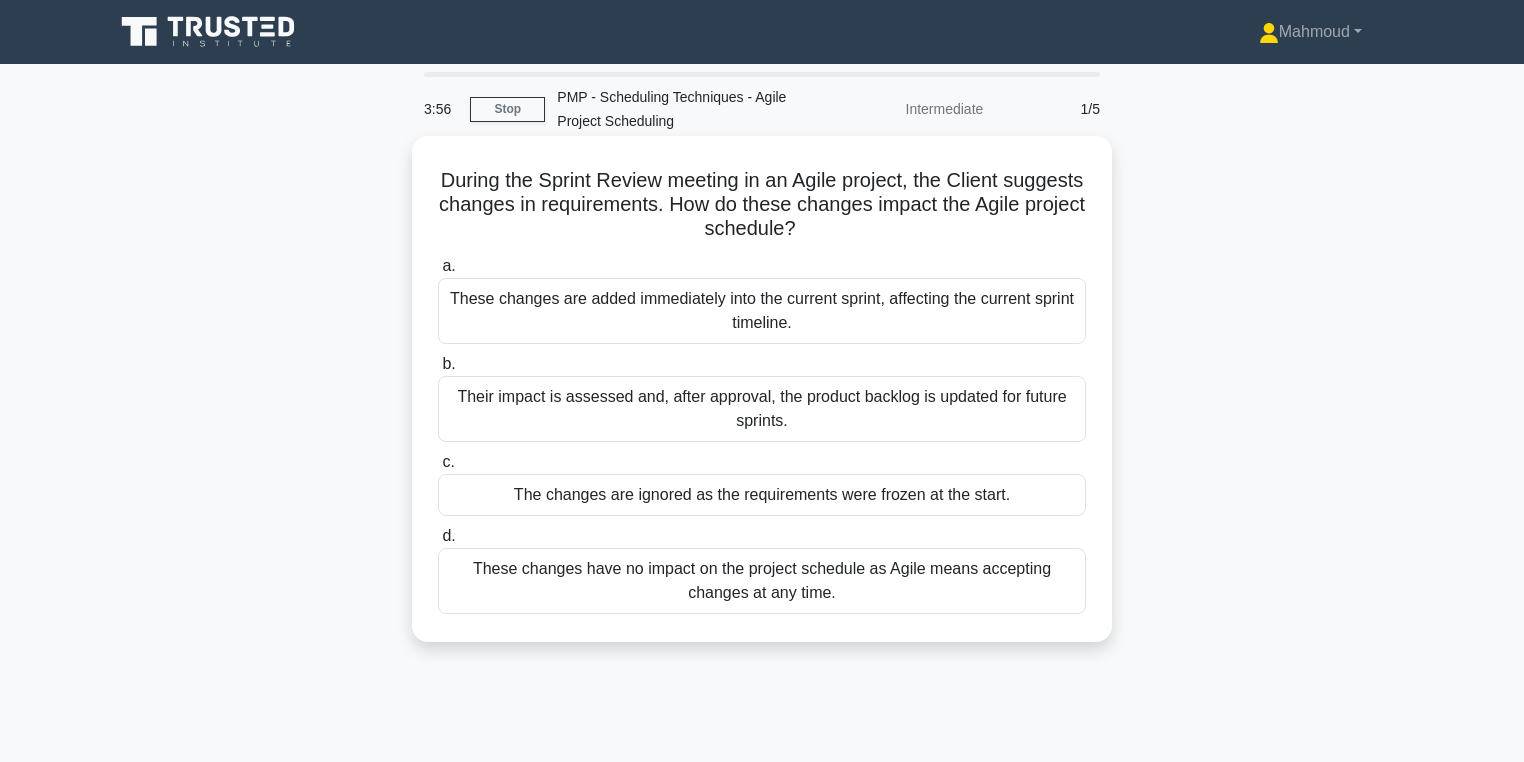 click on "Their impact is assessed and, after approval, the product backlog is updated for future sprints." at bounding box center (762, 409) 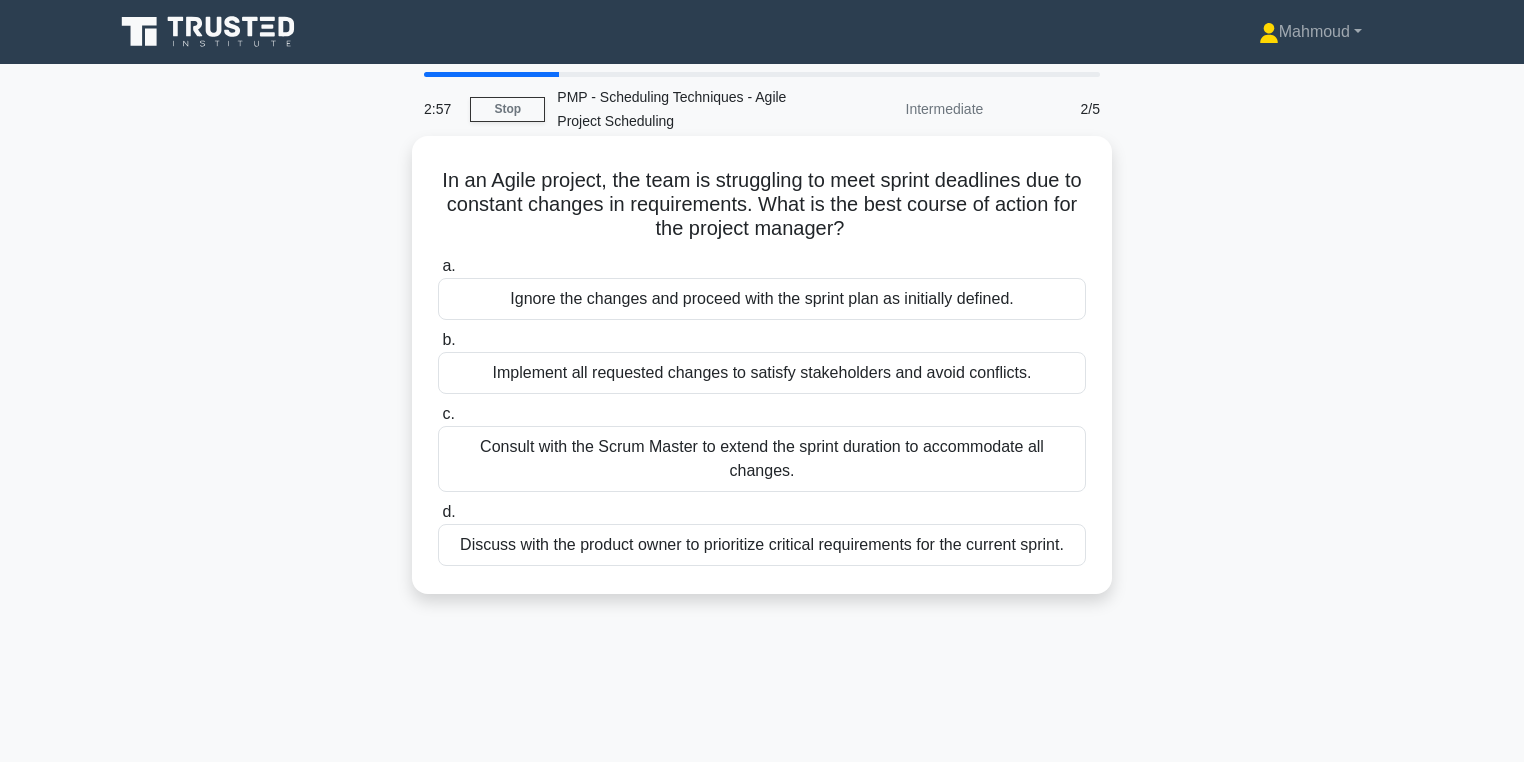 click on "Discuss with the product owner to prioritize critical requirements for the current sprint." at bounding box center (762, 545) 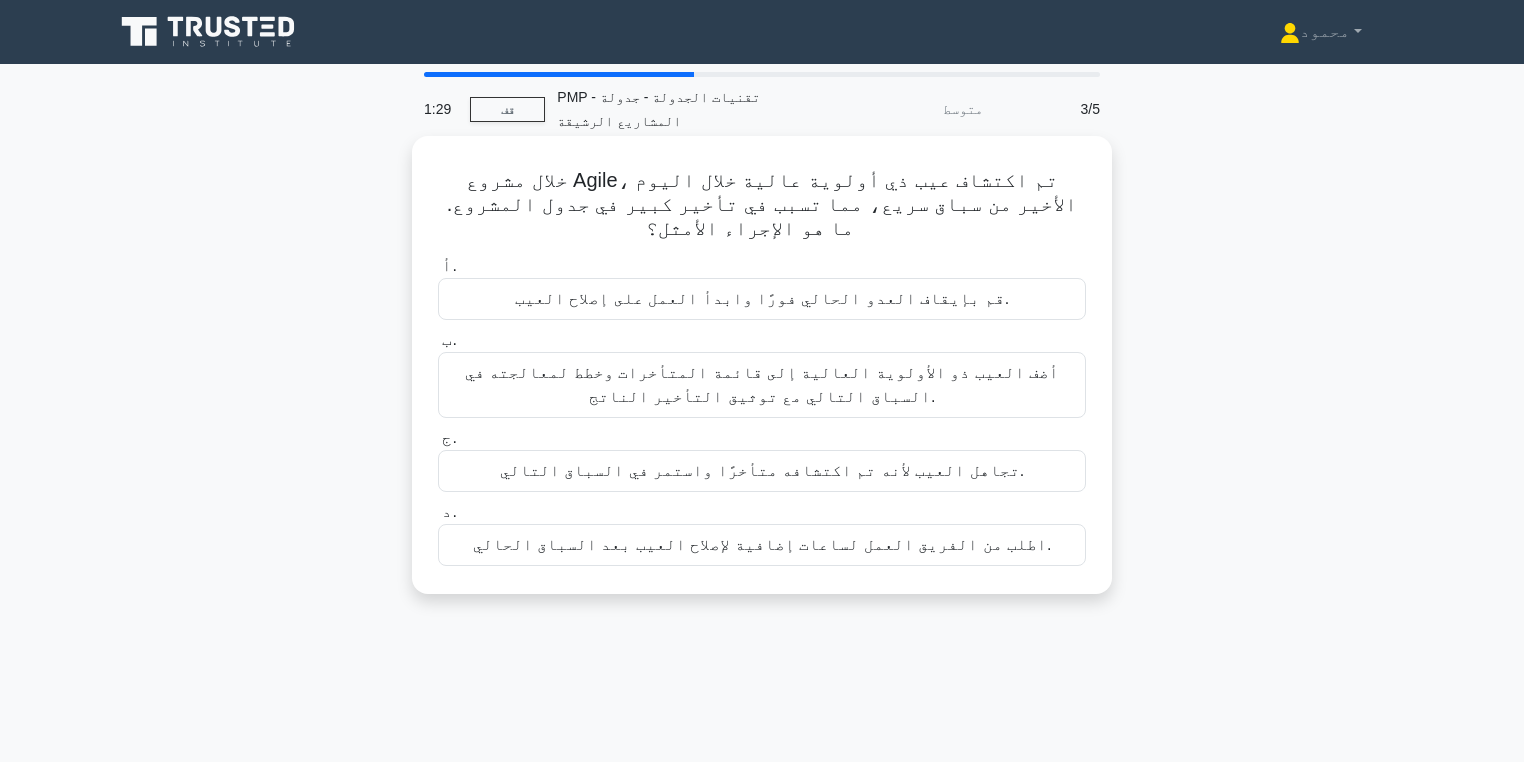 click on "أضف العيب ذو الأولوية العالية إلى قائمة المتأخرات وخطط لمعالجته في السباق التالي مع توثيق التأخير الناتج." at bounding box center [762, 384] 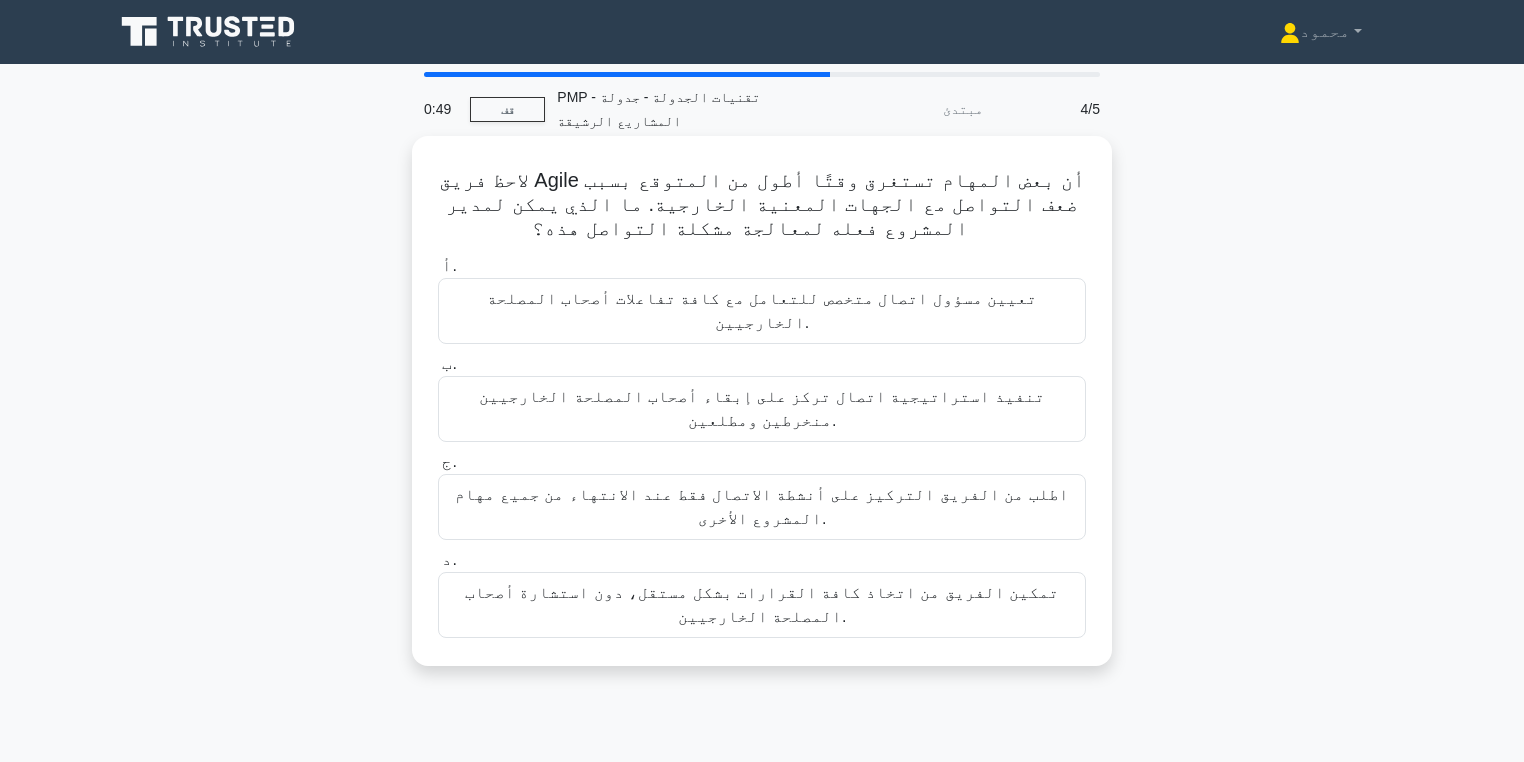 click on "تنفيذ استراتيجية اتصال تركز على إبقاء أصحاب المصلحة الخارجيين منخرطين ومطلعين." at bounding box center (762, 409) 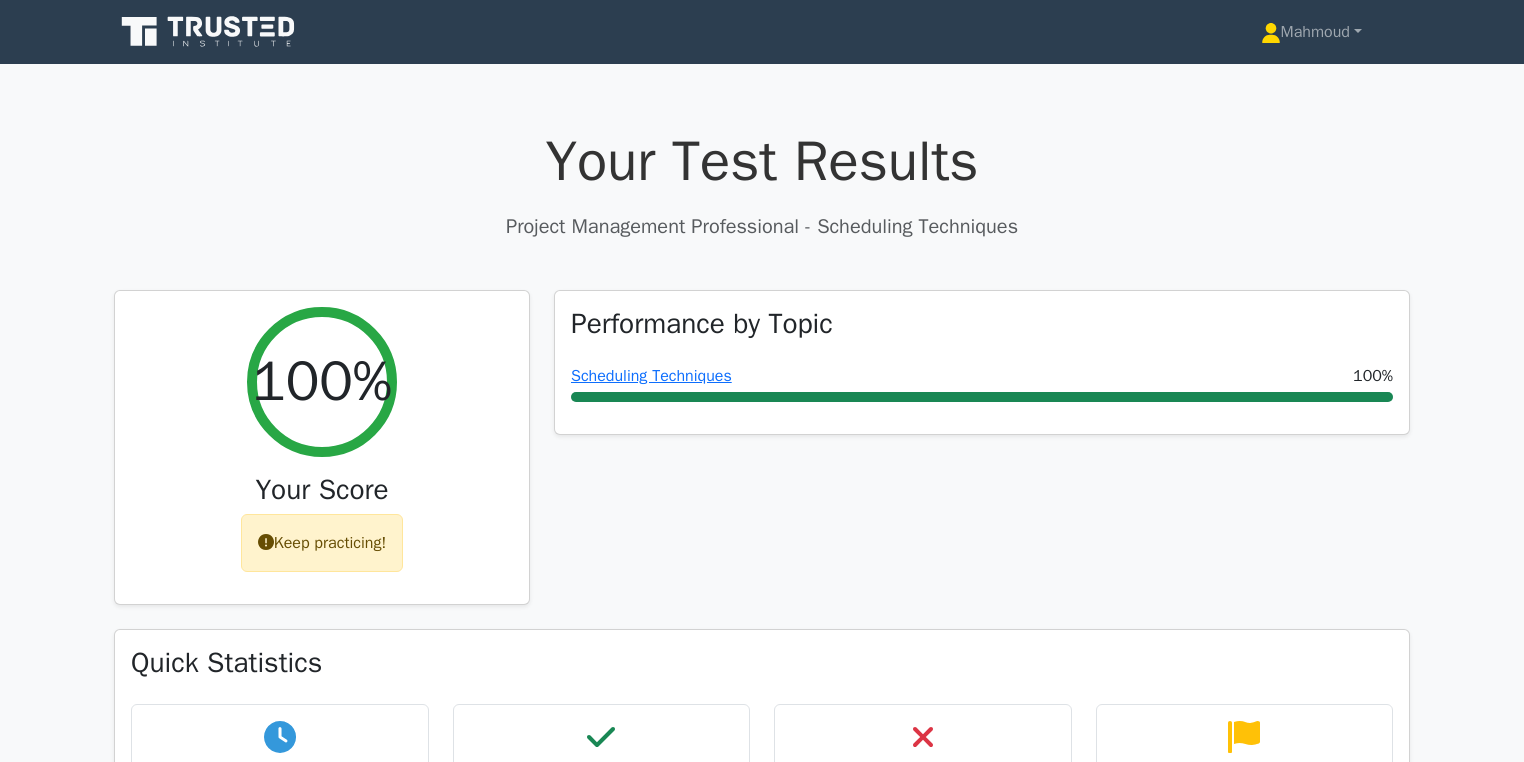 scroll, scrollTop: 0, scrollLeft: 0, axis: both 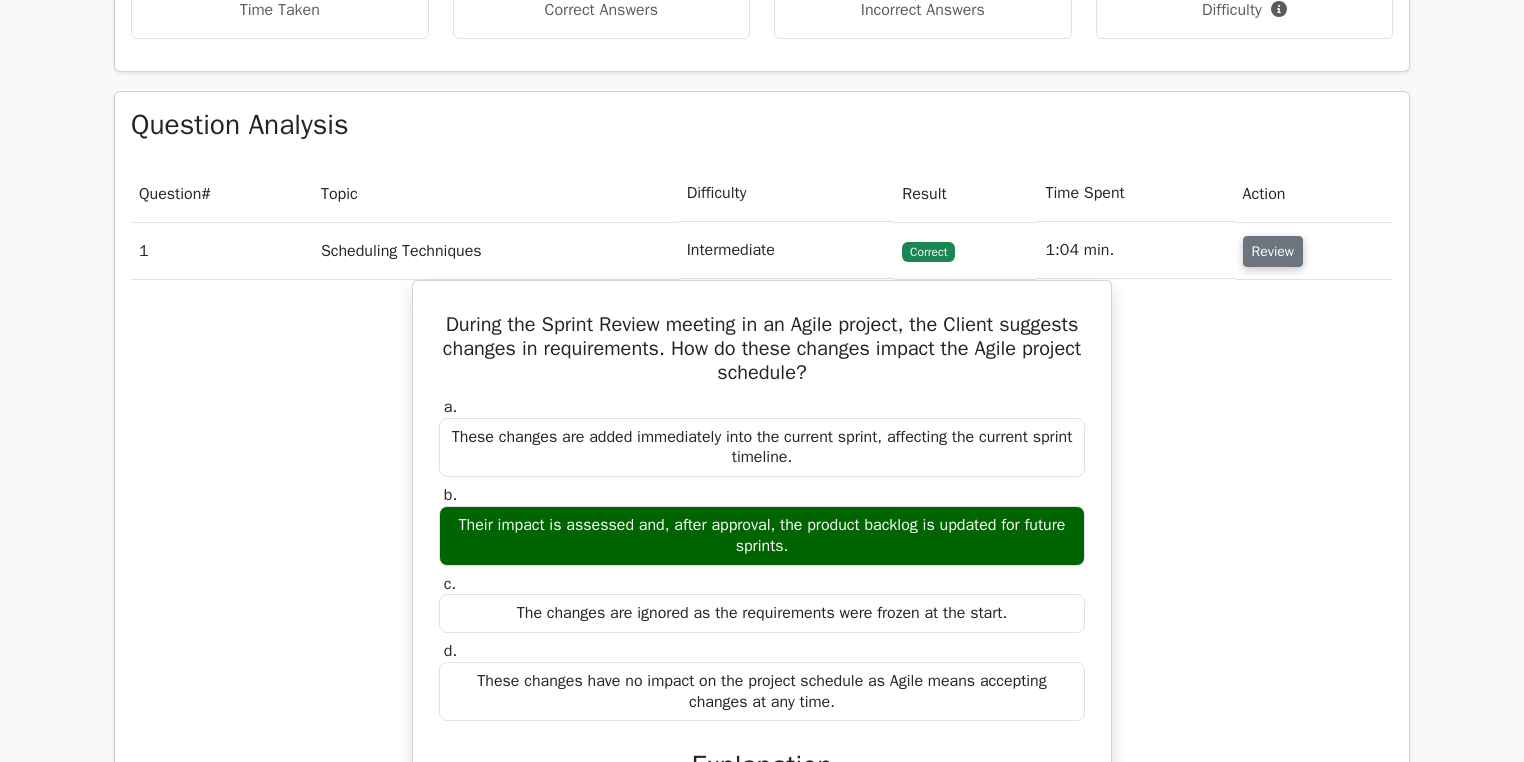click on "Review" at bounding box center [1273, 251] 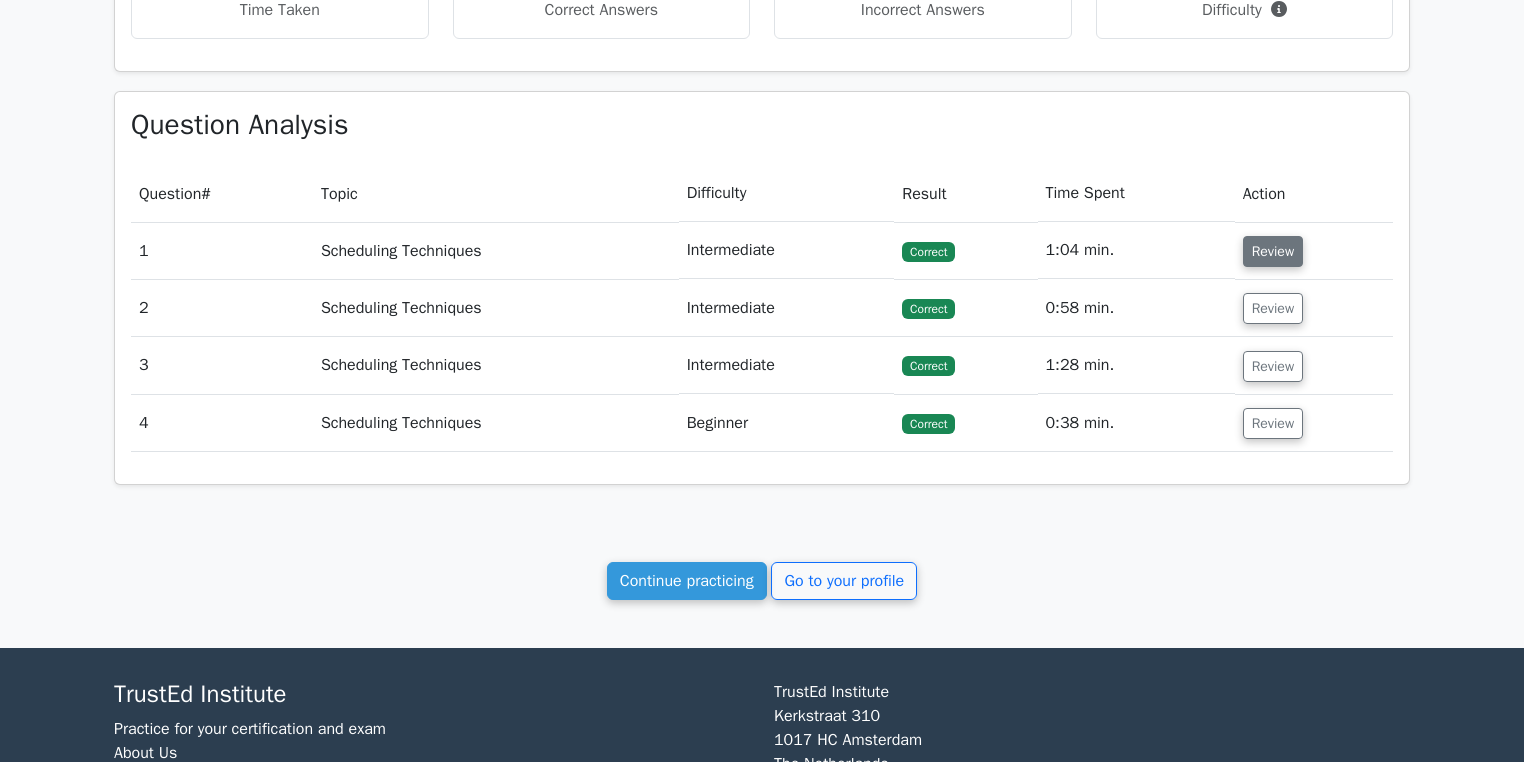 click on "Review" at bounding box center [1273, 251] 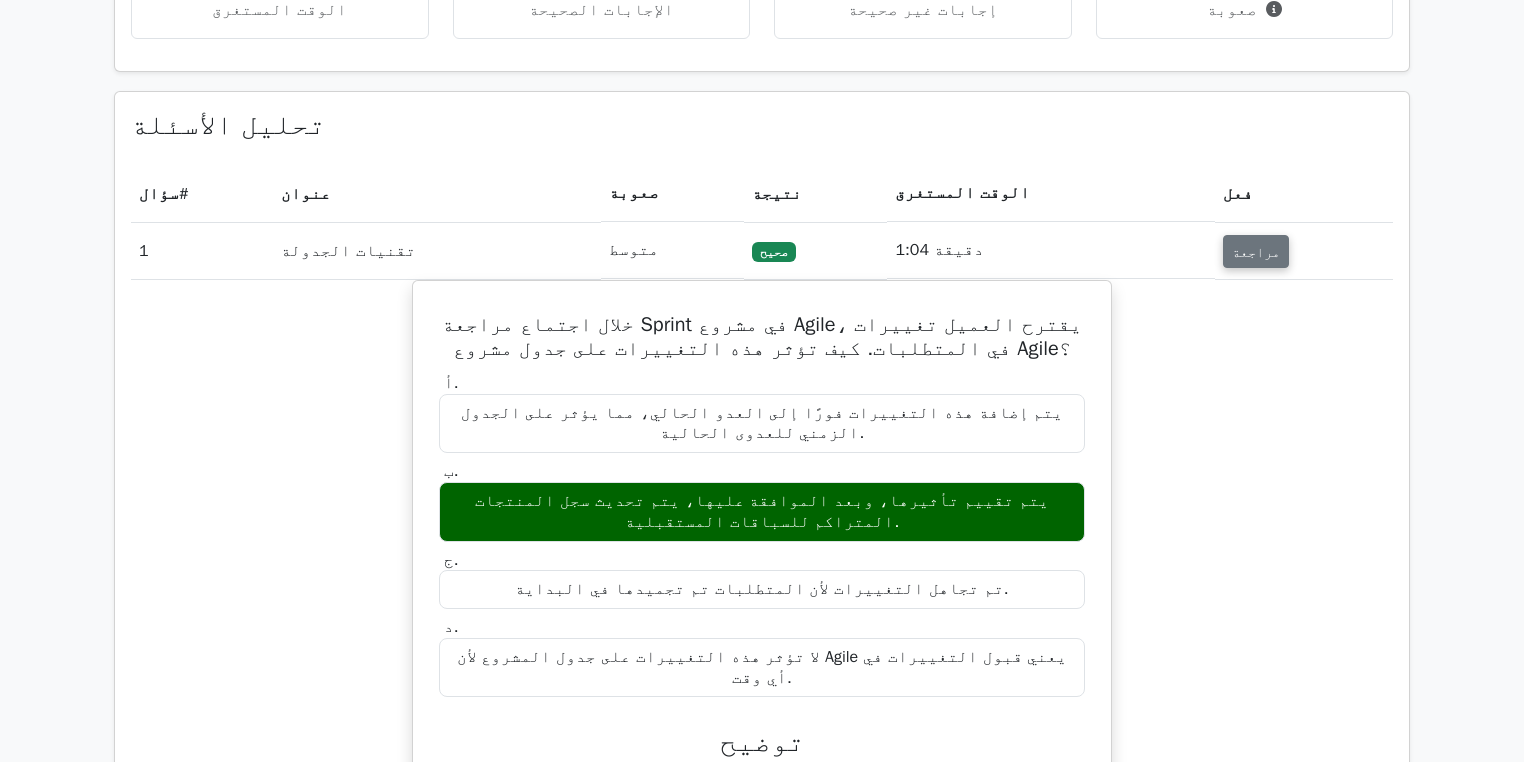 click on "مراجعة" at bounding box center [1256, 252] 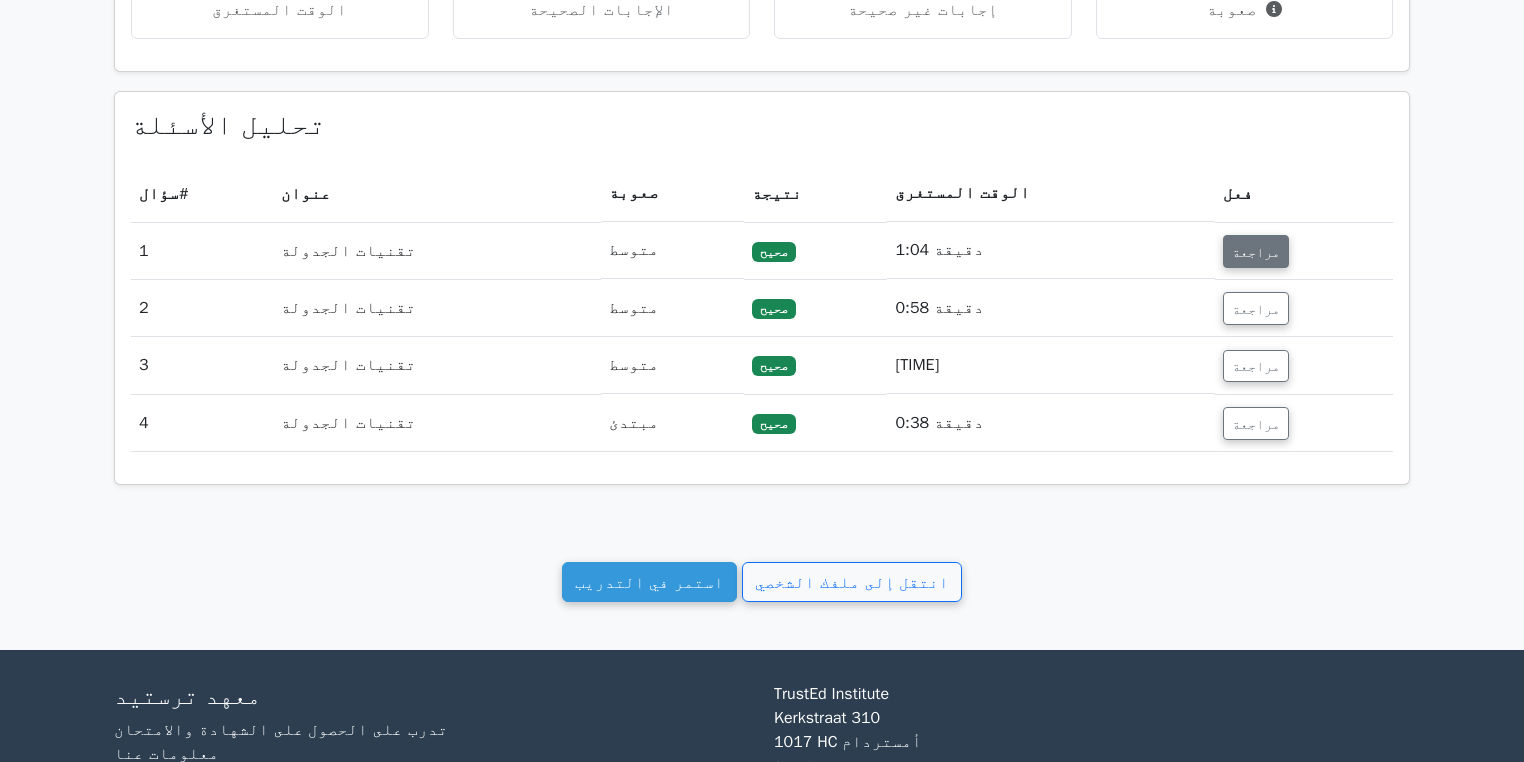 click on "مراجعة" at bounding box center (1256, 252) 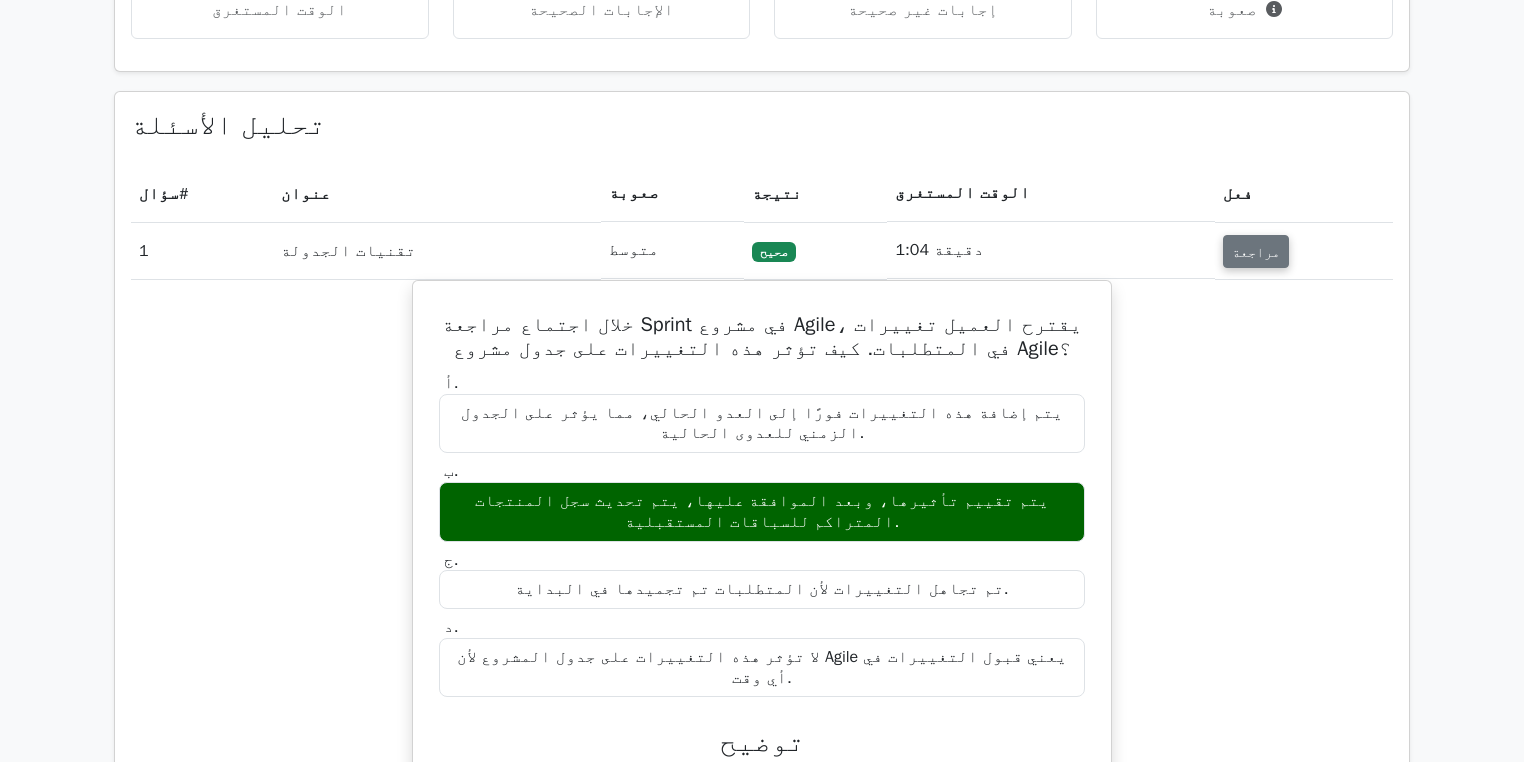 click on "مراجعة" at bounding box center [1256, 252] 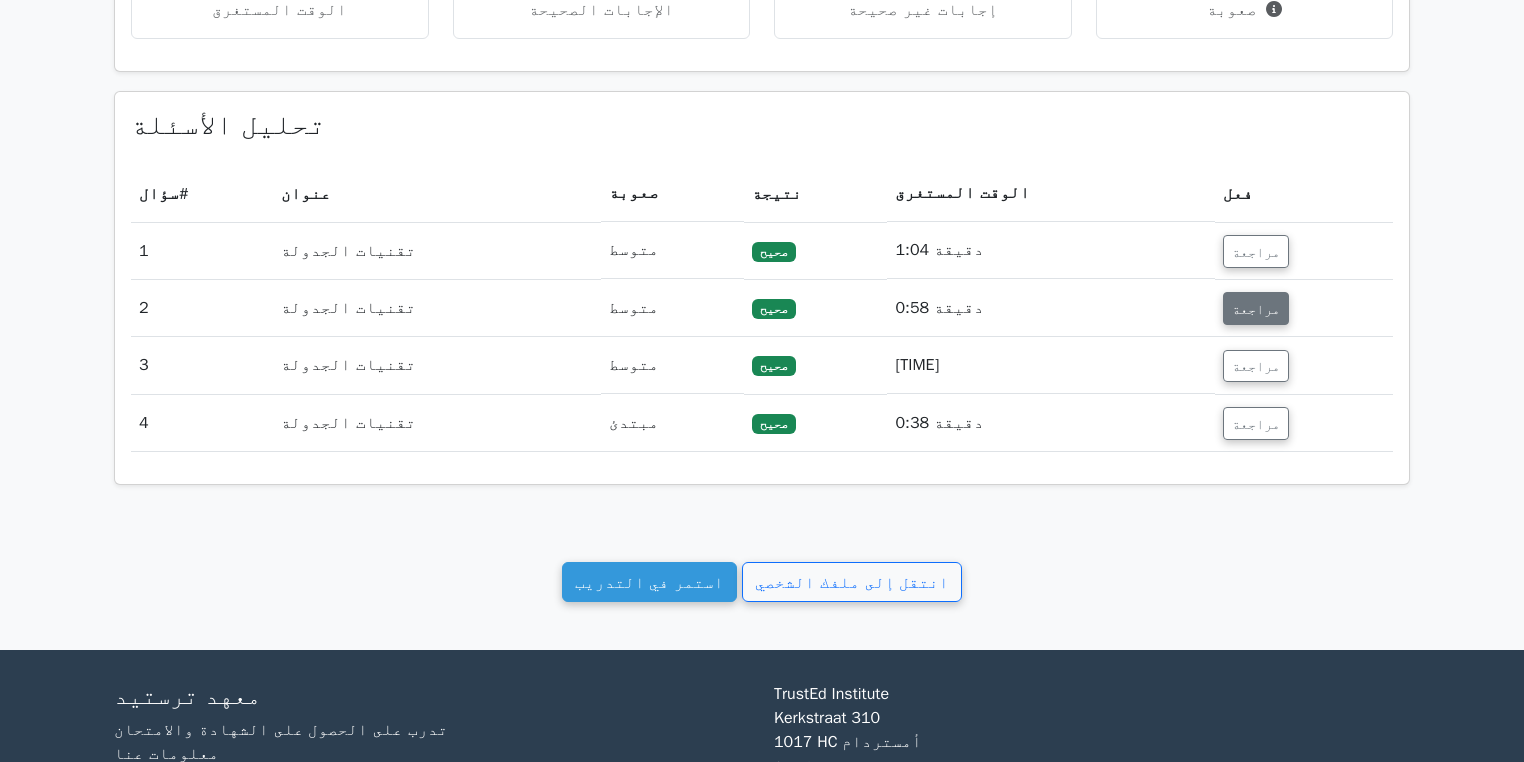click on "مراجعة" at bounding box center [1256, 309] 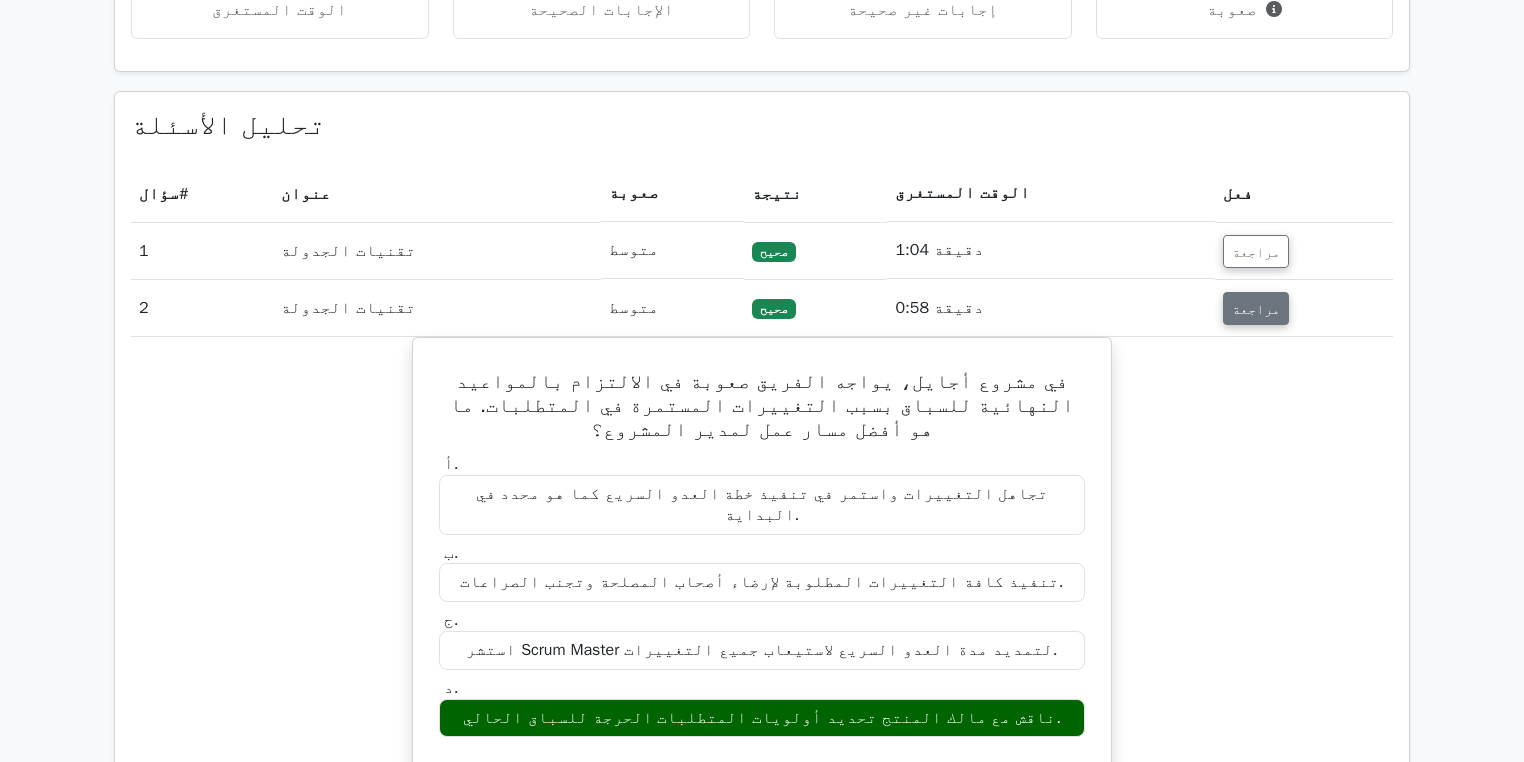 click on "مراجعة" at bounding box center (1256, 309) 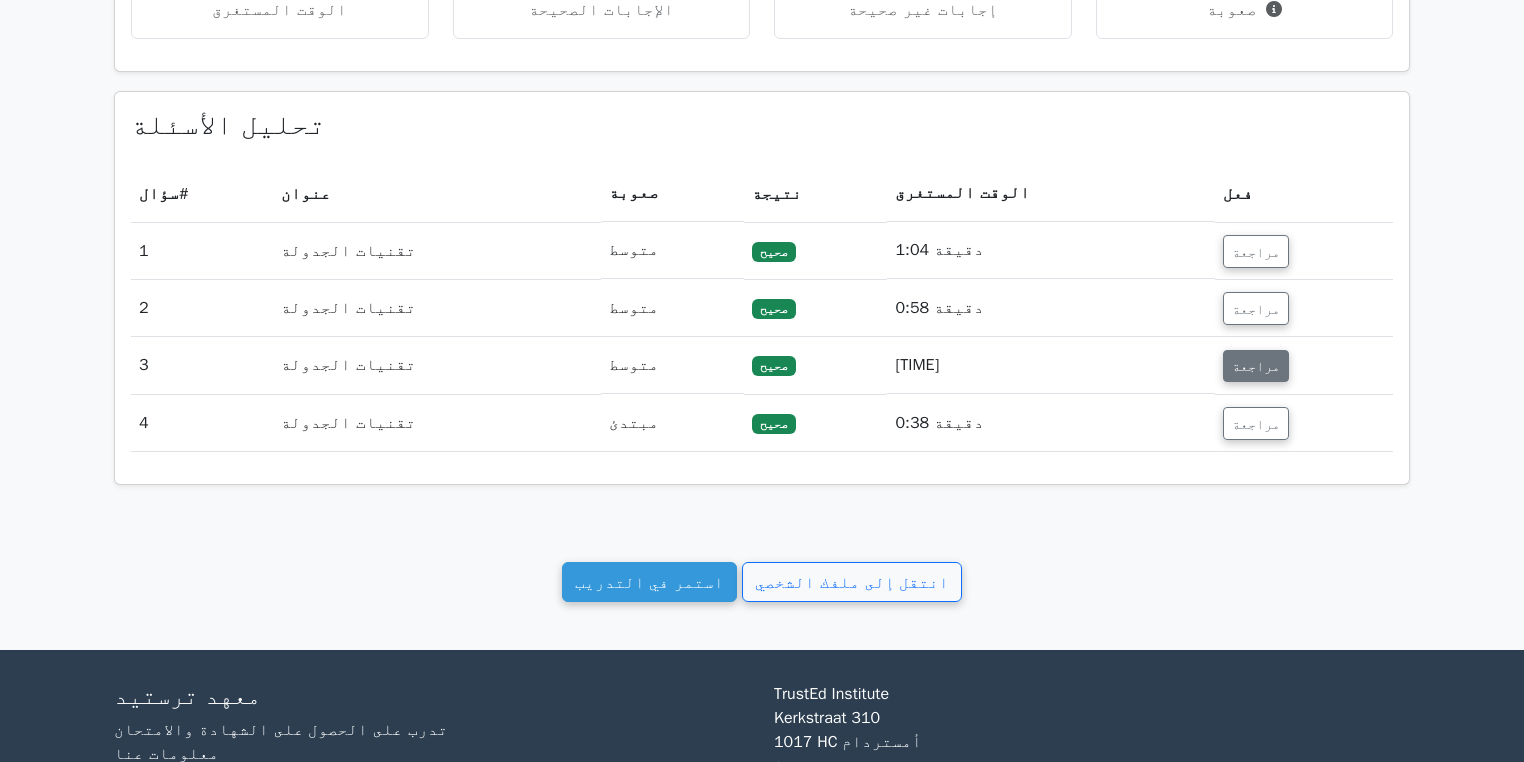 click on "مراجعة" at bounding box center (1256, 366) 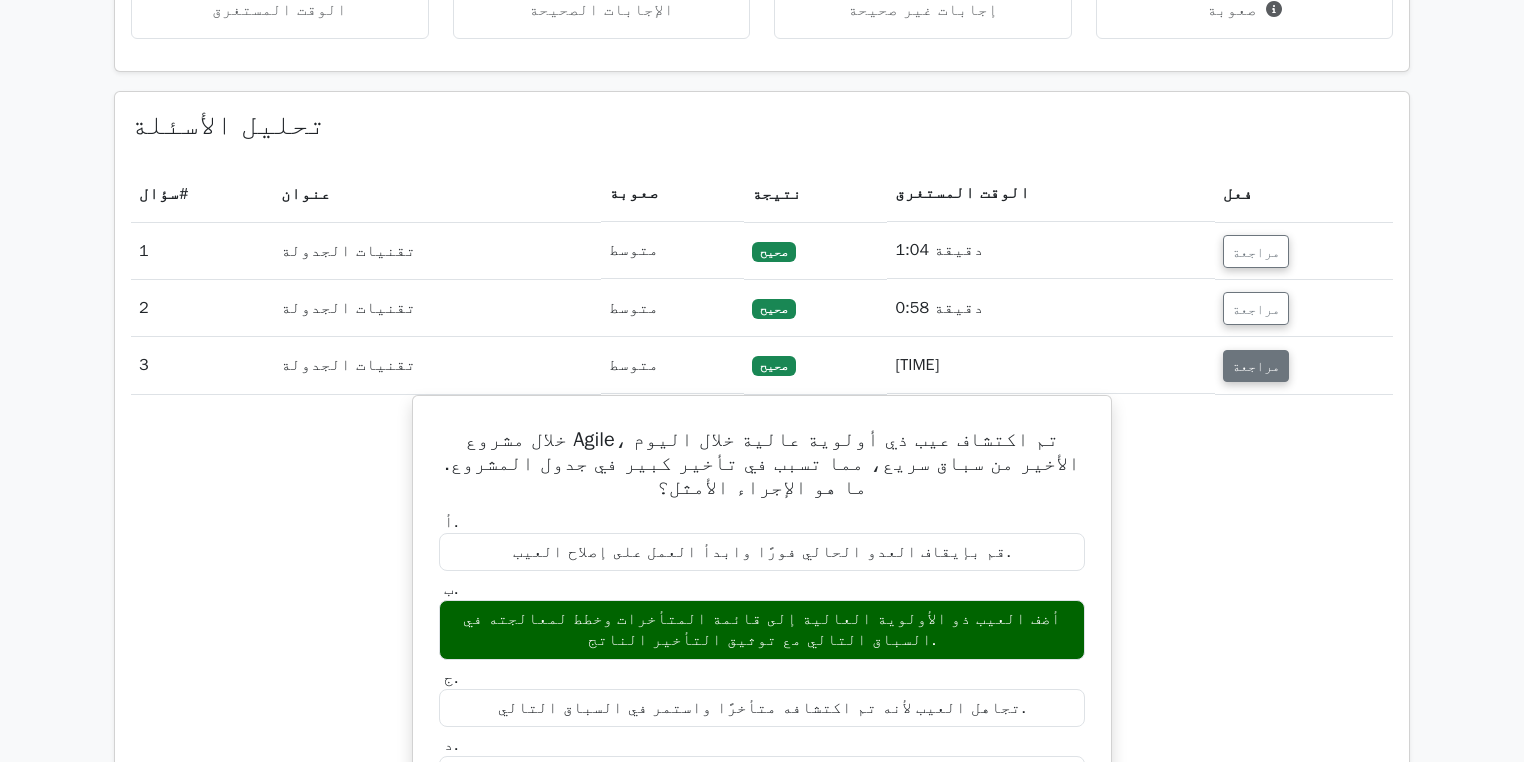 click on "مراجعة" at bounding box center (1256, 366) 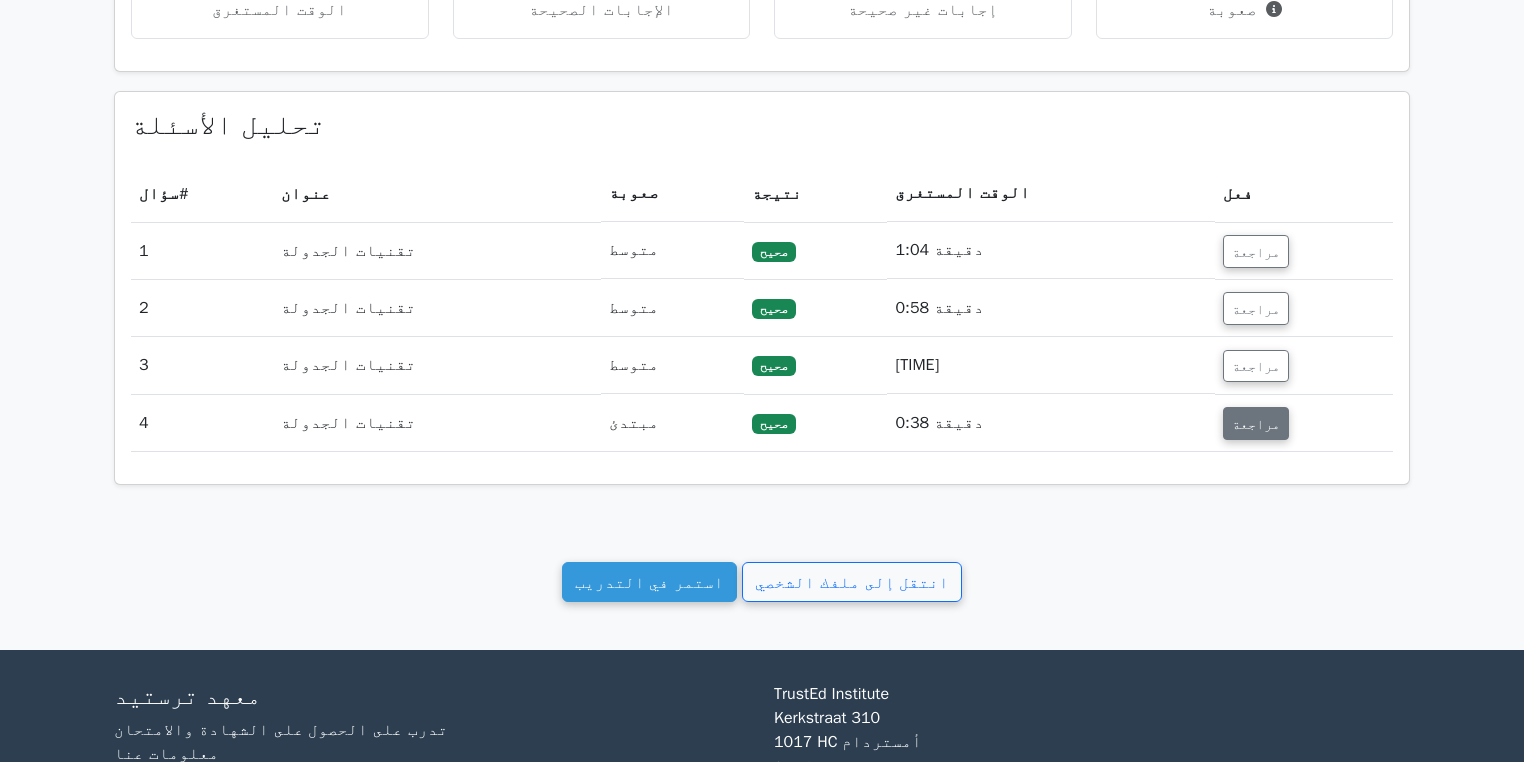 drag, startPoint x: 1242, startPoint y: 448, endPoint x: 1241, endPoint y: 411, distance: 37.01351 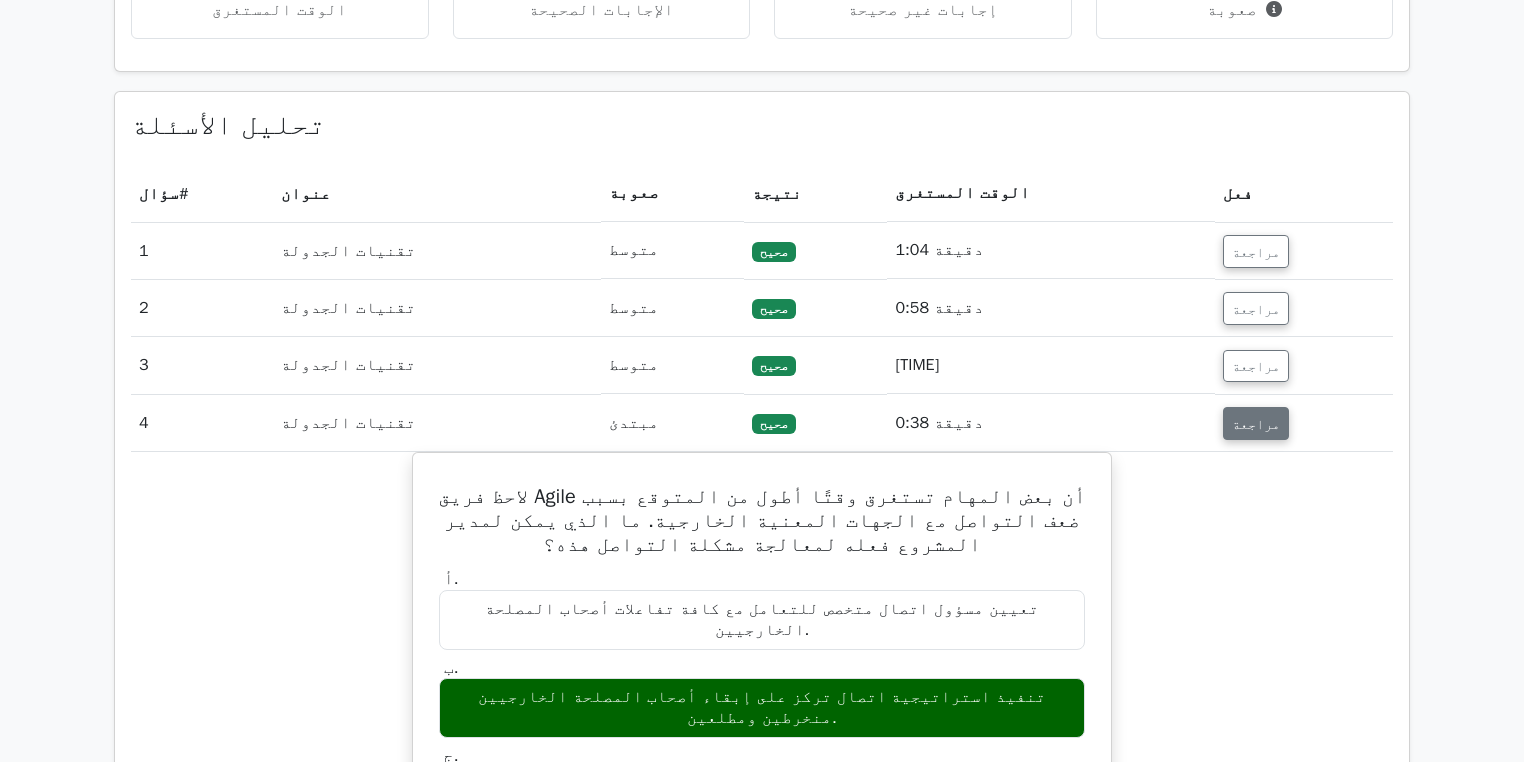 click on "مراجعة" at bounding box center [1256, 424] 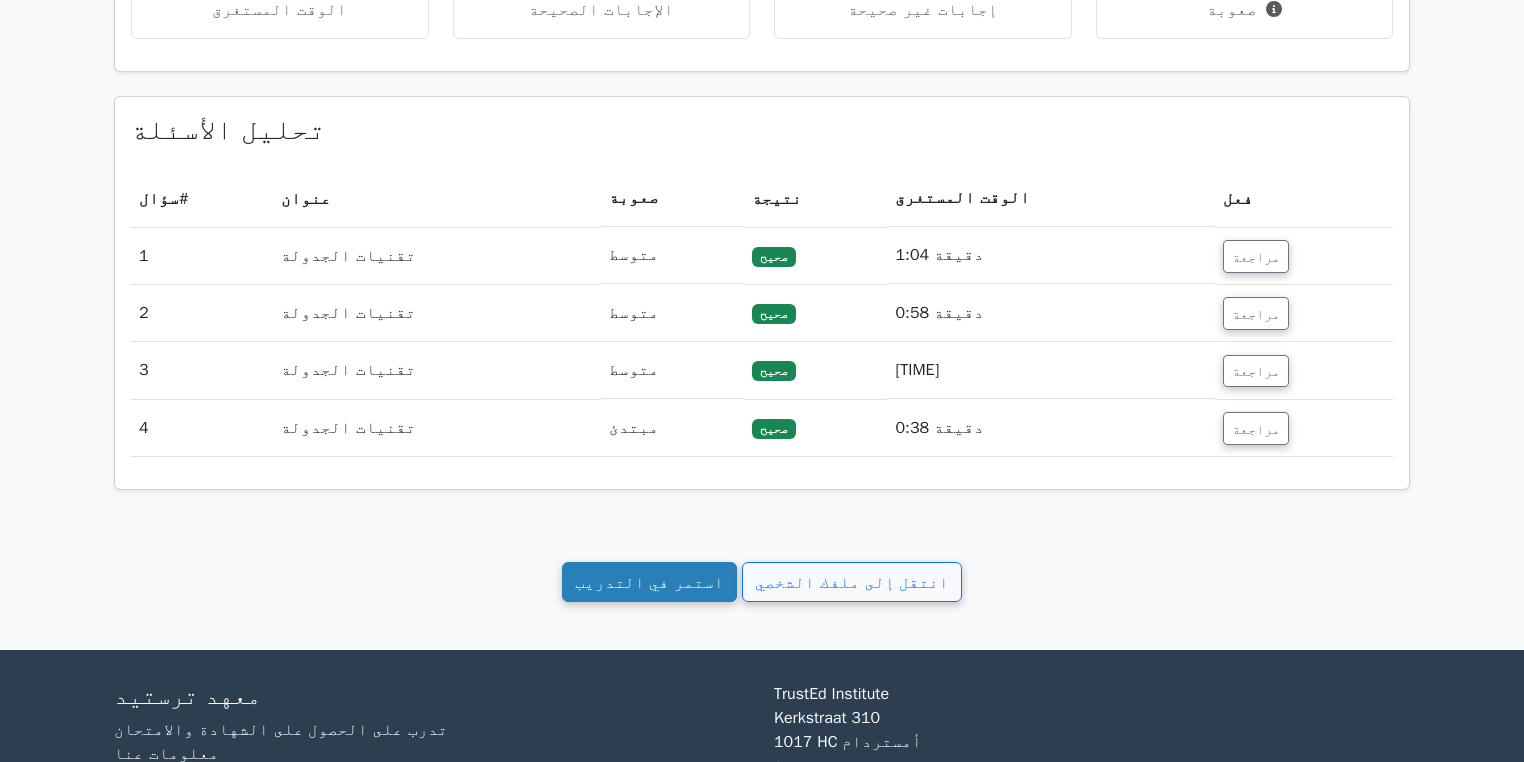 click on "استمر في التدريب" at bounding box center [650, 583] 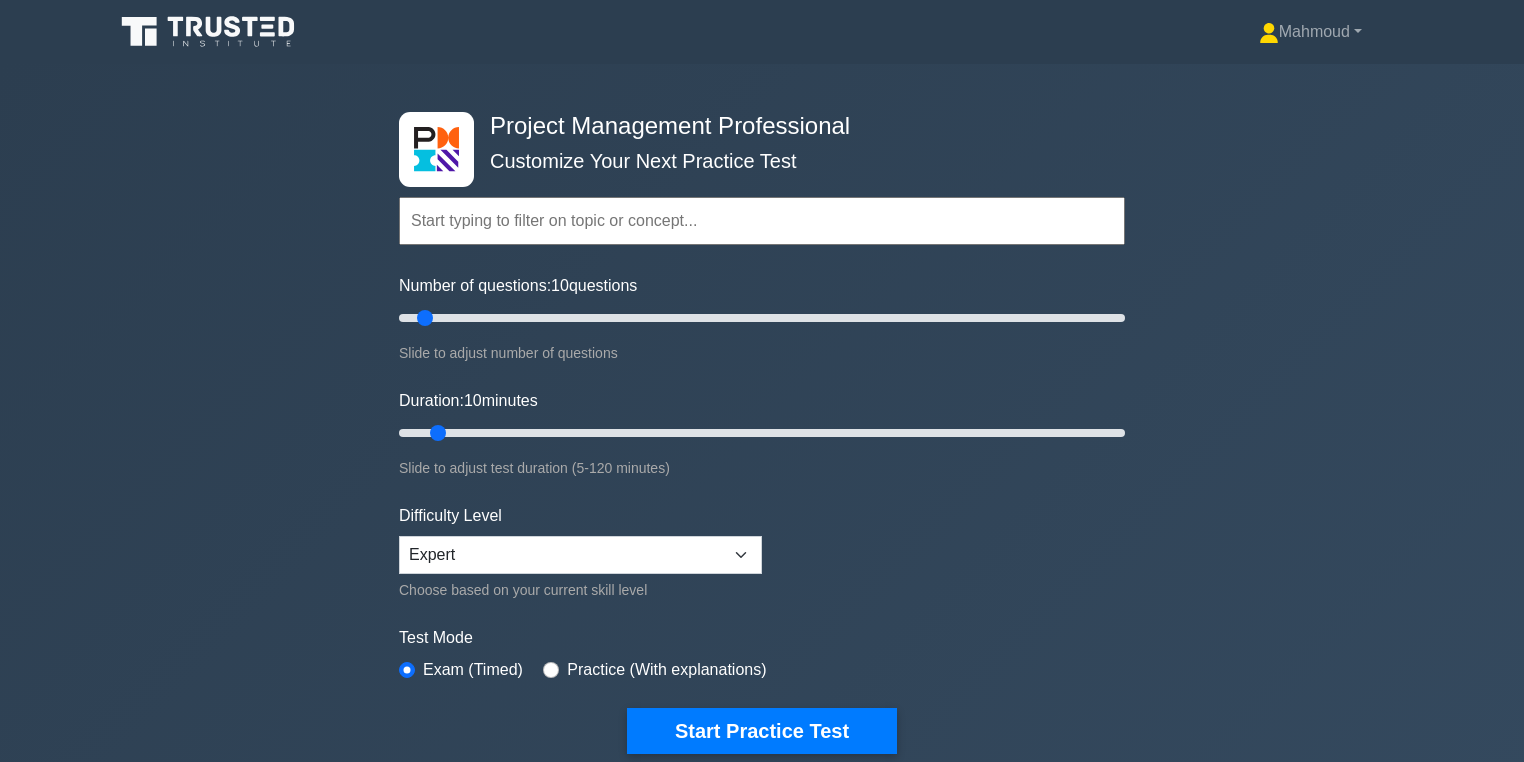scroll, scrollTop: 0, scrollLeft: 0, axis: both 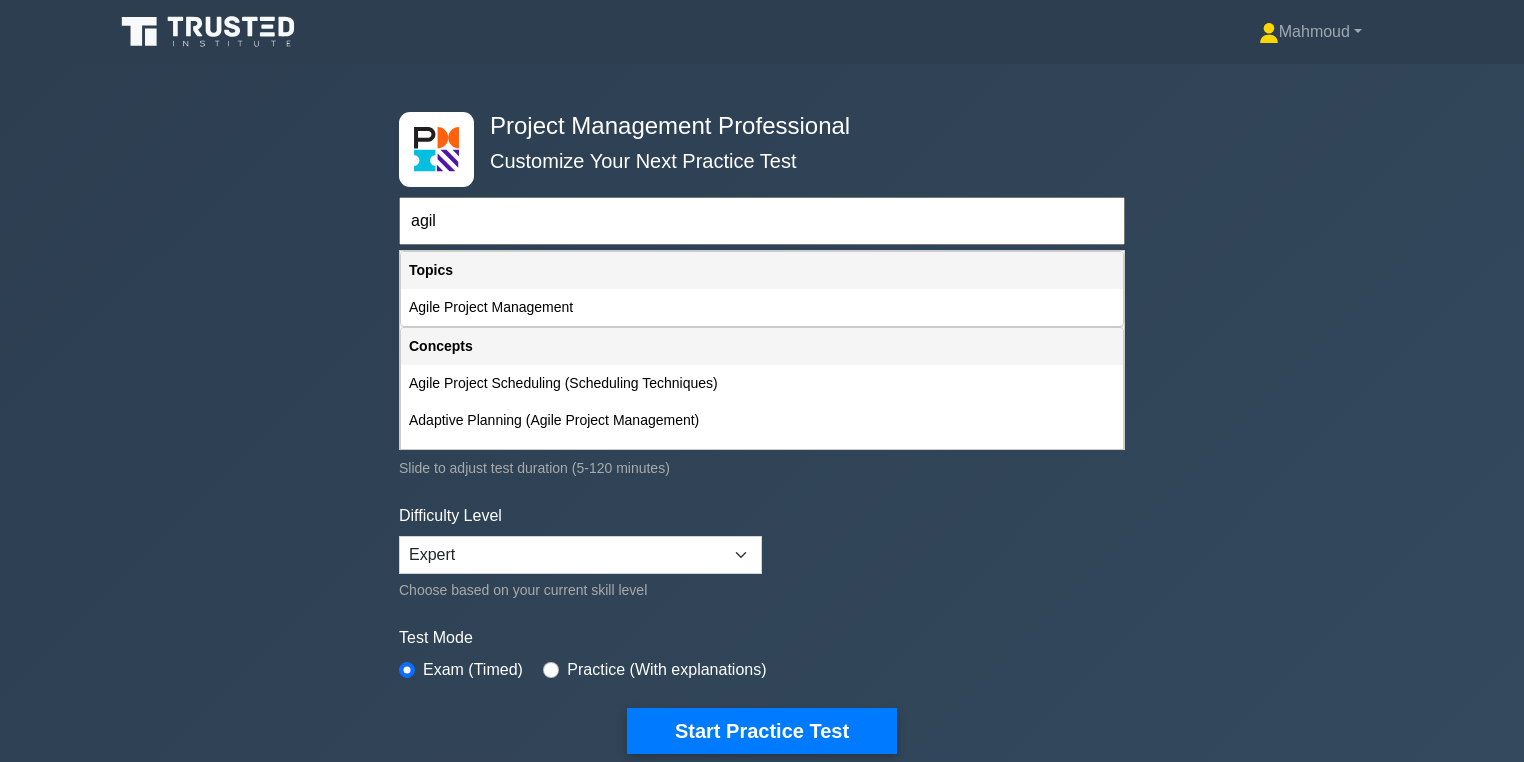 click on "Concepts" at bounding box center [762, 346] 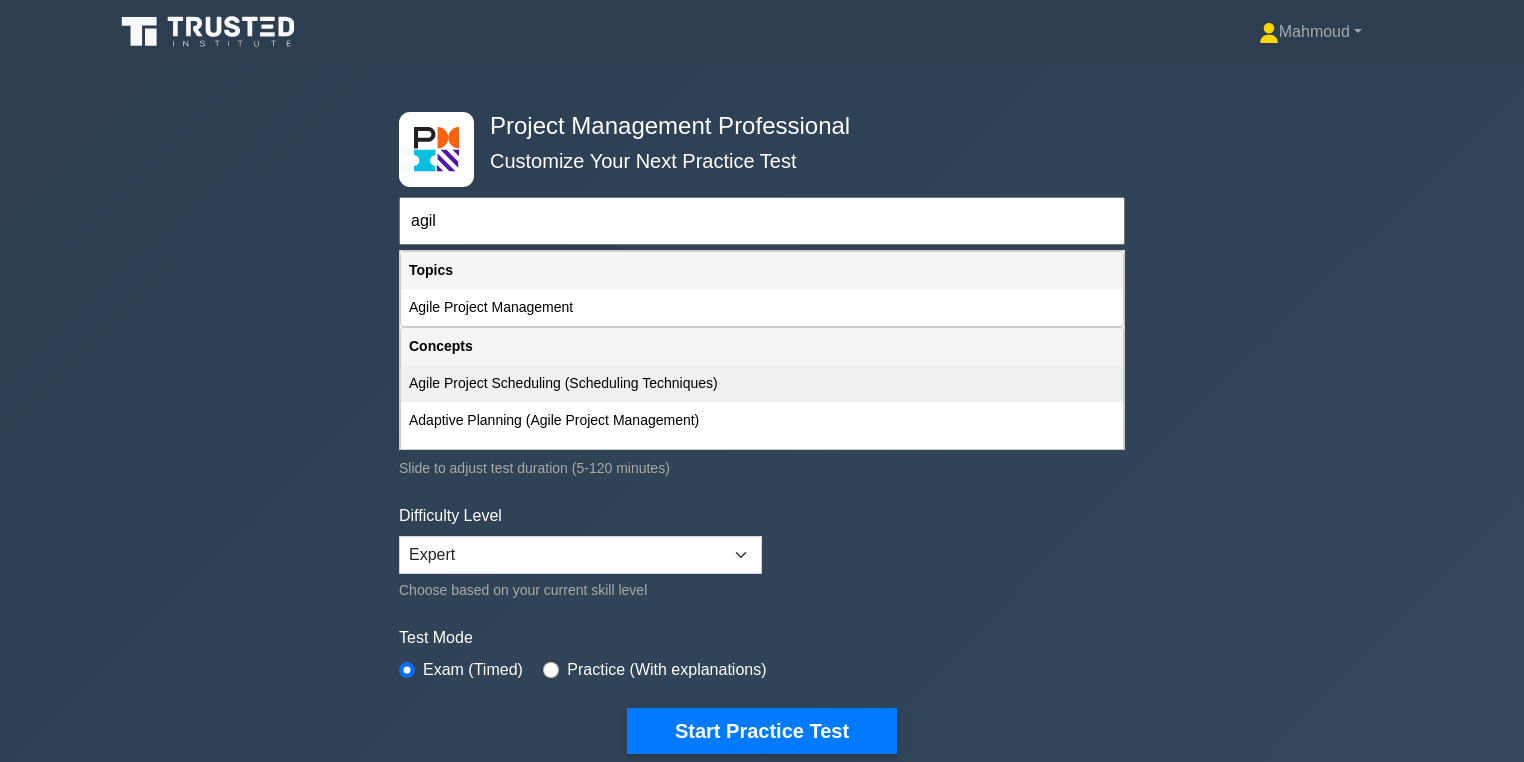 click on "Agile Project Scheduling (Scheduling Techniques)" at bounding box center [762, 383] 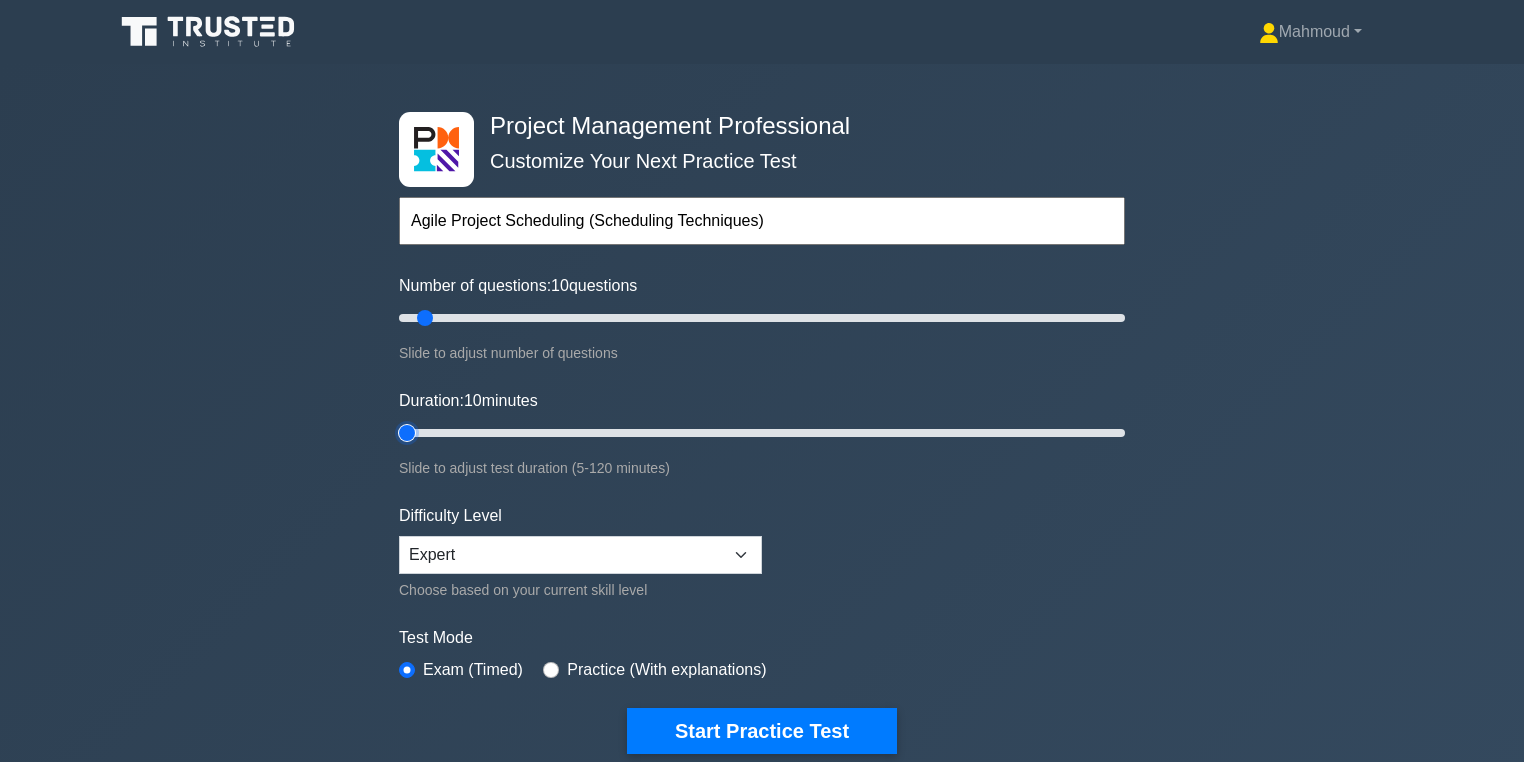 drag, startPoint x: 420, startPoint y: 423, endPoint x: 408, endPoint y: 427, distance: 12.649111 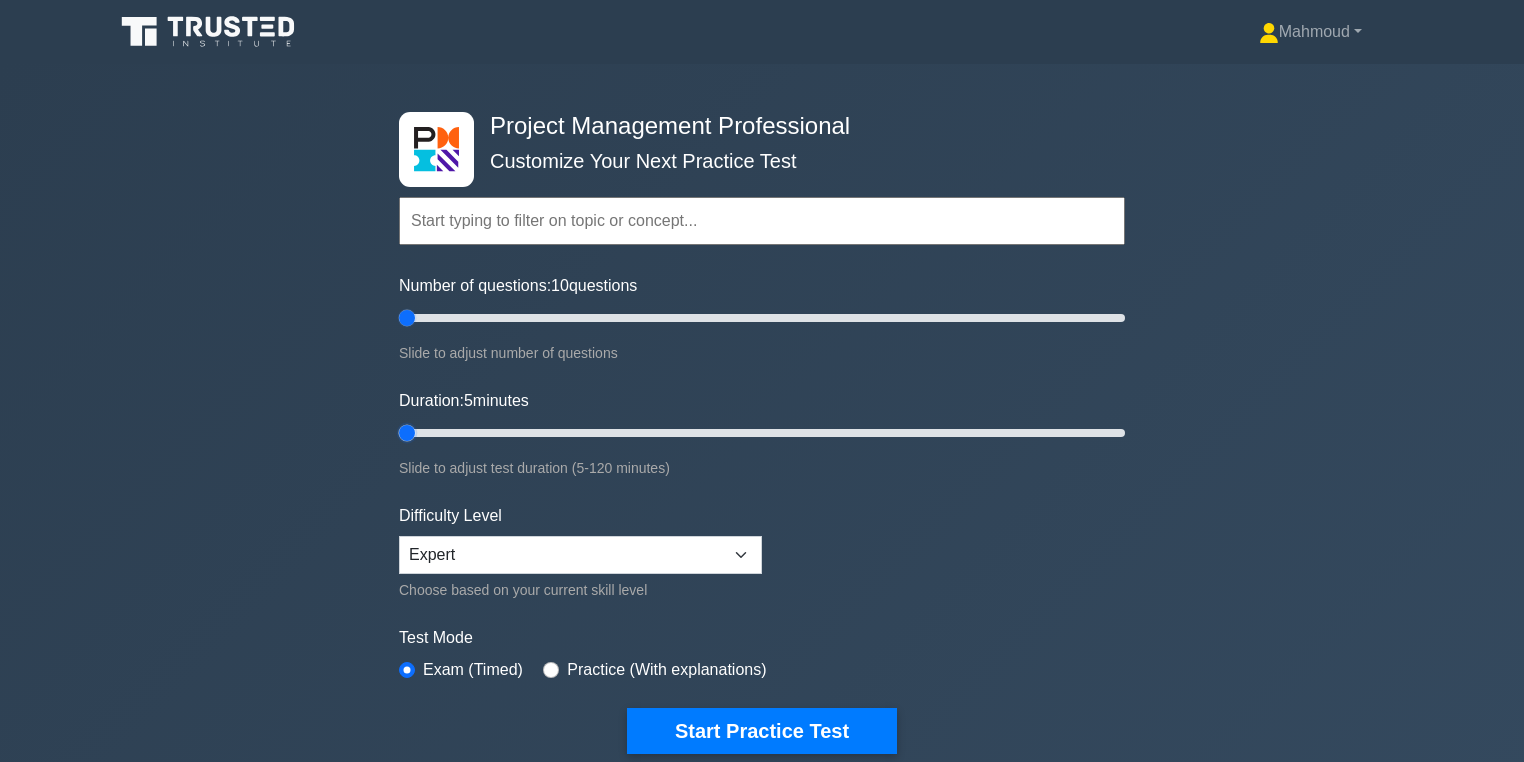 drag, startPoint x: 416, startPoint y: 319, endPoint x: 353, endPoint y: 328, distance: 63.63961 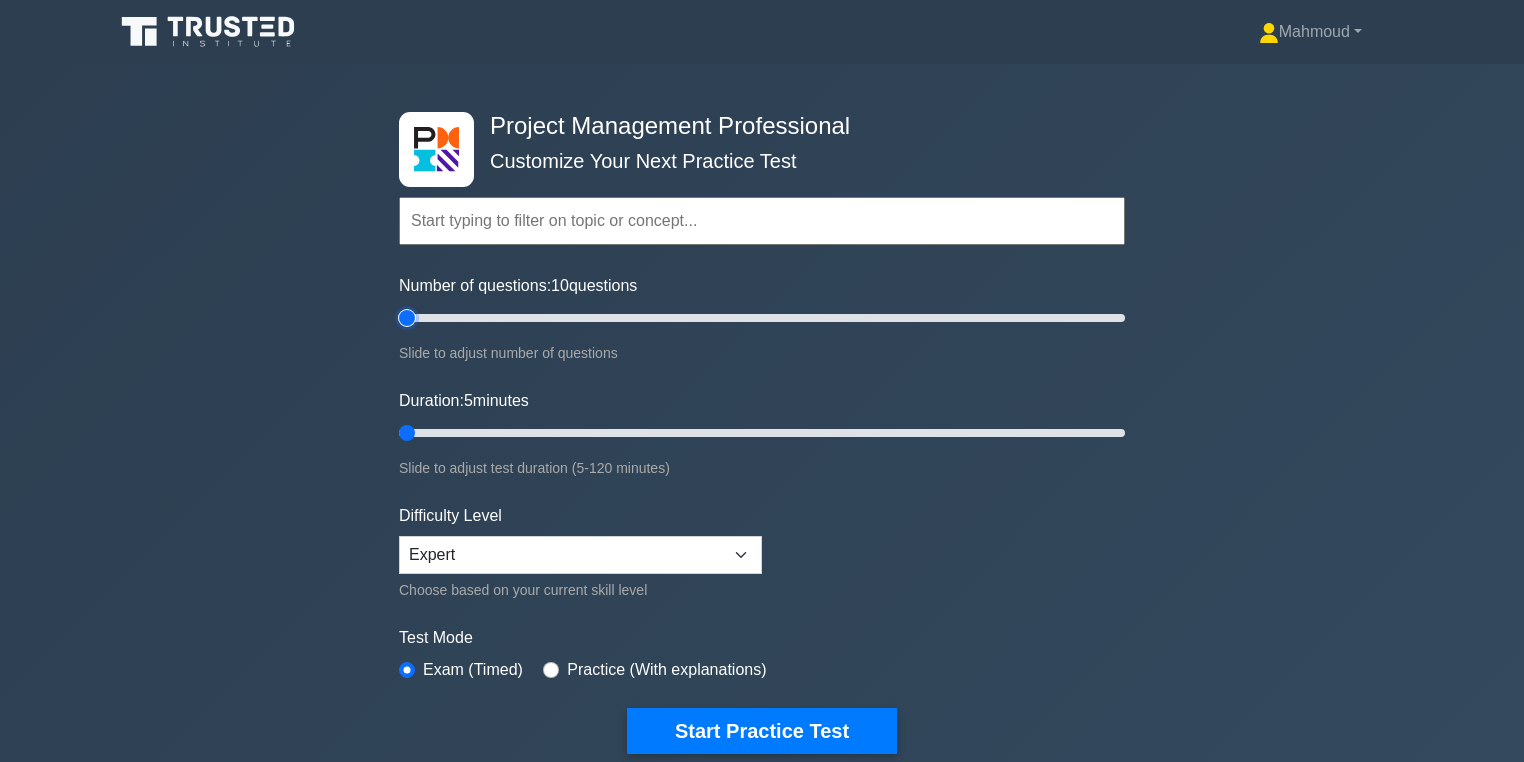 type on "5" 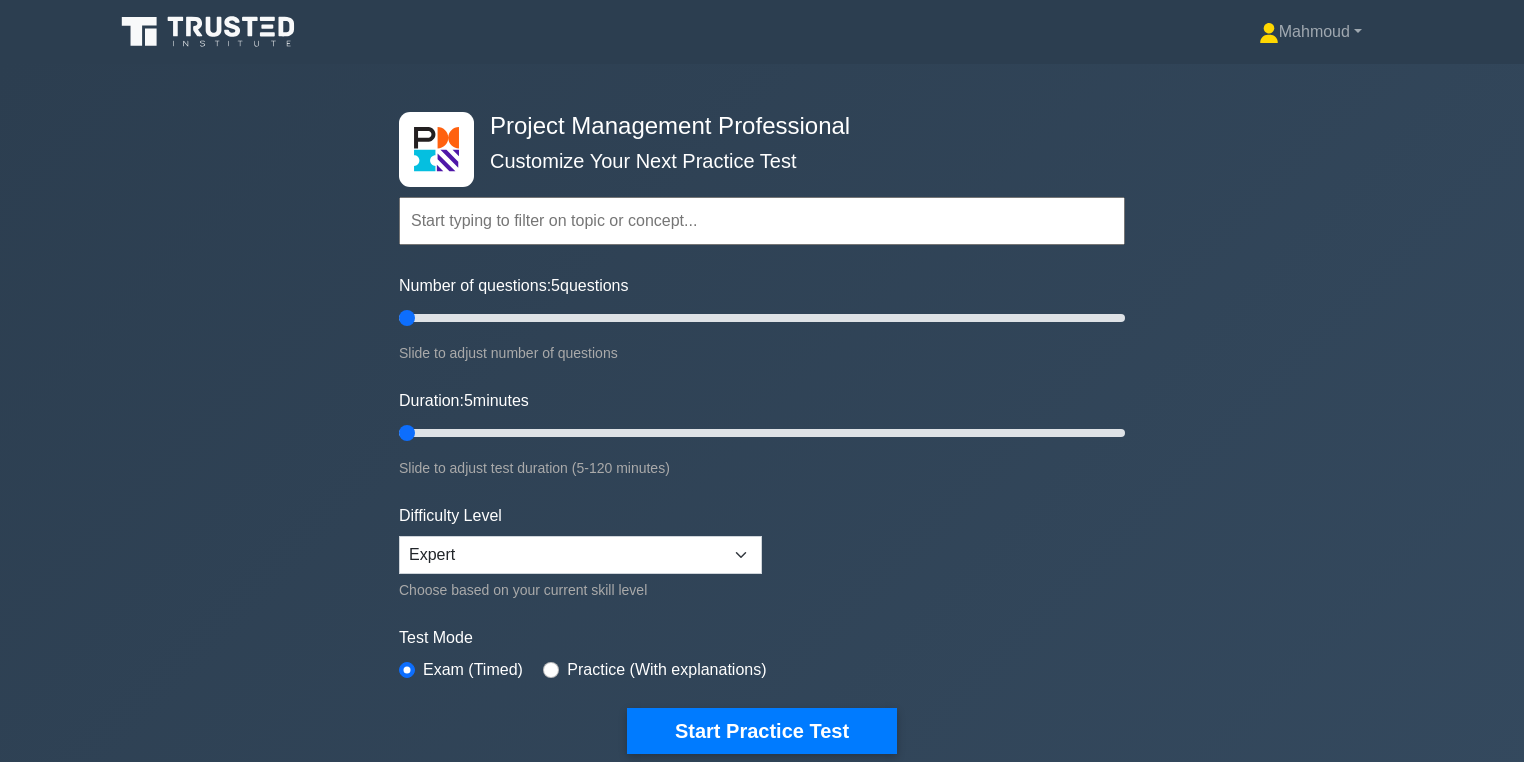 click at bounding box center [762, 221] 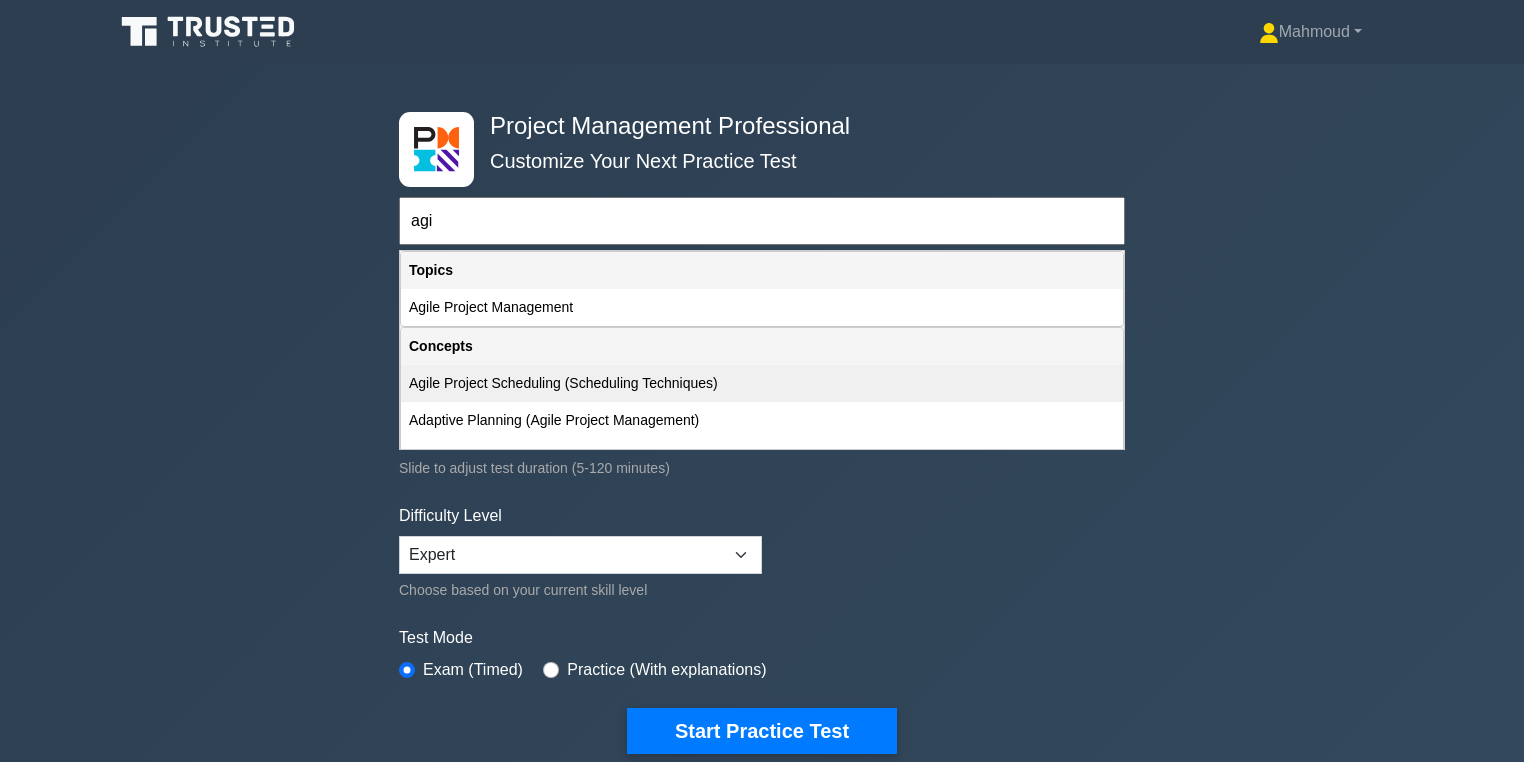 click on "Agile Project Scheduling (Scheduling Techniques)" at bounding box center (762, 383) 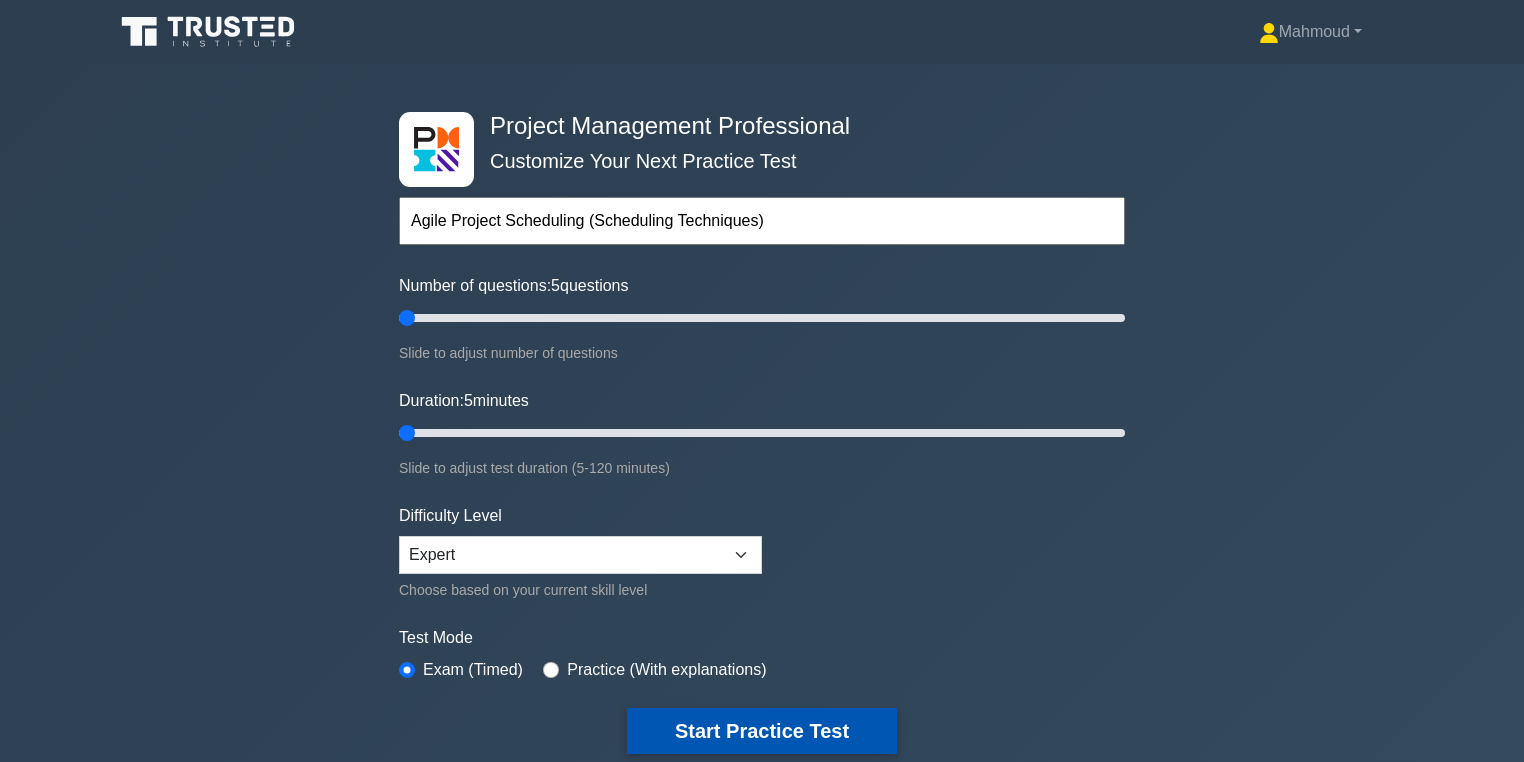 click on "Start Practice Test" at bounding box center [762, 731] 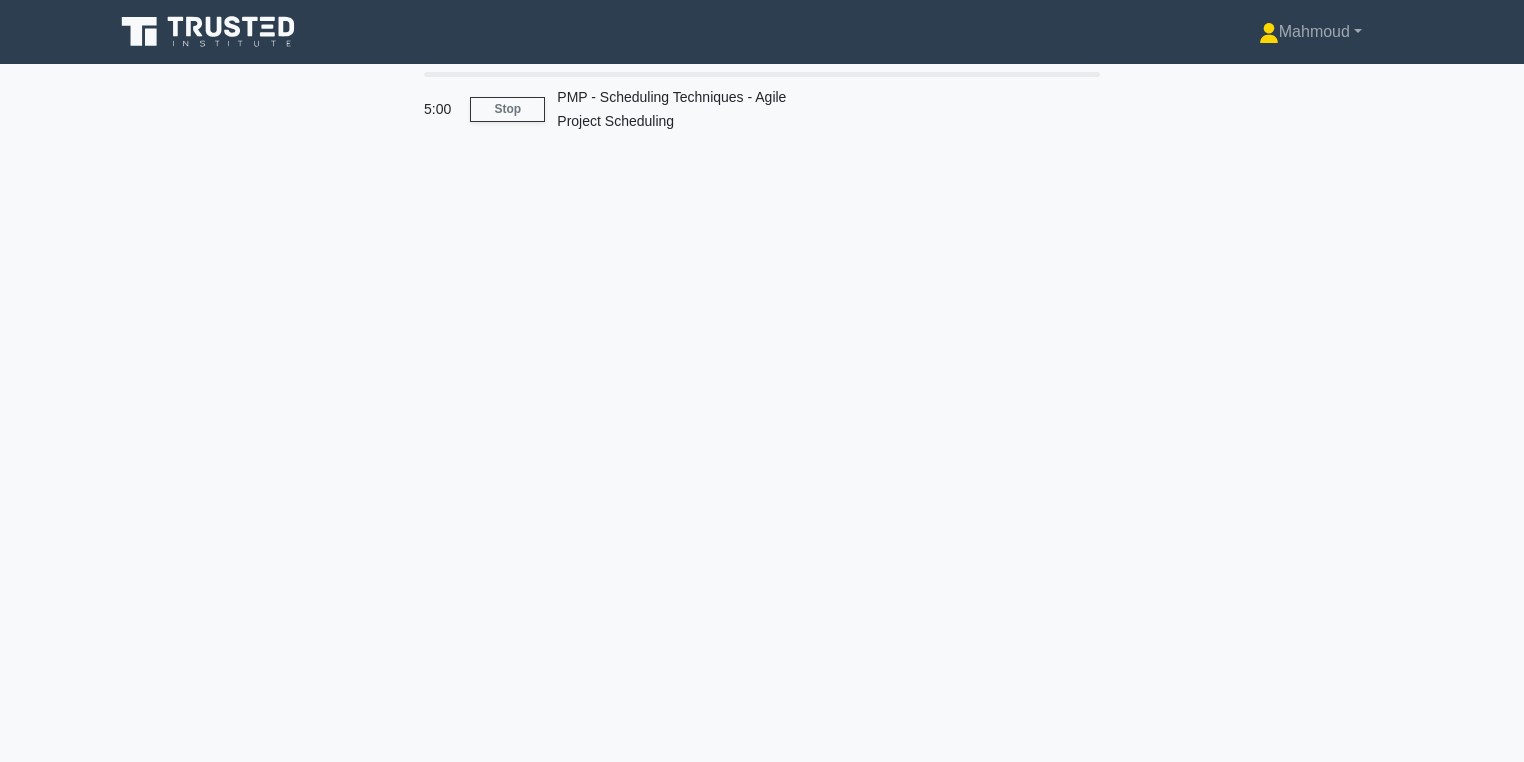 scroll, scrollTop: 0, scrollLeft: 0, axis: both 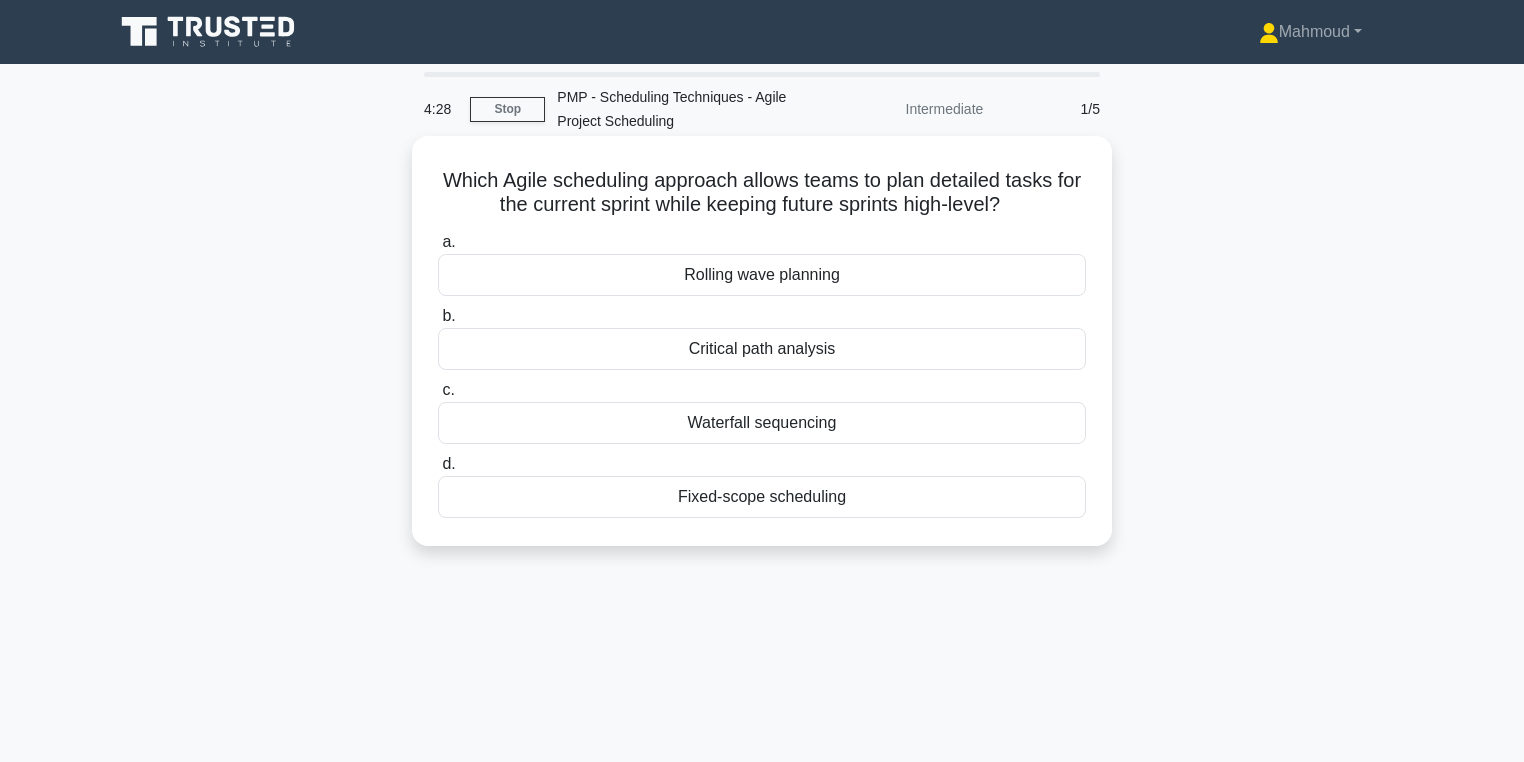 click on "Rolling wave planning" at bounding box center [762, 275] 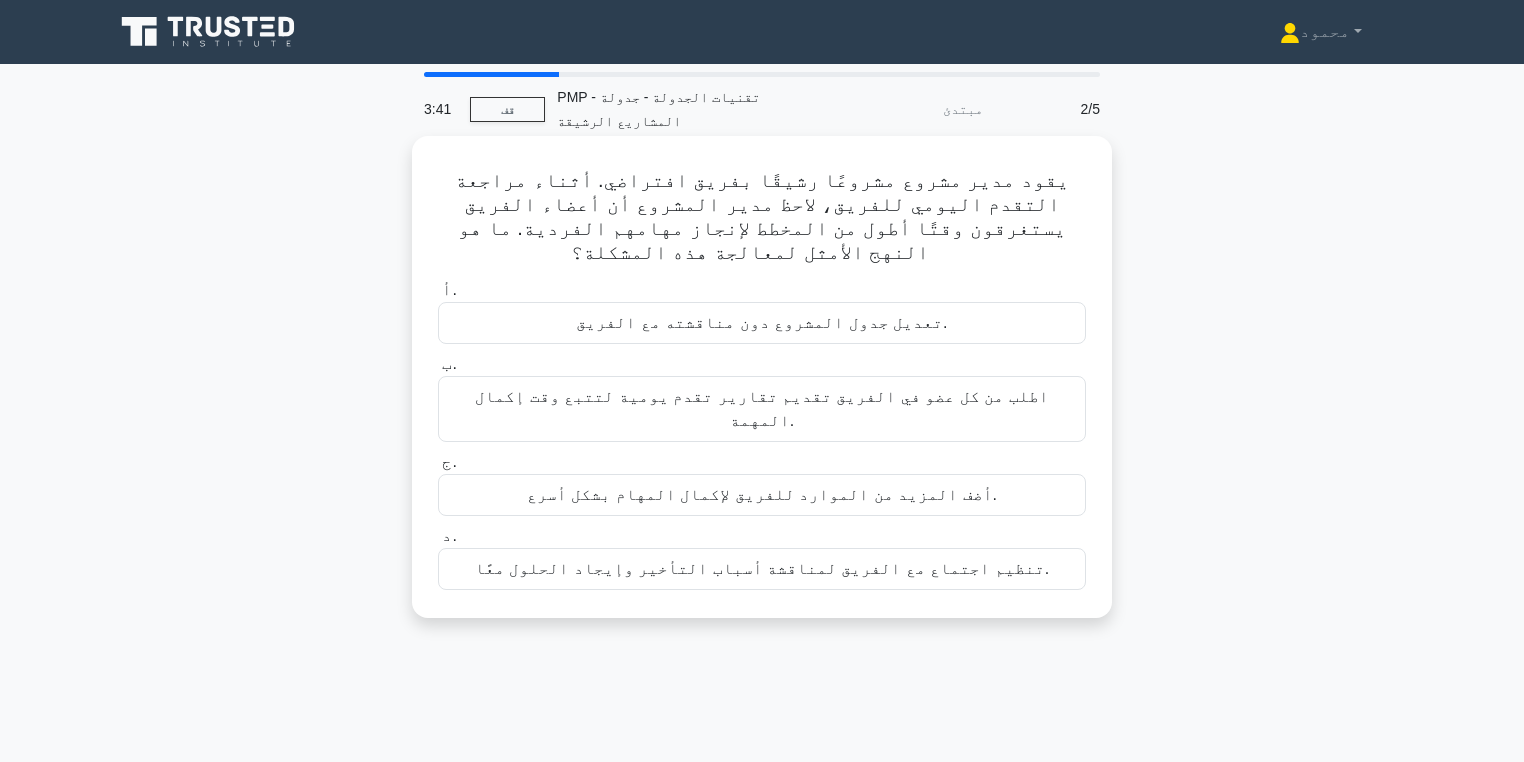 click on "تنظيم اجتماع مع الفريق لمناقشة أسباب التأخير وإيجاد الحلول معًا." at bounding box center (762, 569) 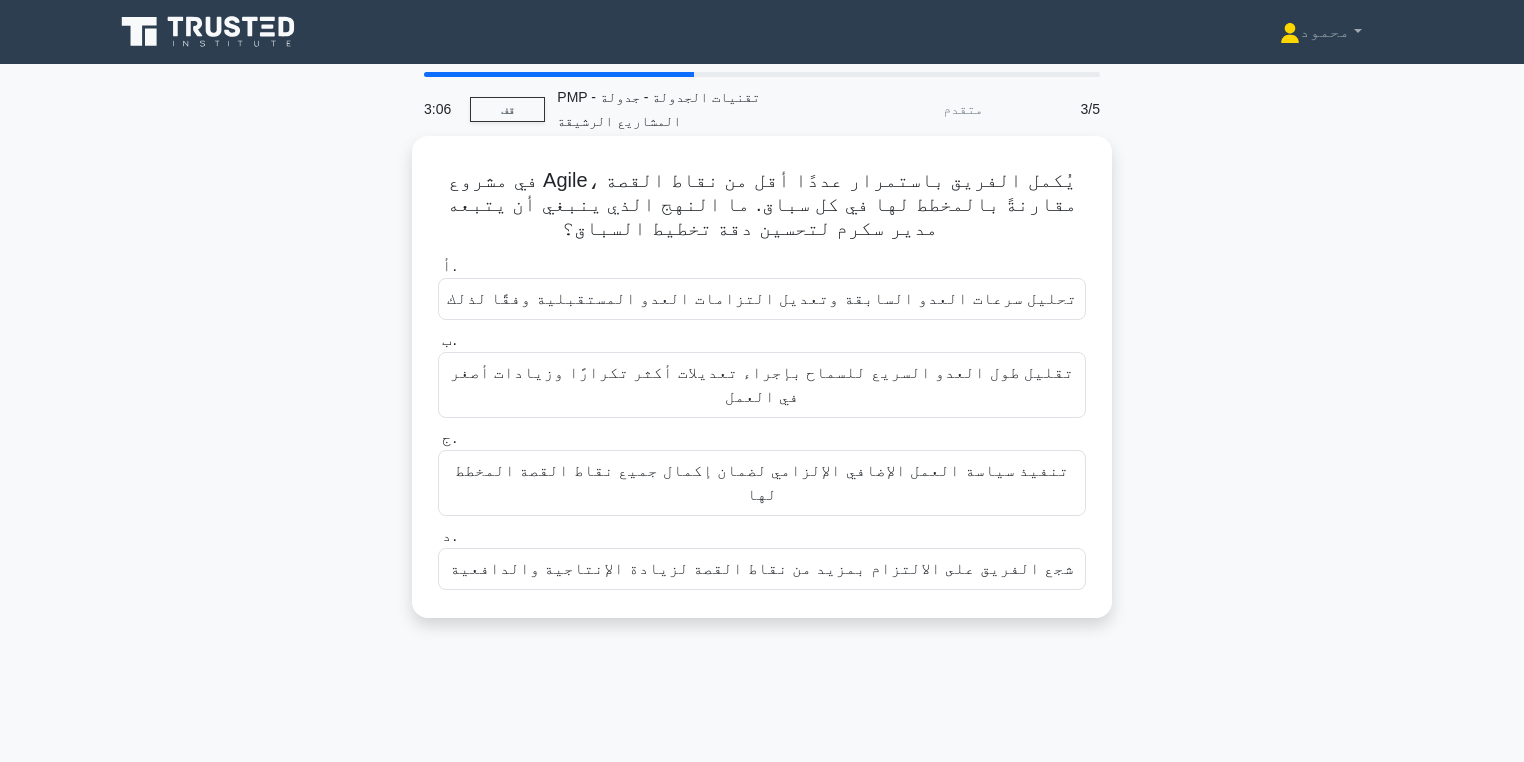 click on "تحليل سرعات العدو السابقة وتعديل التزامات العدو المستقبلية وفقًا لذلك" at bounding box center (762, 299) 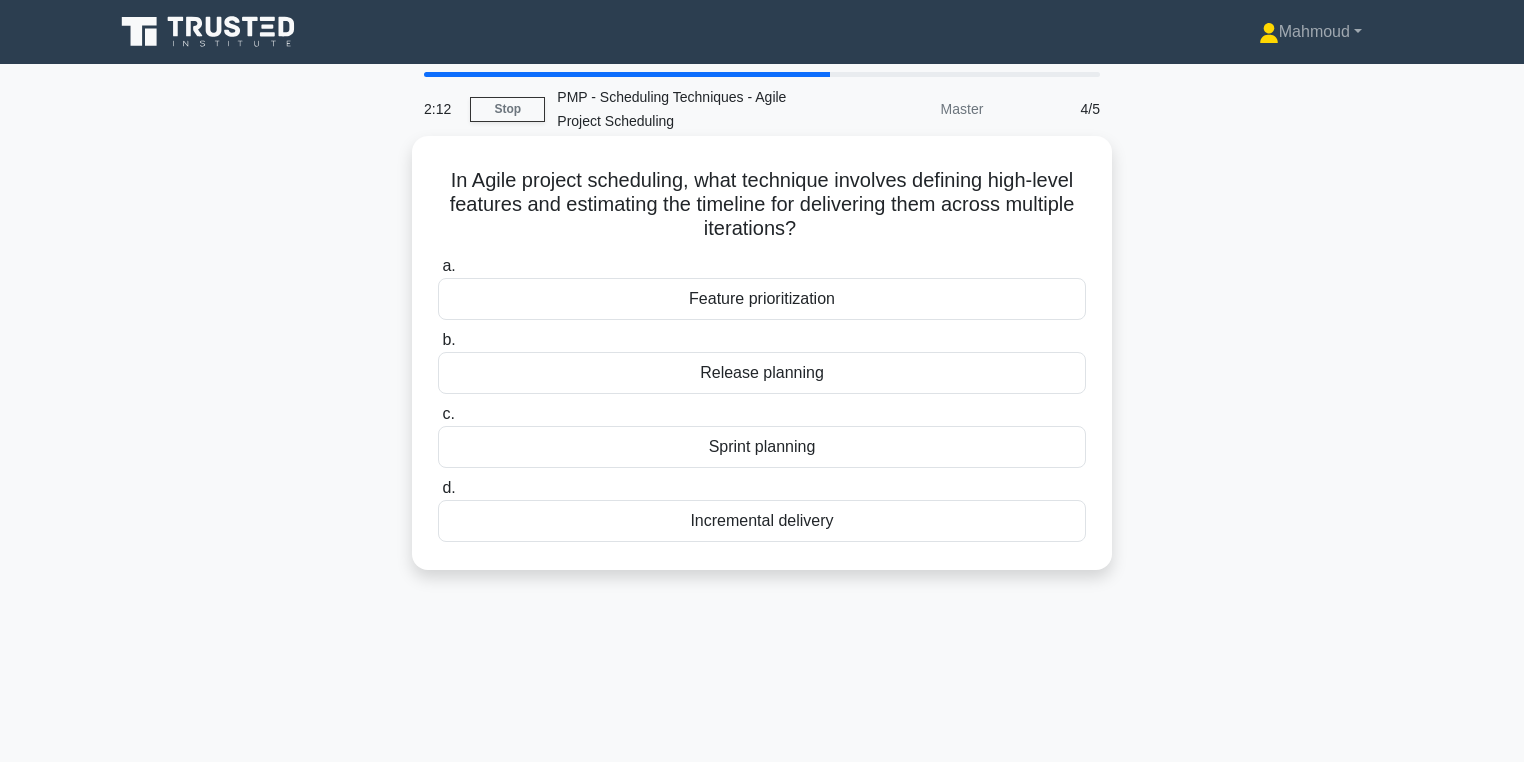 click on "Sprint planning" at bounding box center (762, 447) 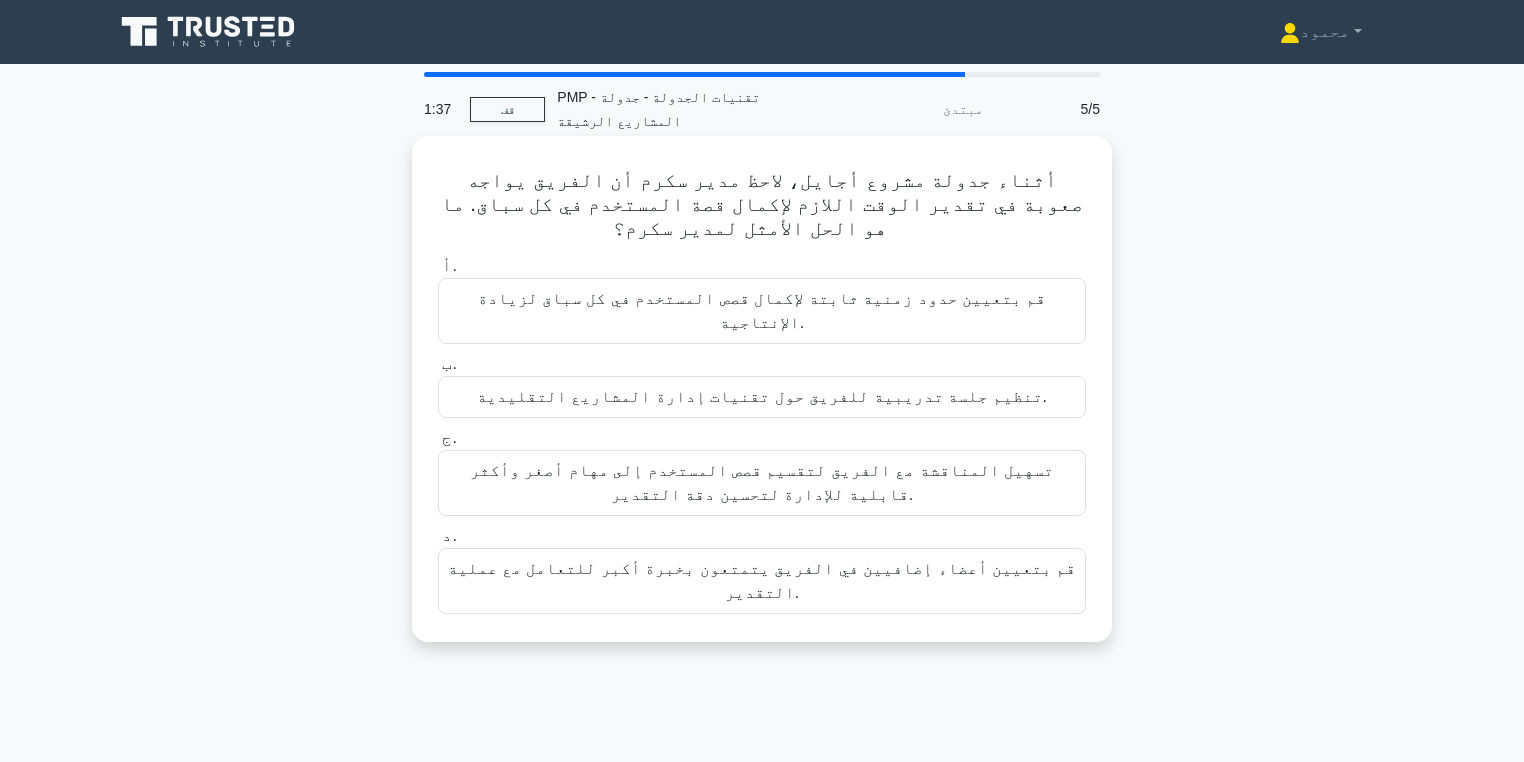 click on "تسهيل المناقشة مع الفريق لتقسيم قصص المستخدم إلى مهام أصغر وأكثر قابلية للإدارة لتحسين دقة التقدير." at bounding box center (762, 482) 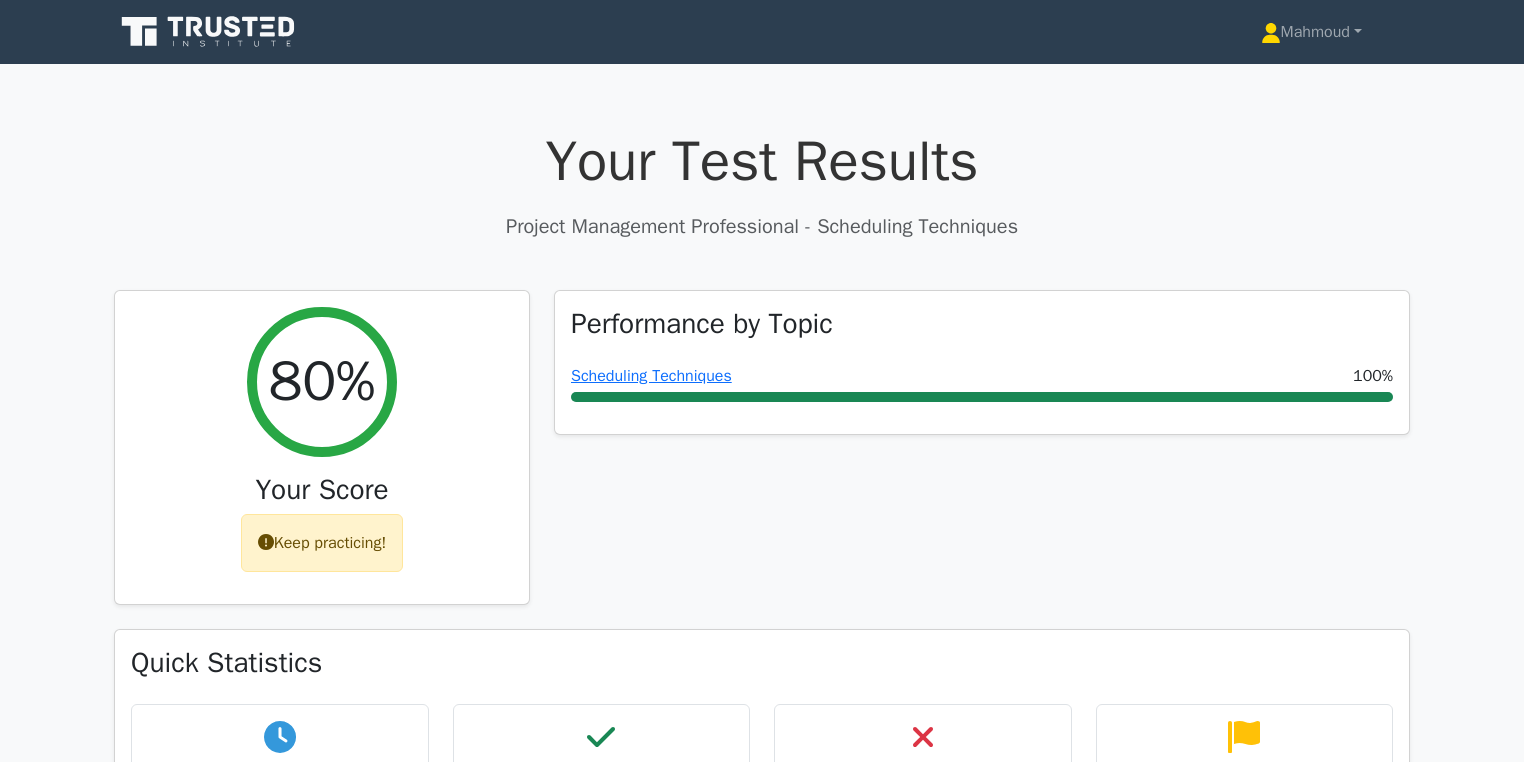 scroll, scrollTop: 0, scrollLeft: 0, axis: both 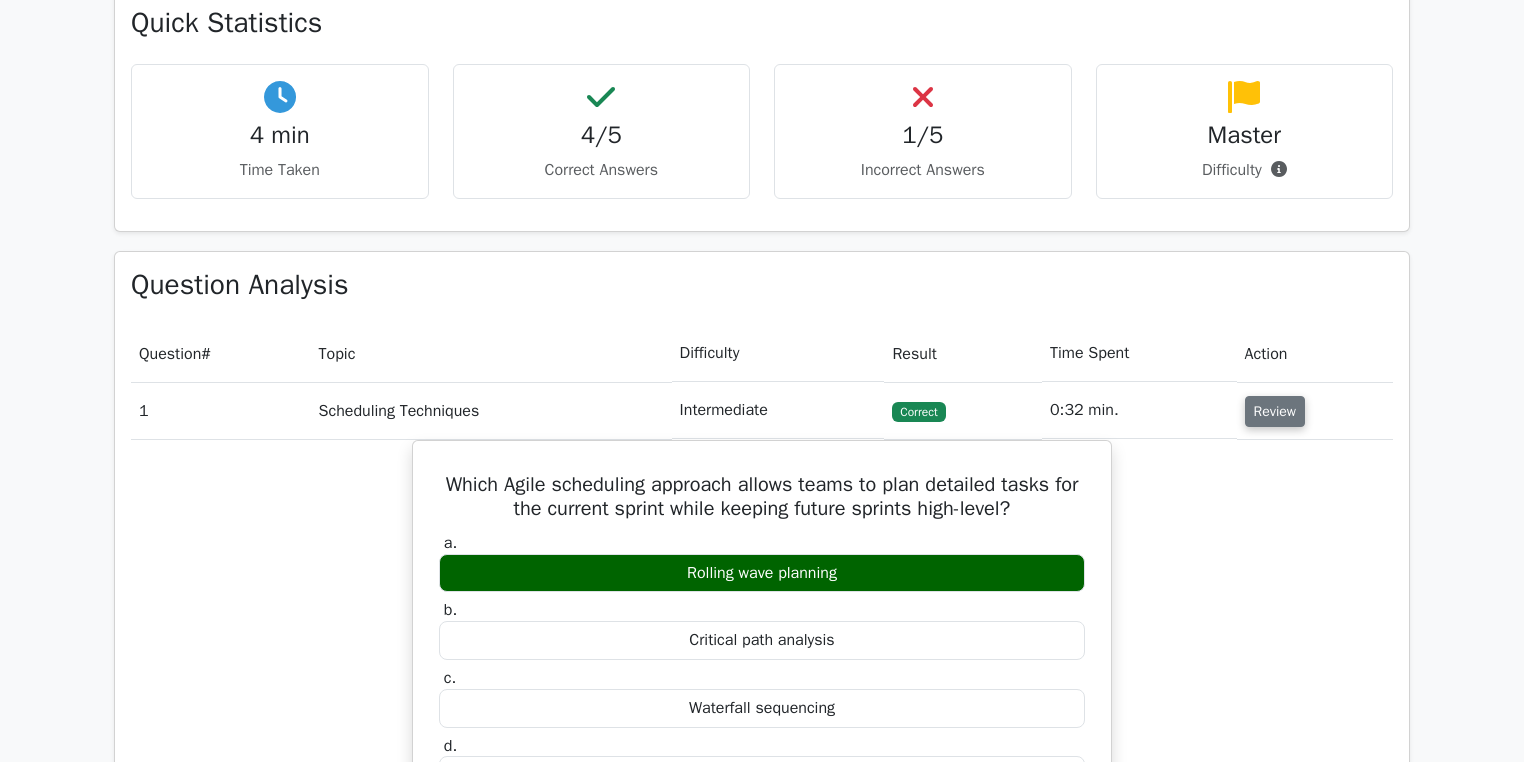 click on "Review" at bounding box center [1275, 411] 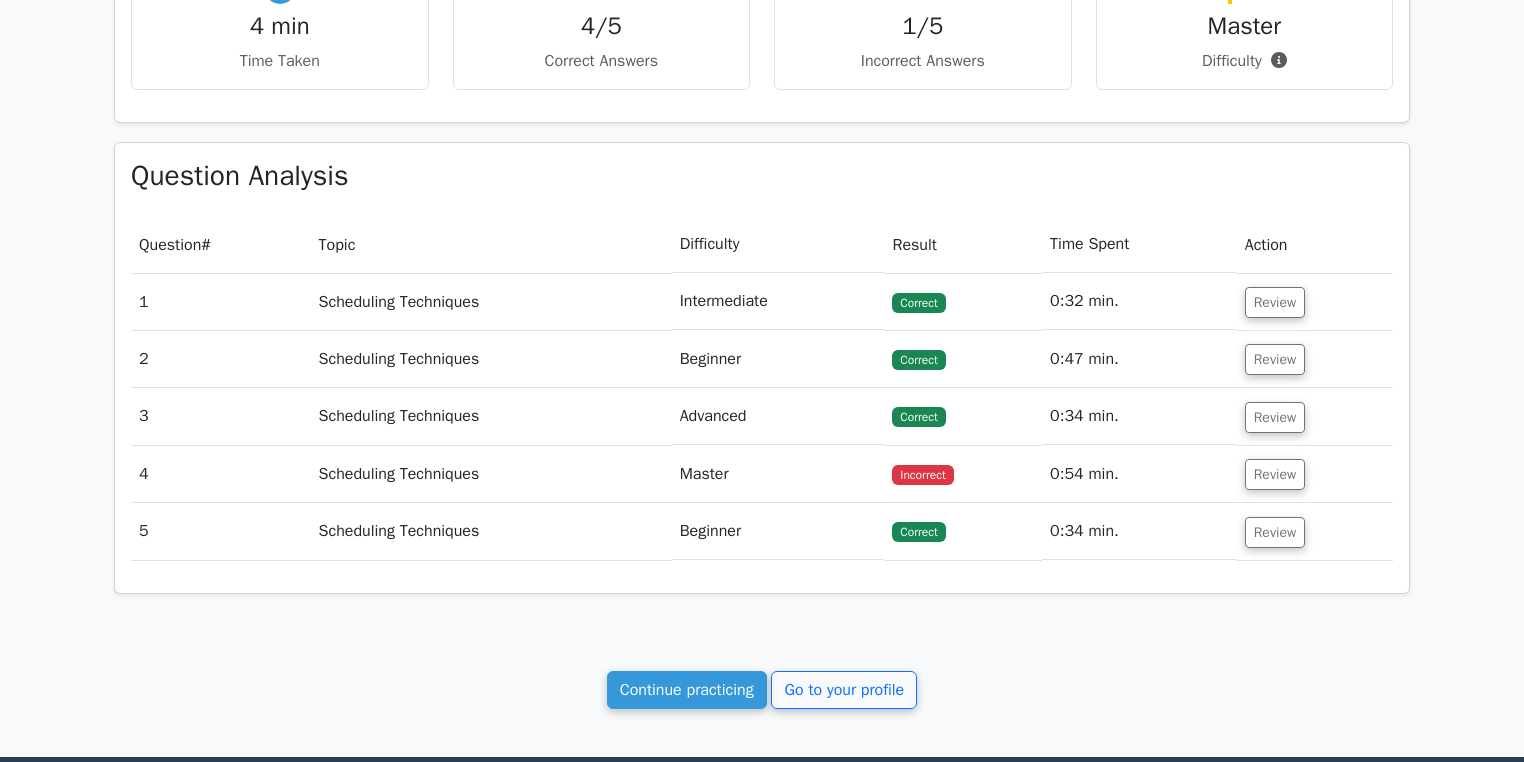 scroll, scrollTop: 800, scrollLeft: 0, axis: vertical 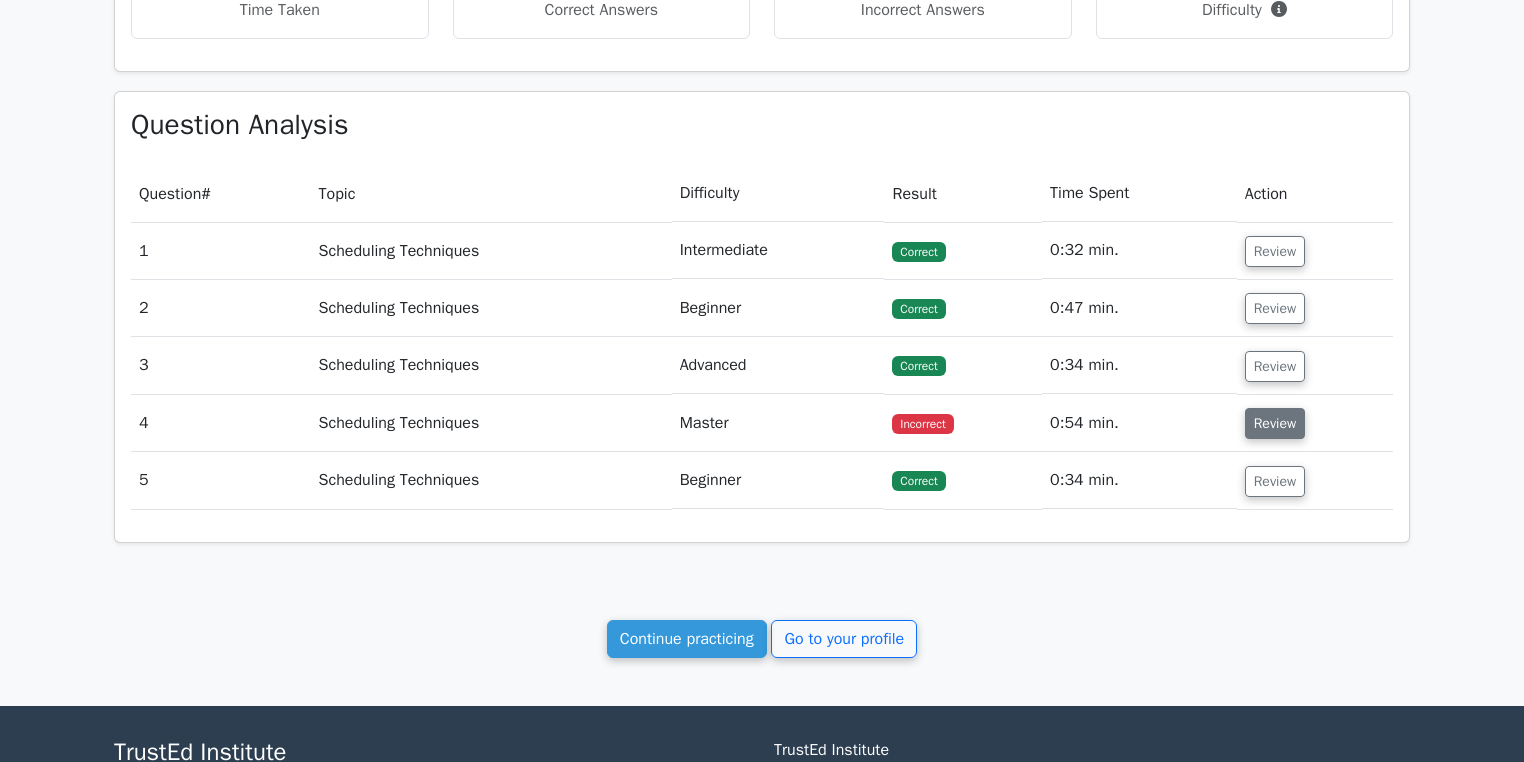 click on "Review" at bounding box center (1275, 423) 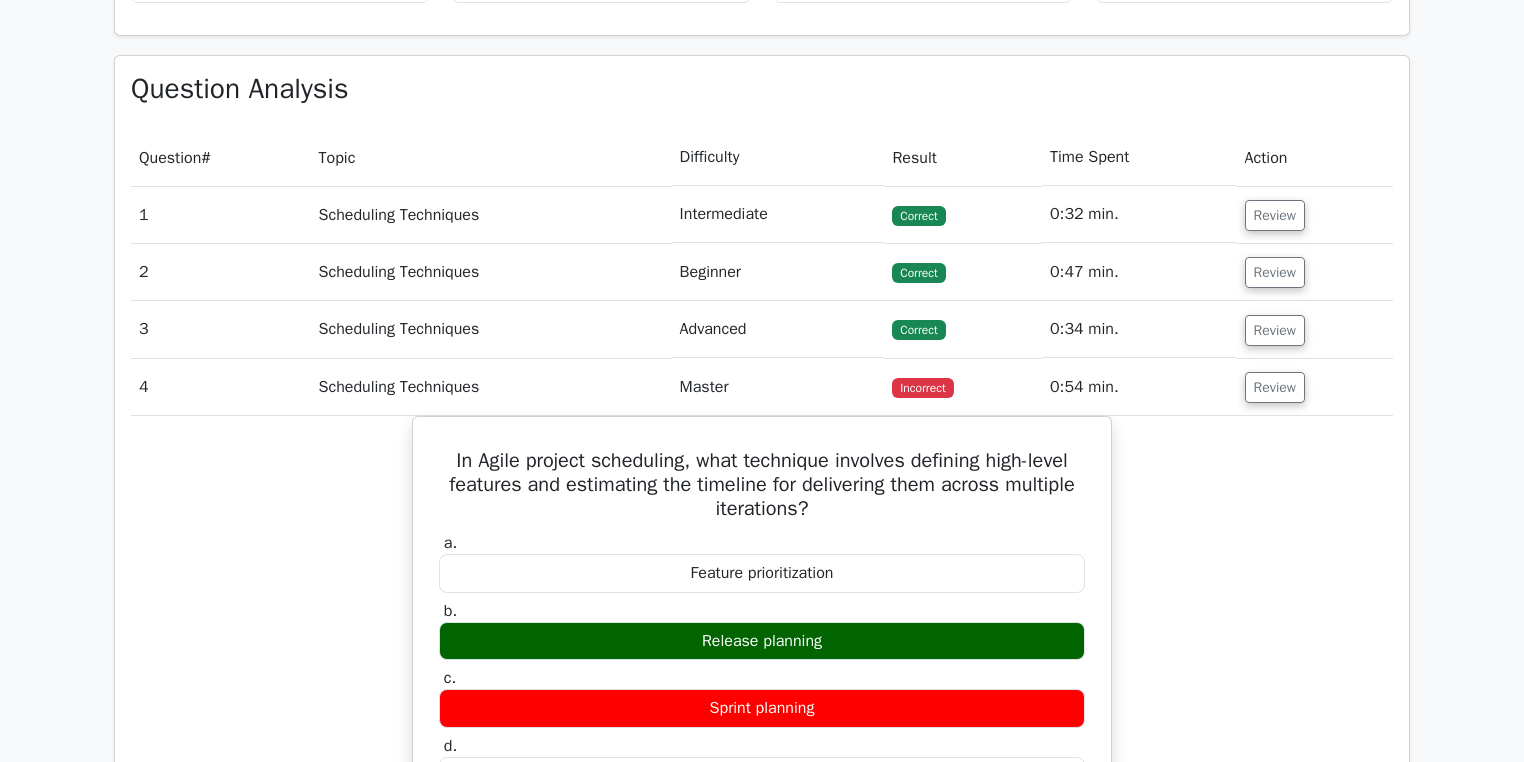 scroll, scrollTop: 880, scrollLeft: 0, axis: vertical 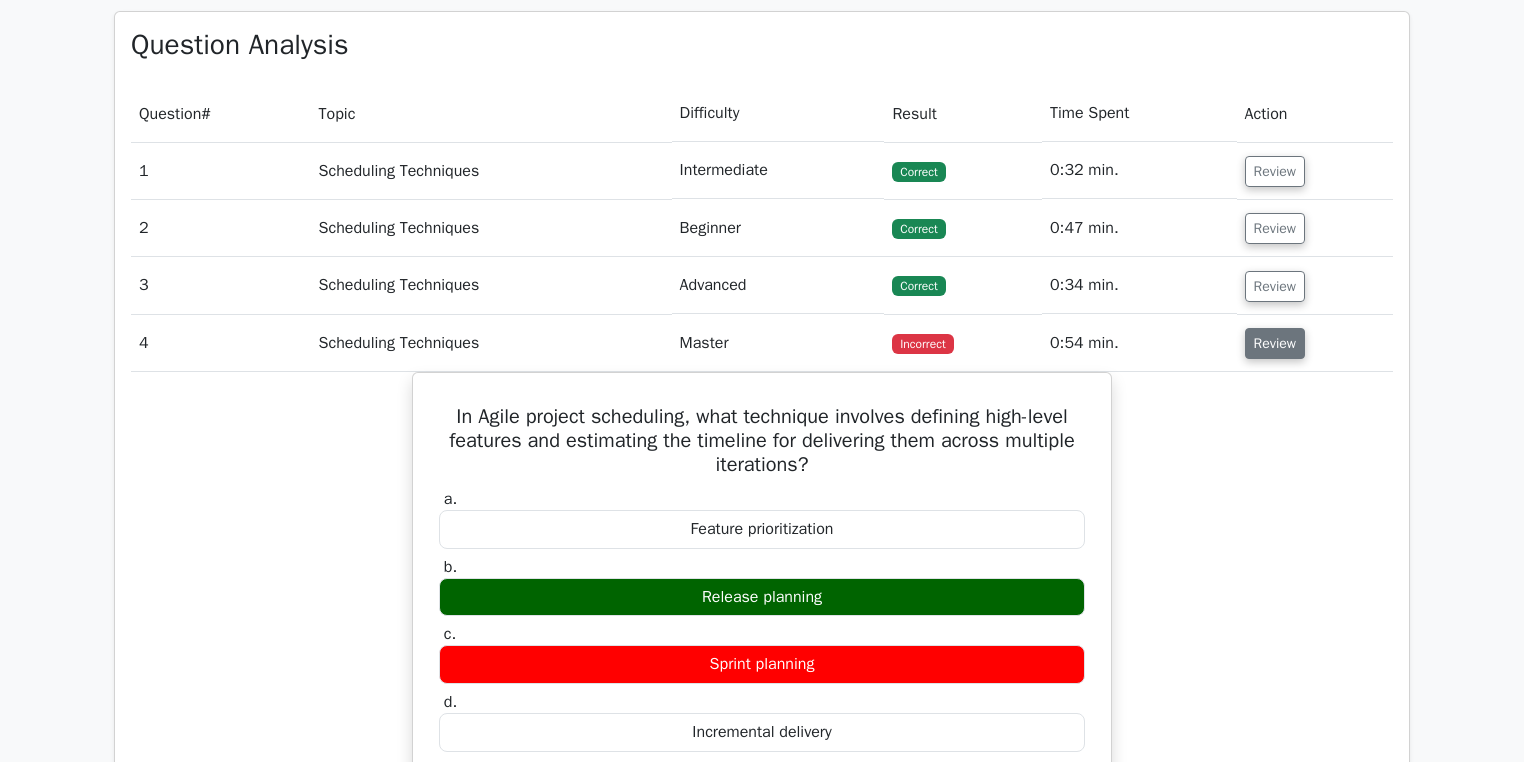 click on "Review" at bounding box center (1275, 343) 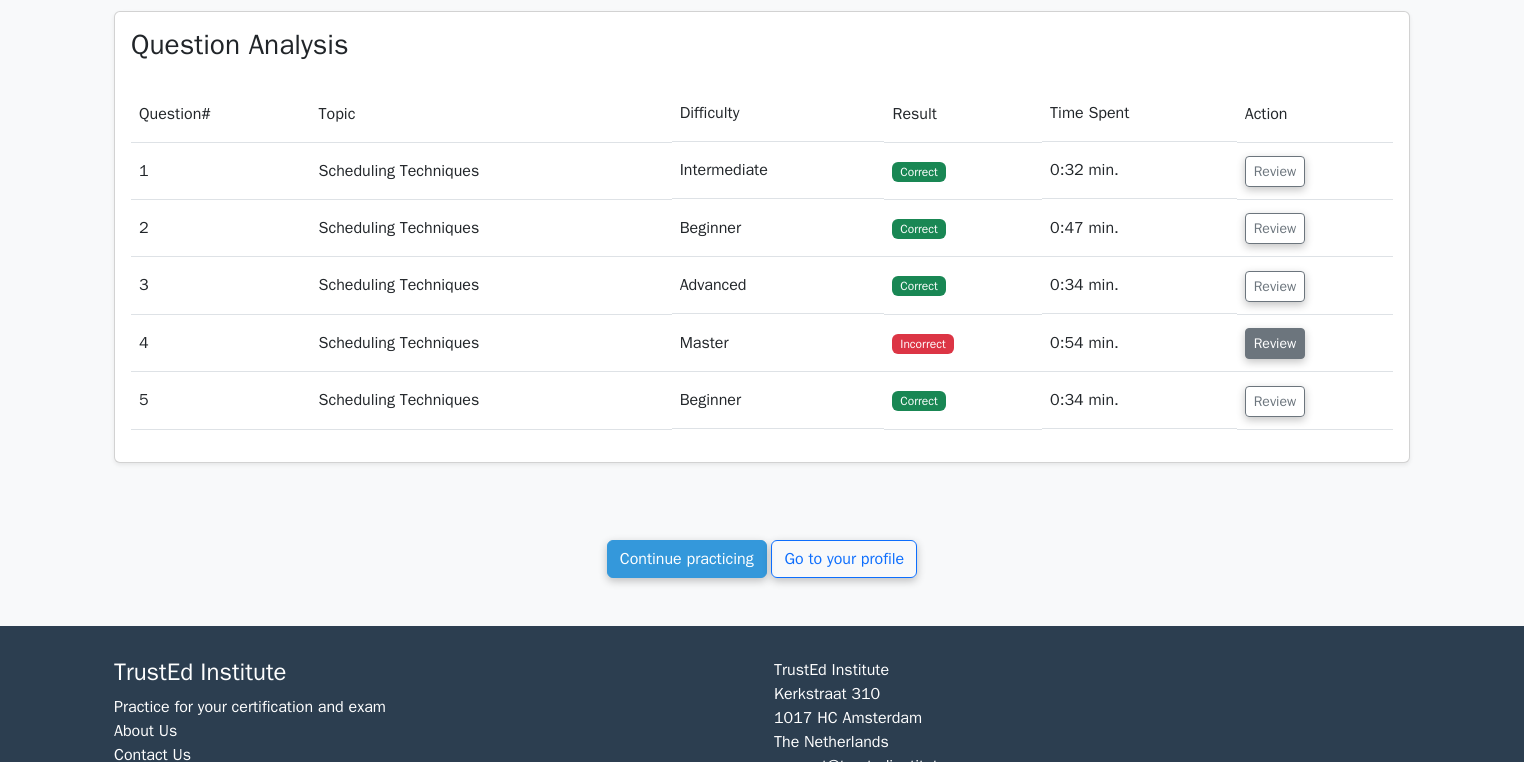 click on "Review" at bounding box center (1275, 343) 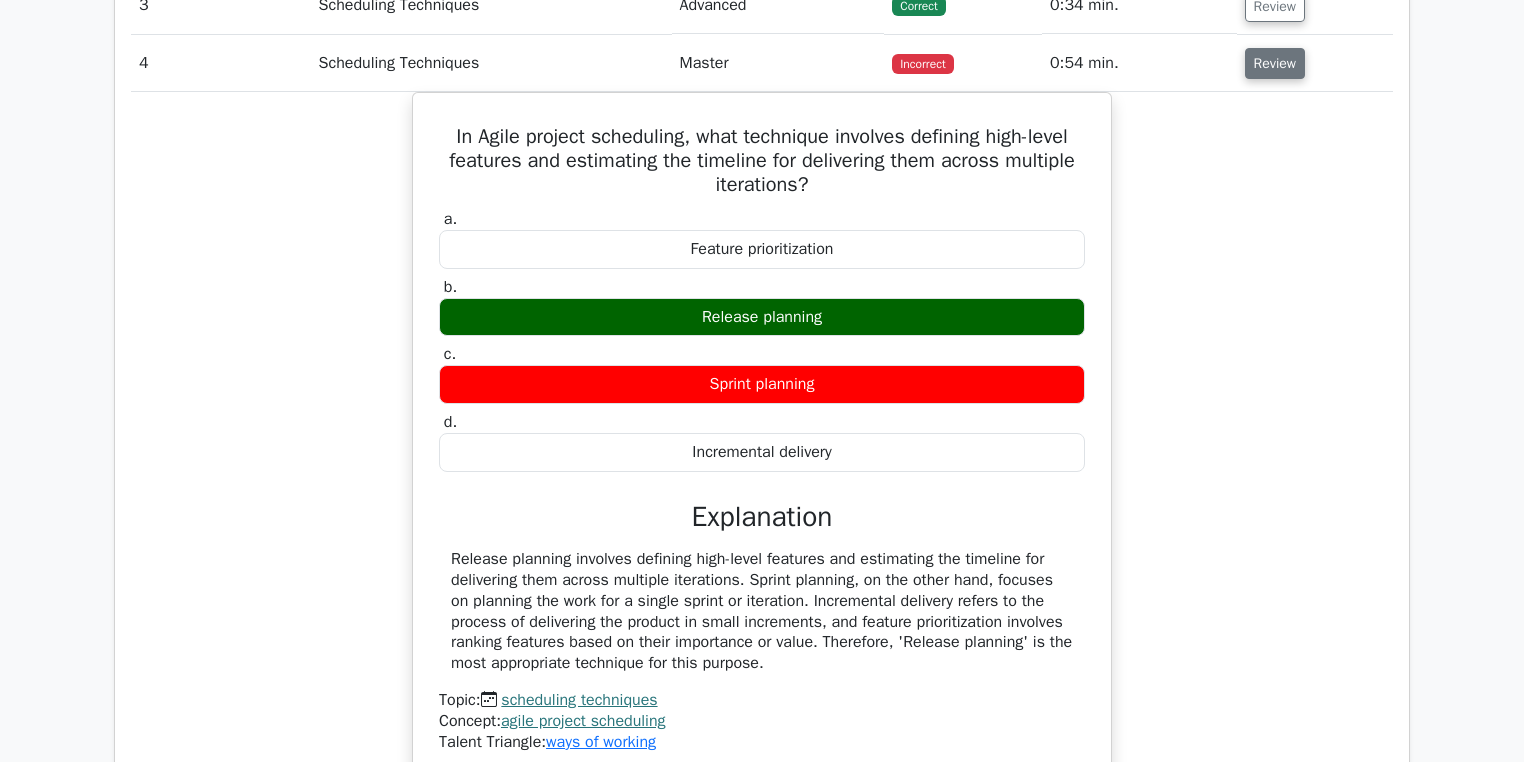 scroll, scrollTop: 1200, scrollLeft: 0, axis: vertical 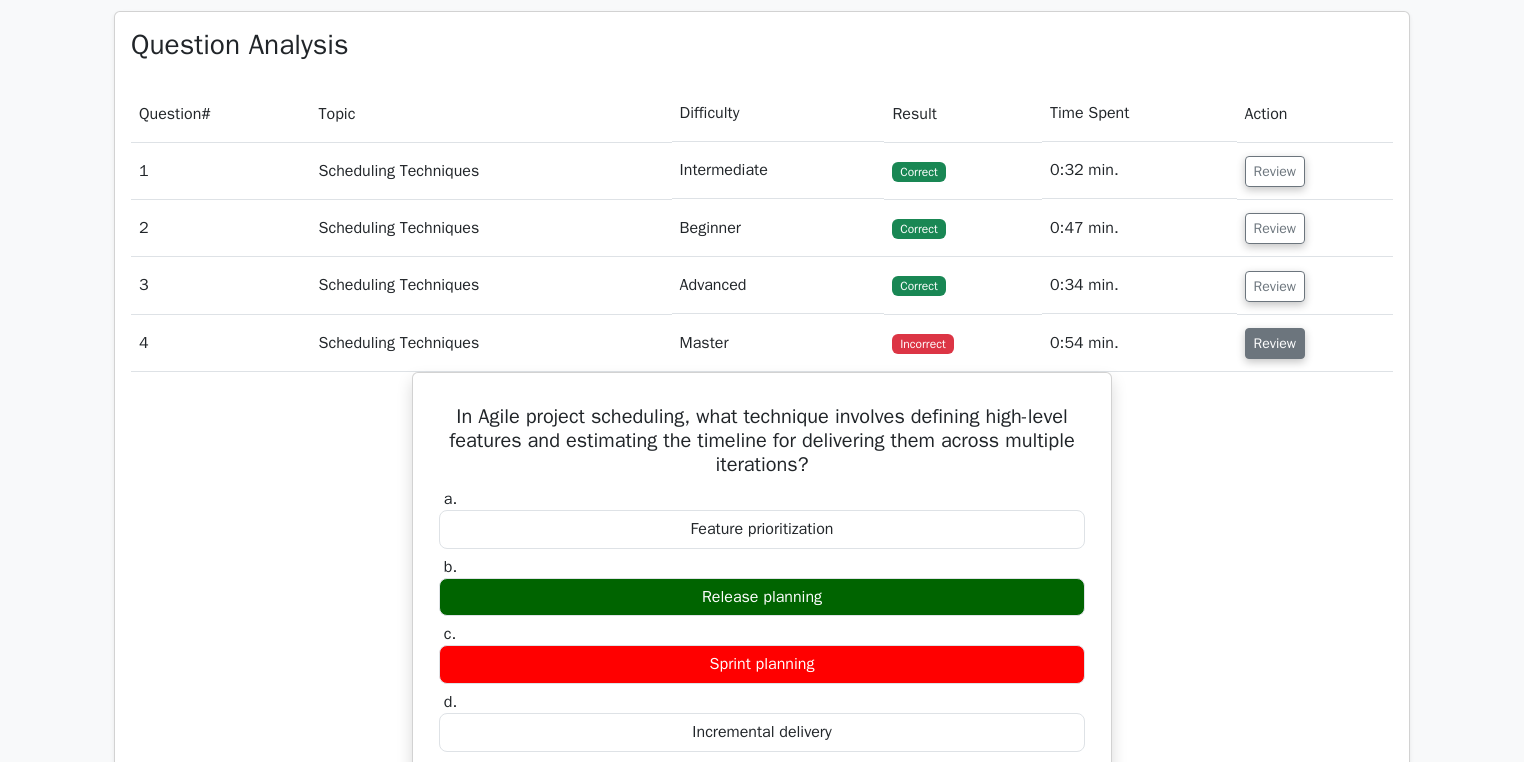 click on "Review" at bounding box center (1275, 343) 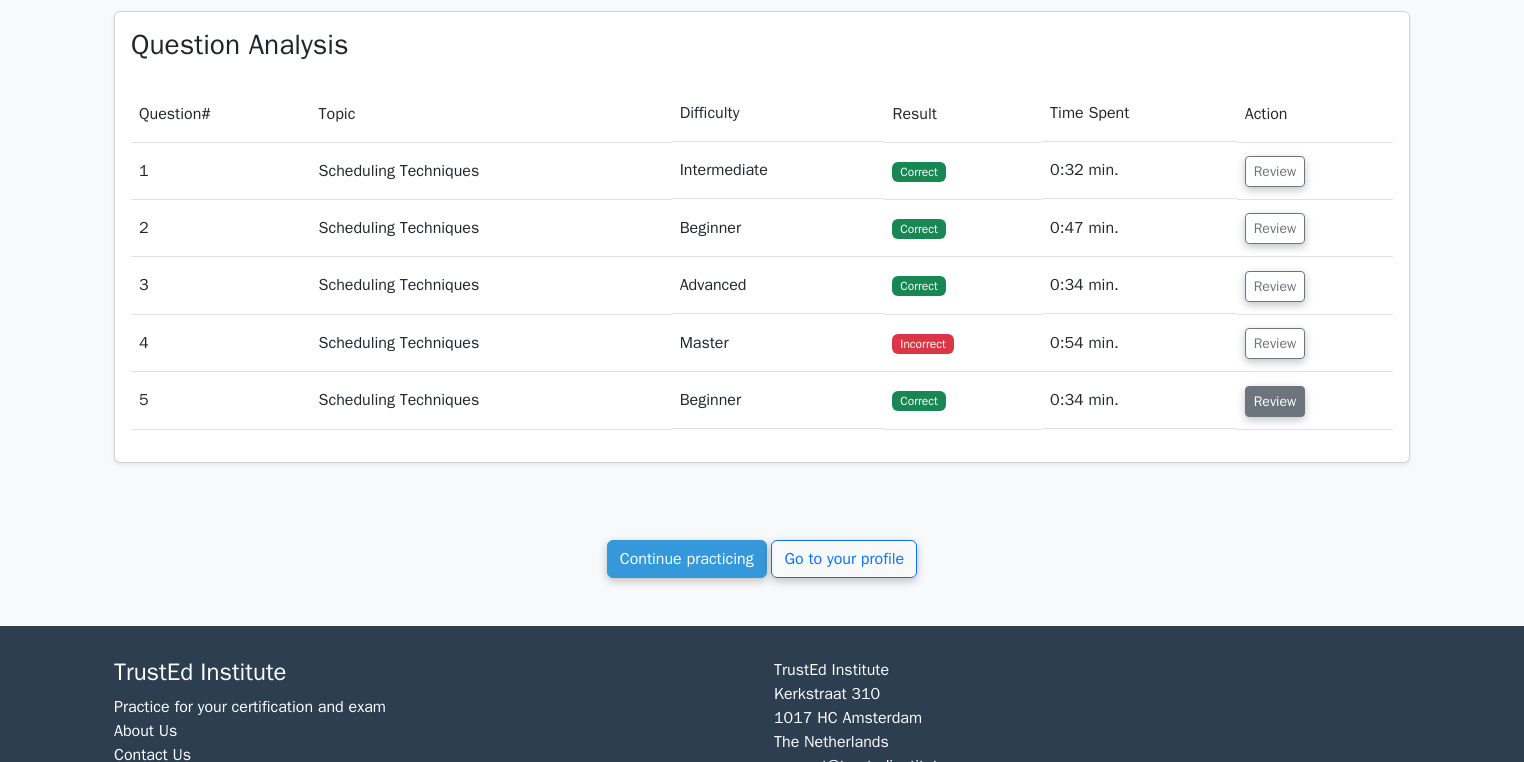 click on "Review" at bounding box center [1275, 401] 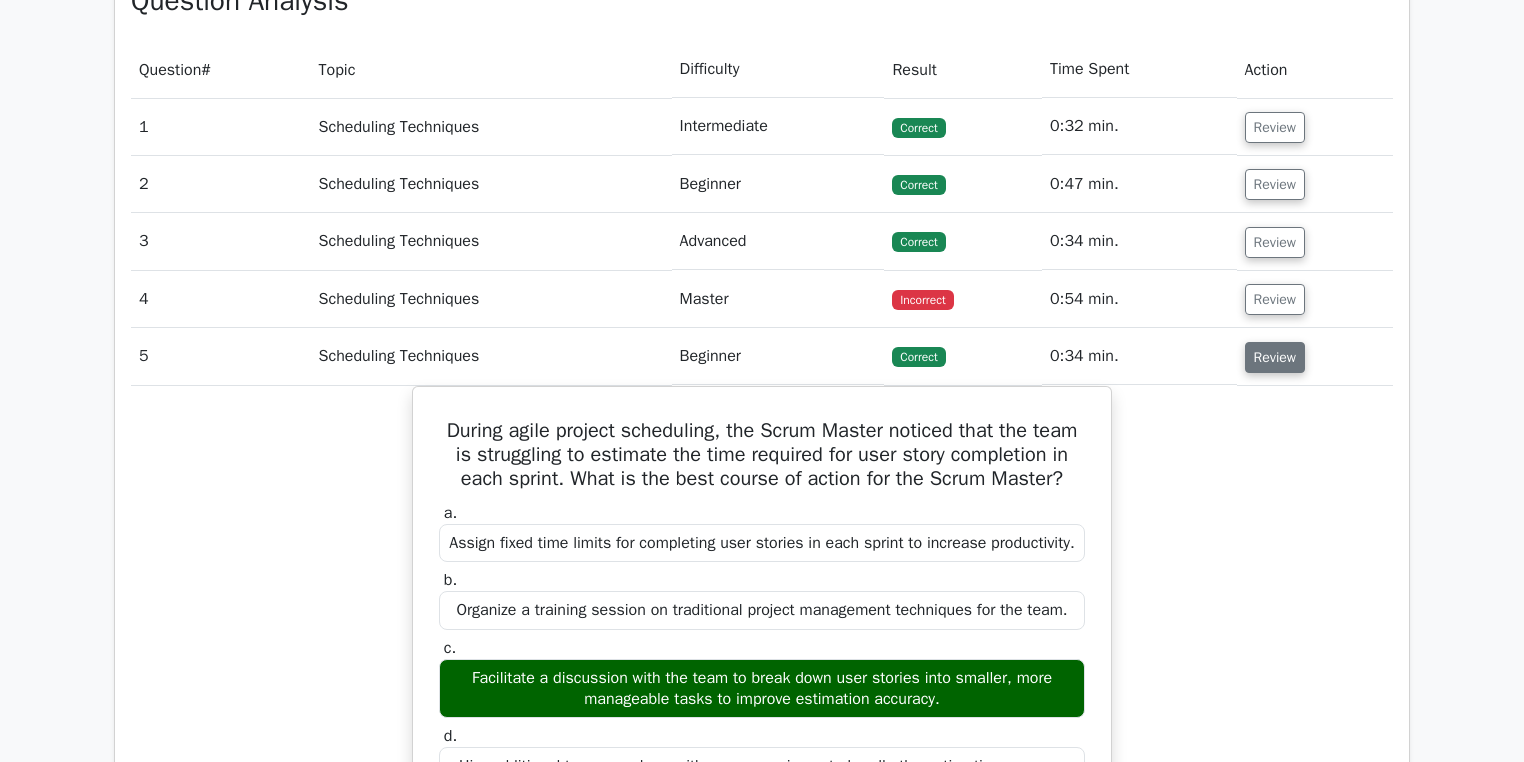 scroll, scrollTop: 960, scrollLeft: 0, axis: vertical 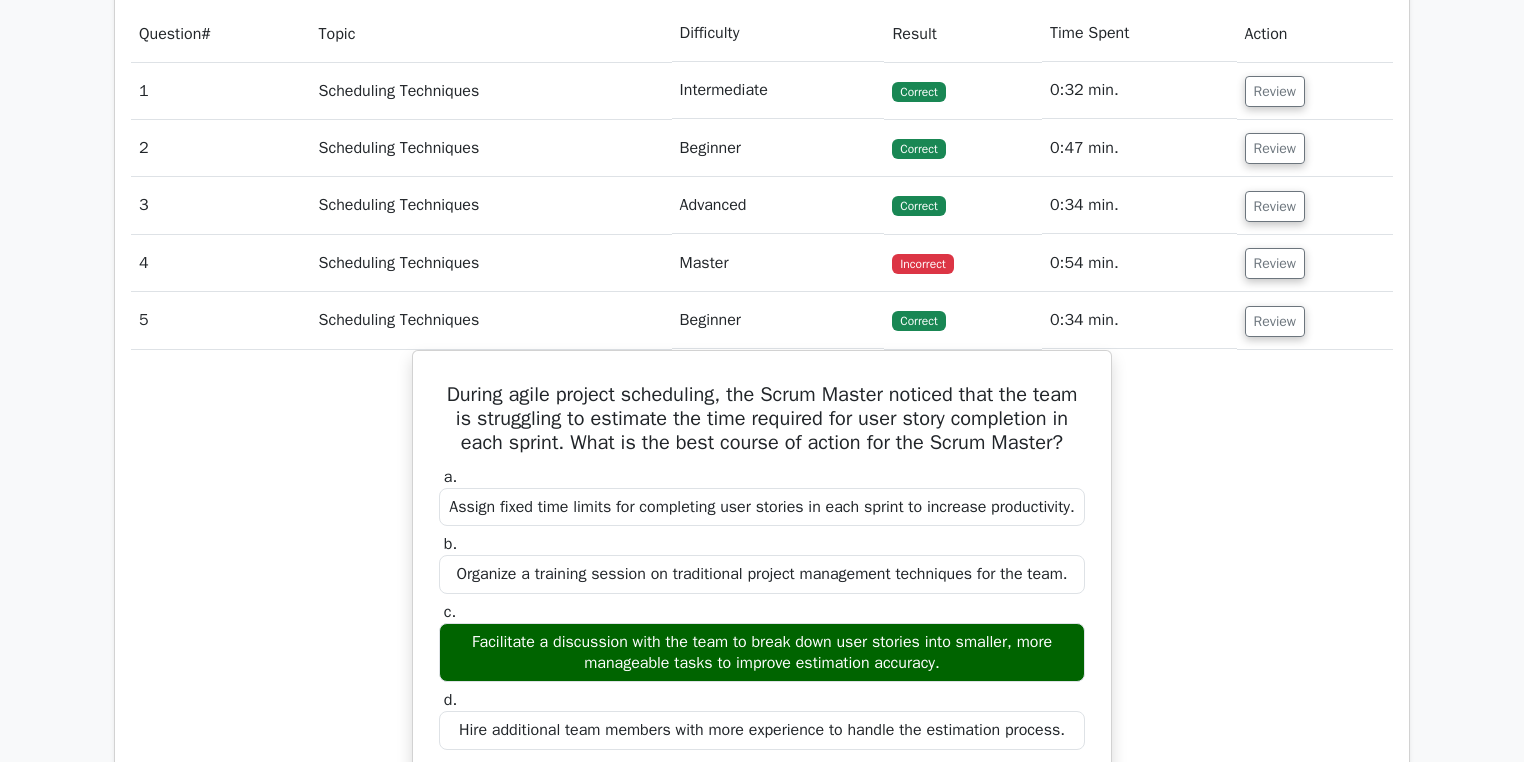 click on "Review" at bounding box center [1315, 320] 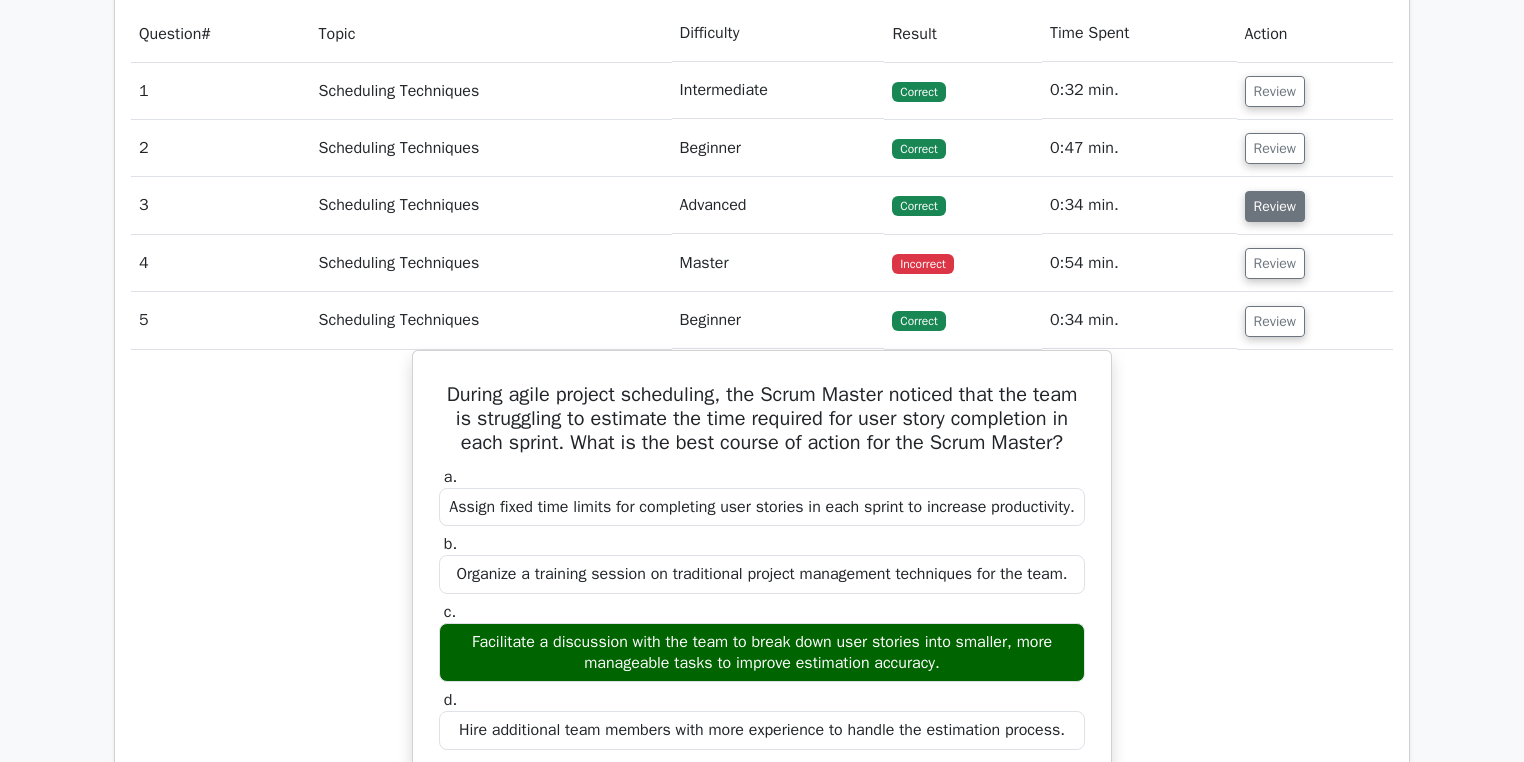 click on "Review" at bounding box center [1275, 206] 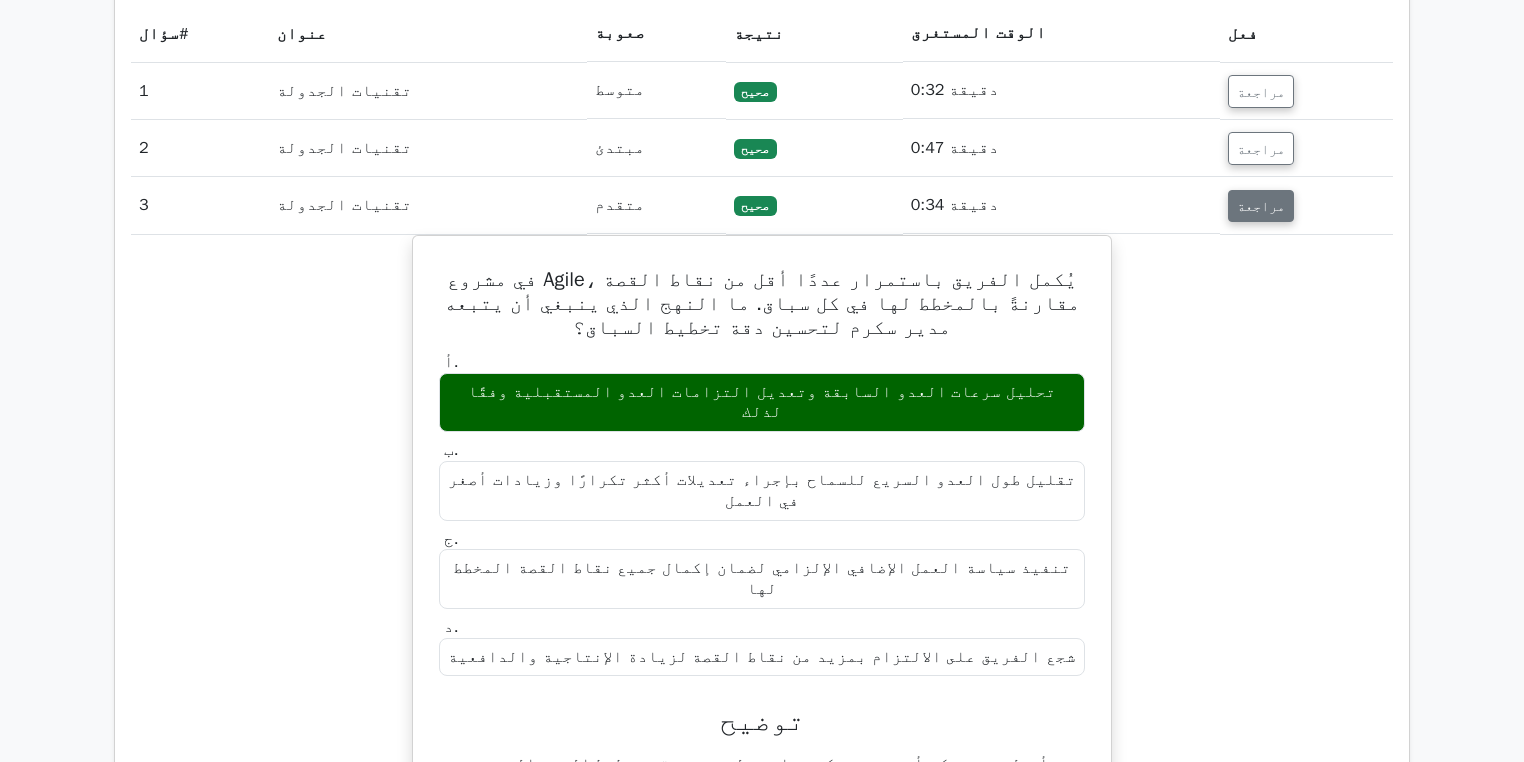 click on "مراجعة" at bounding box center (1261, 206) 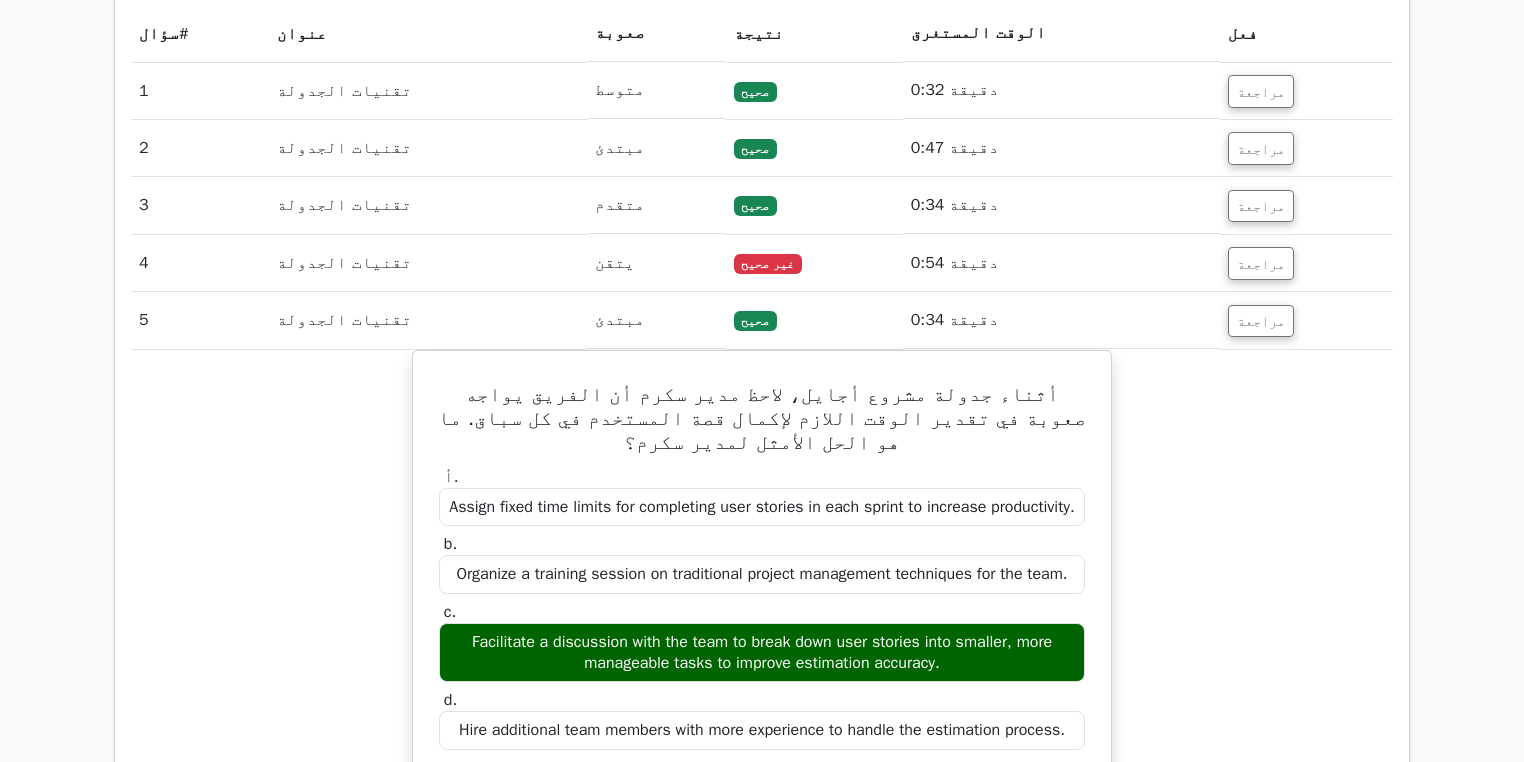 click on "مراجعة" at bounding box center [1306, 148] 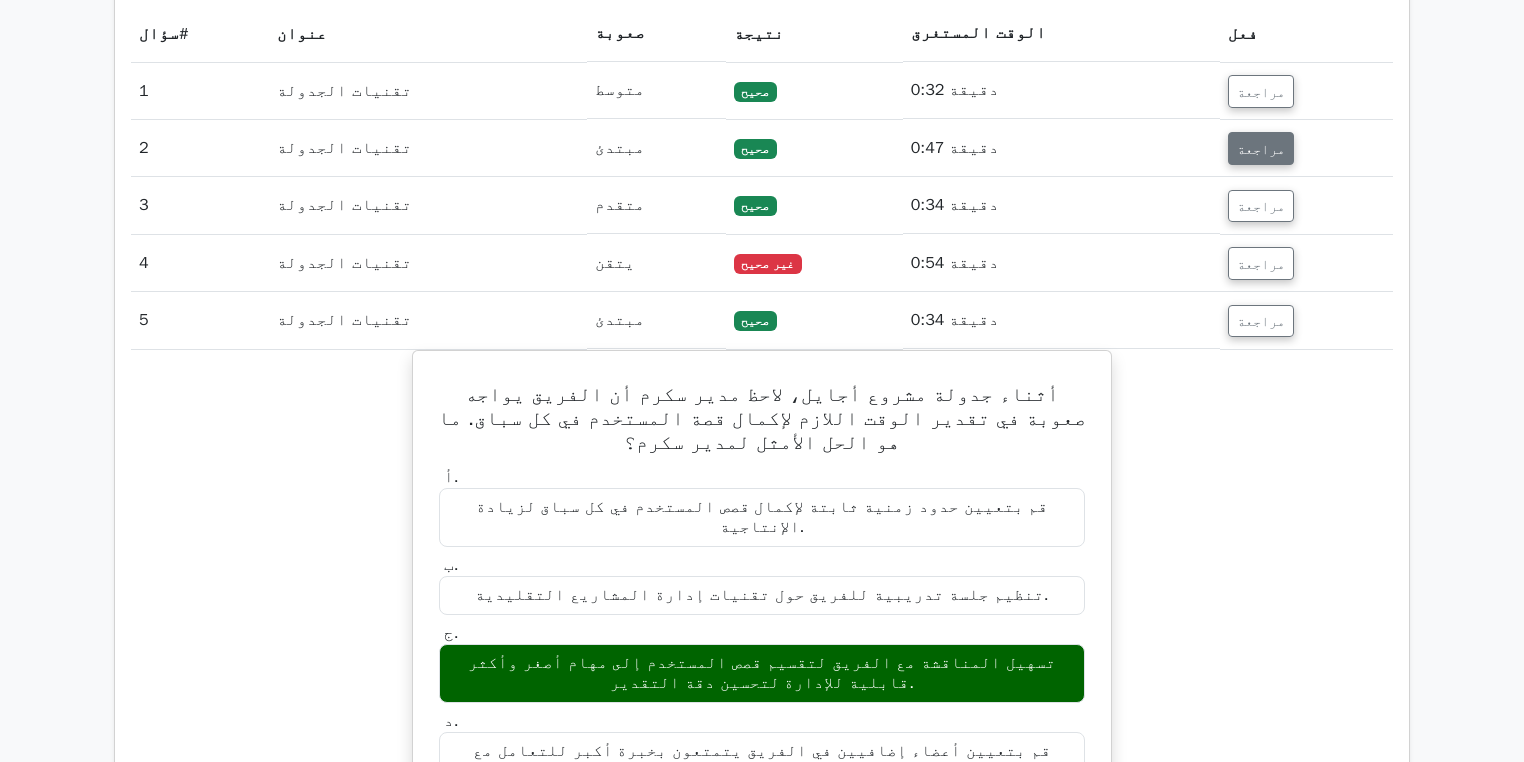 click on "مراجعة" at bounding box center [1261, 149] 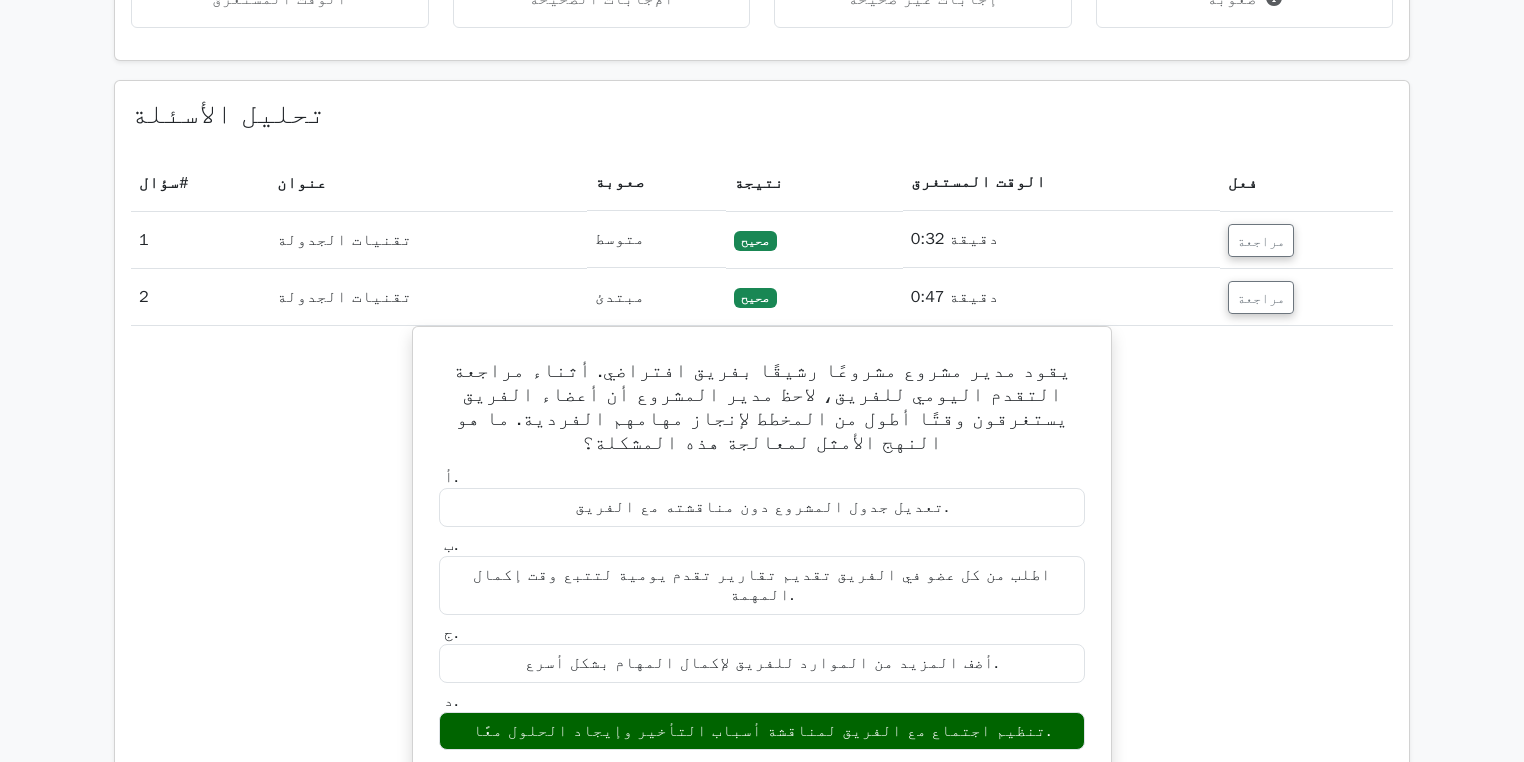 scroll, scrollTop: 800, scrollLeft: 0, axis: vertical 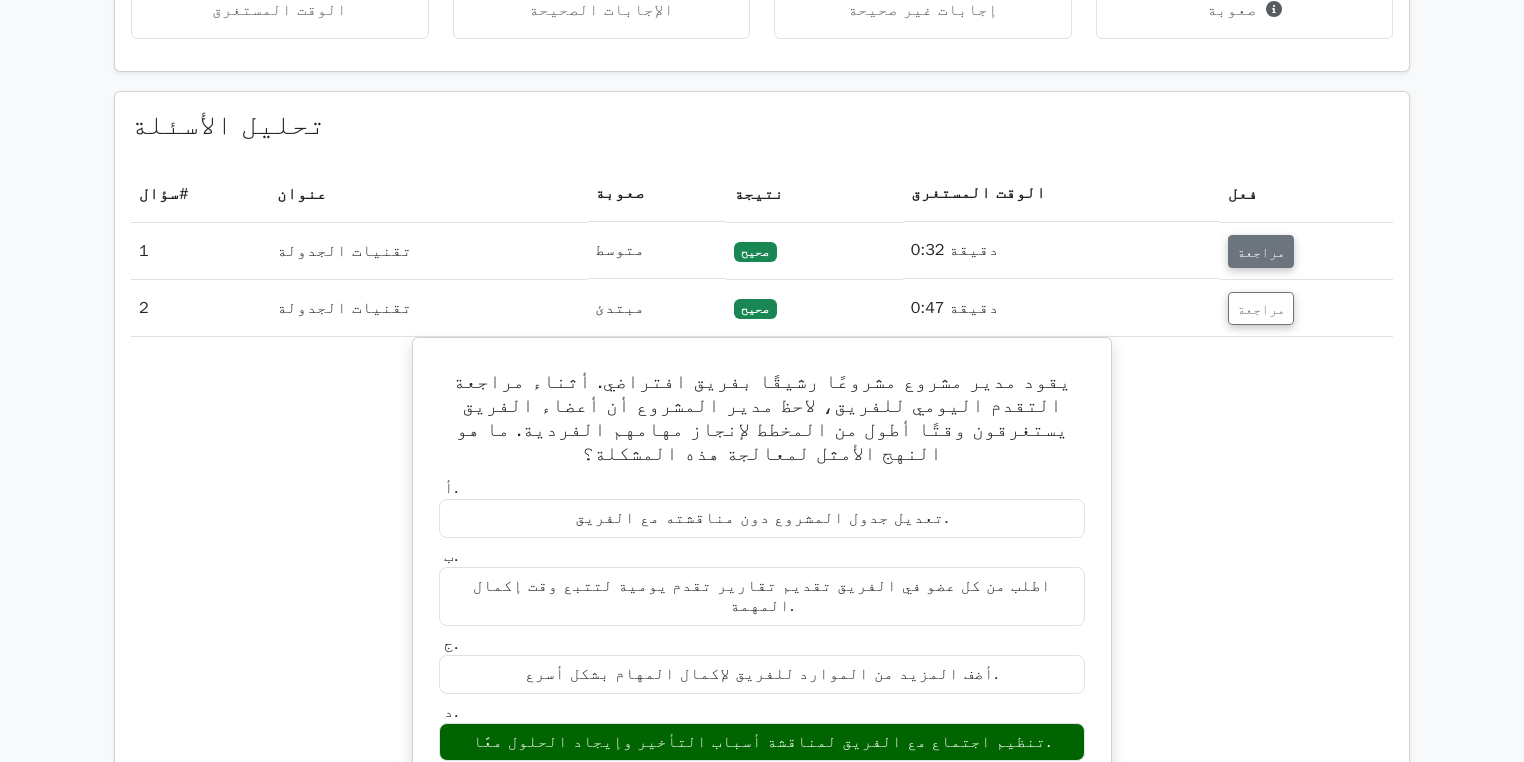 click on "مراجعة" at bounding box center [1261, 252] 